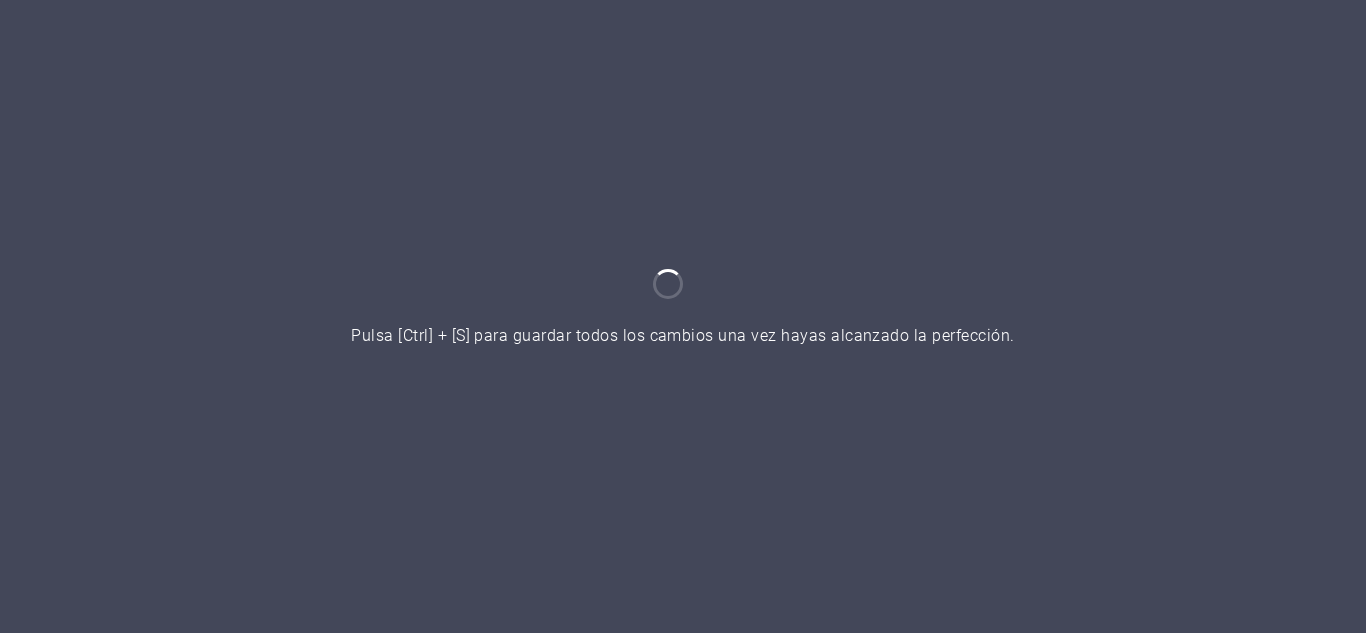 scroll, scrollTop: 0, scrollLeft: 0, axis: both 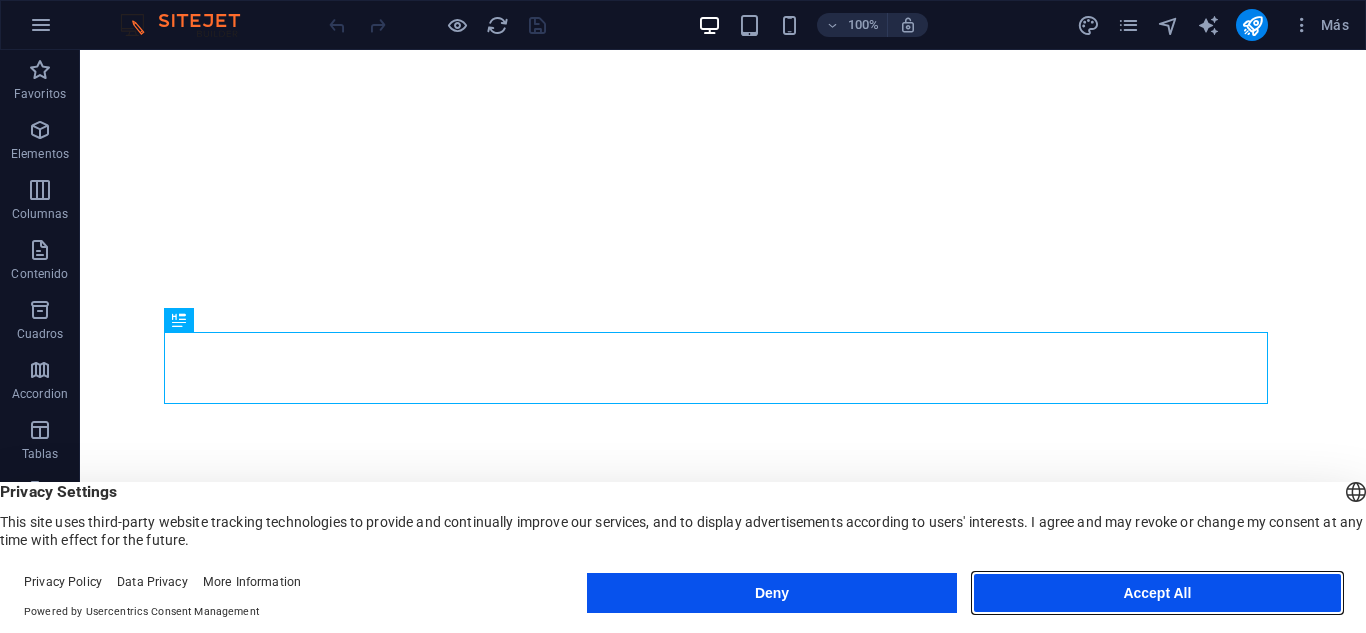 click on "Accept All" at bounding box center (1157, 593) 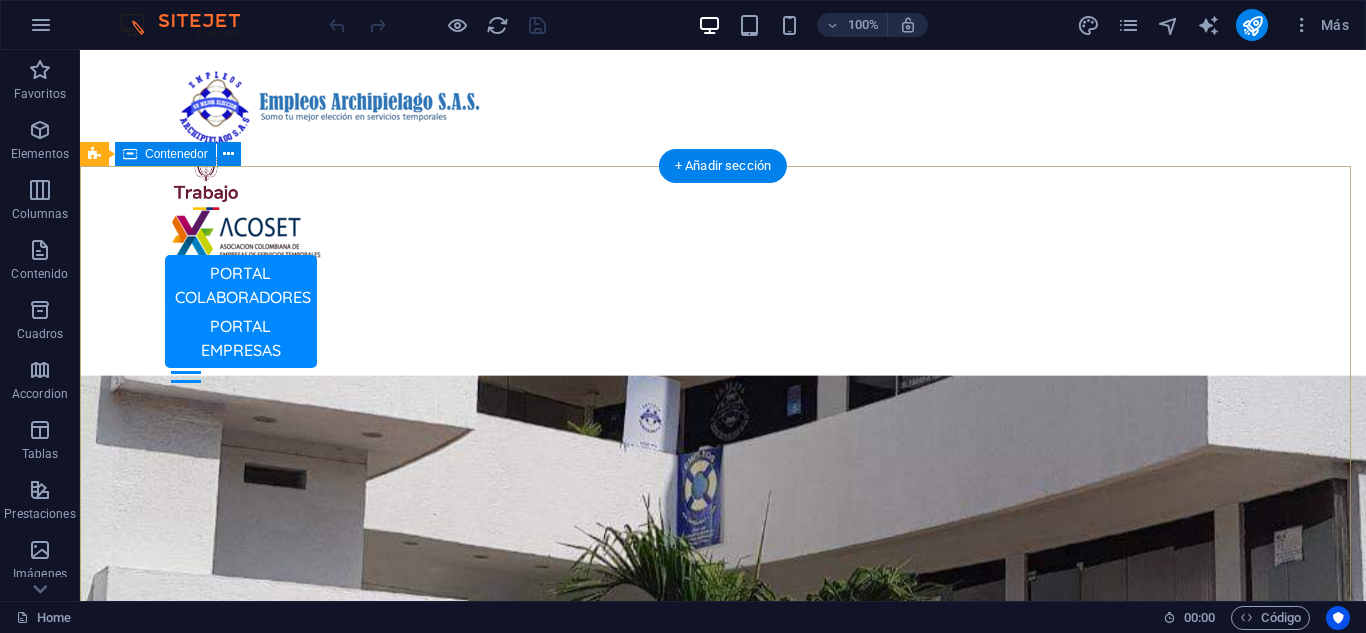 scroll, scrollTop: 0, scrollLeft: 0, axis: both 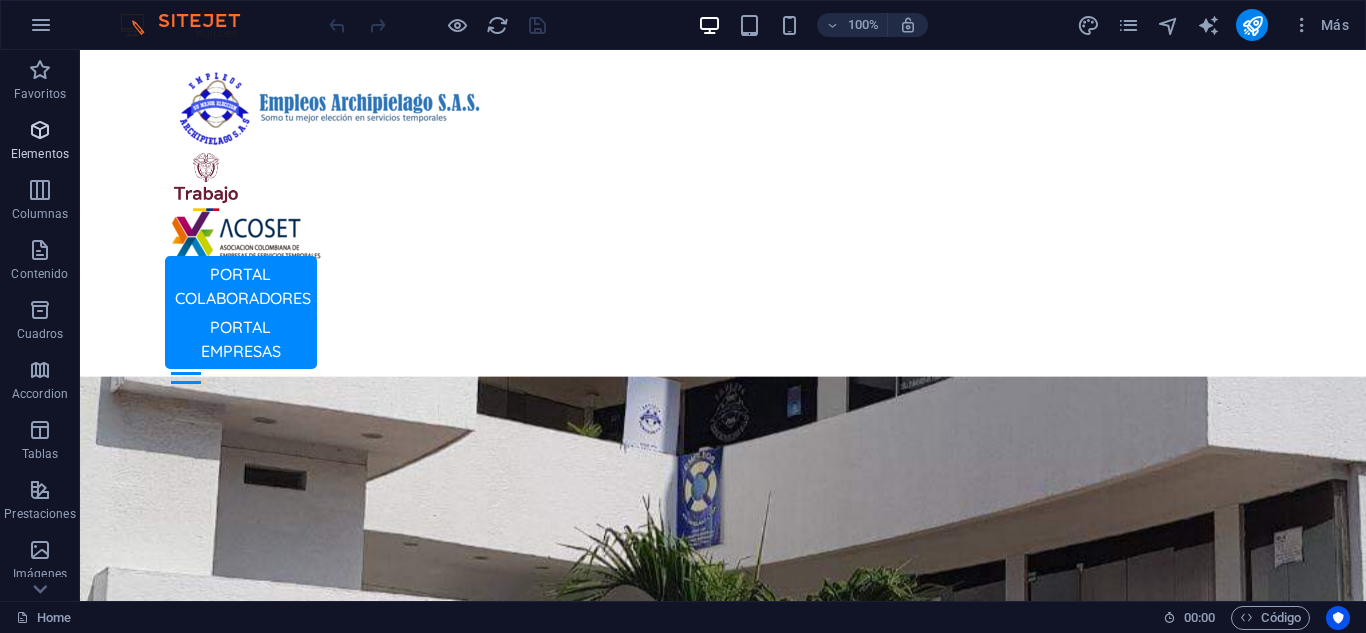 click on "Elementos" at bounding box center [40, 142] 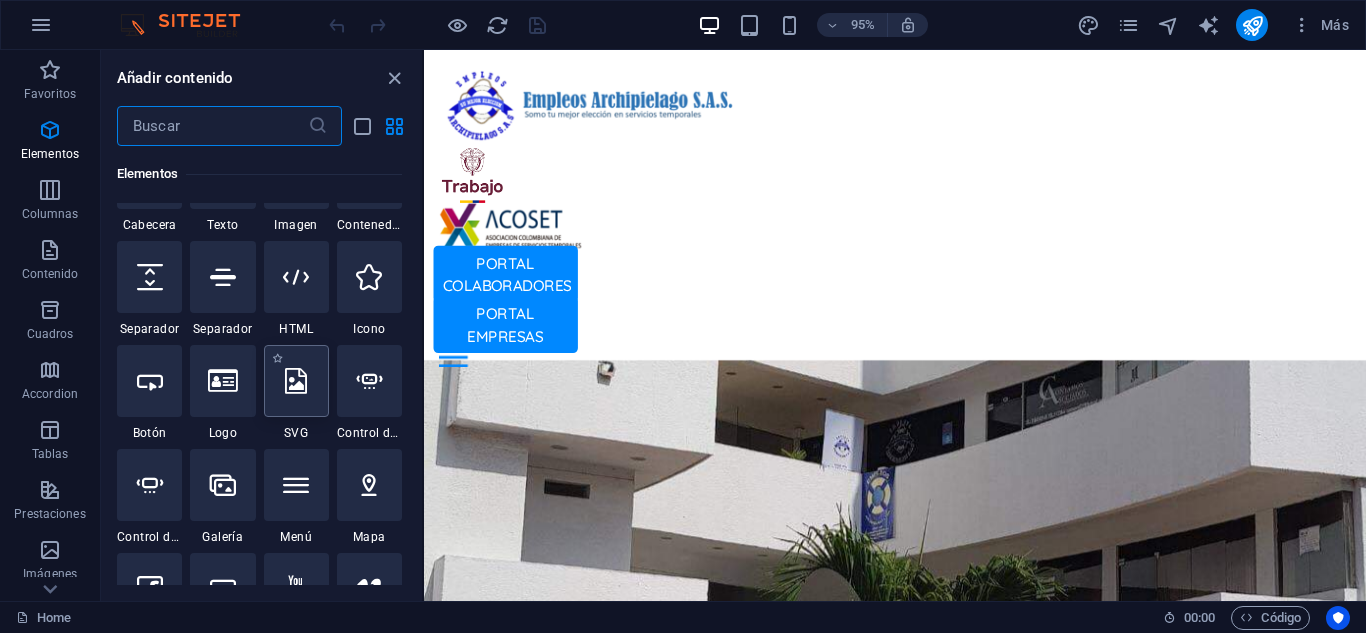 scroll, scrollTop: 477, scrollLeft: 0, axis: vertical 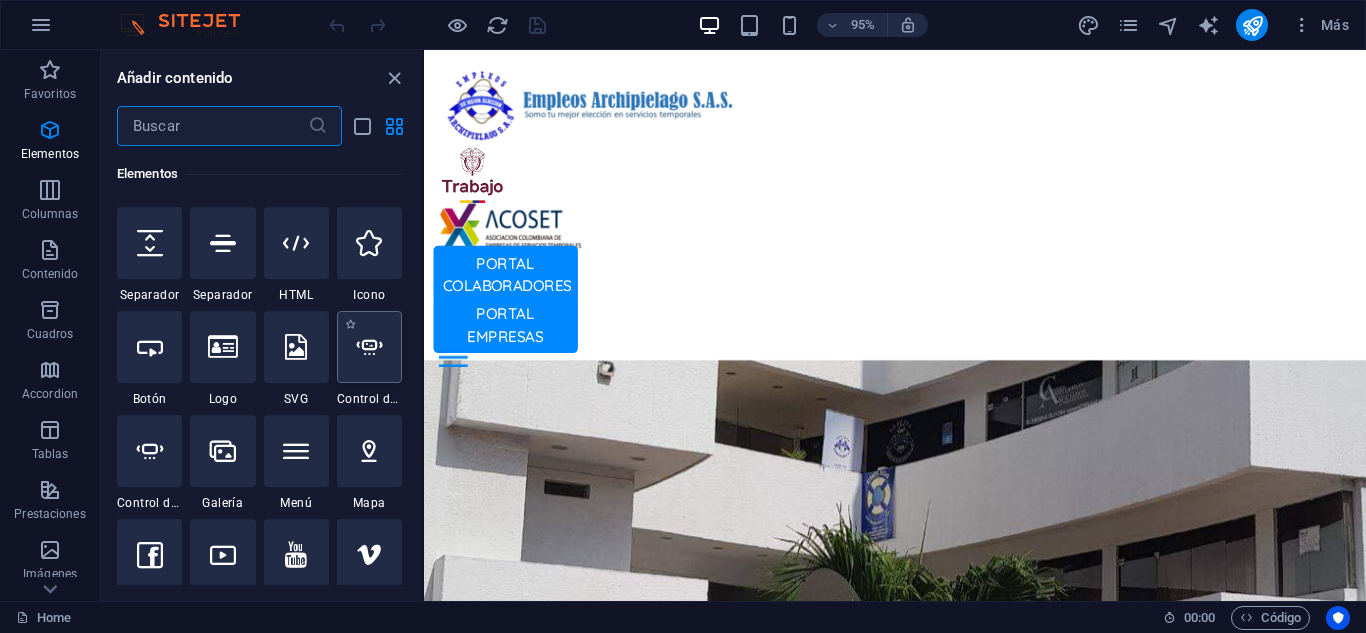 click at bounding box center (369, 347) 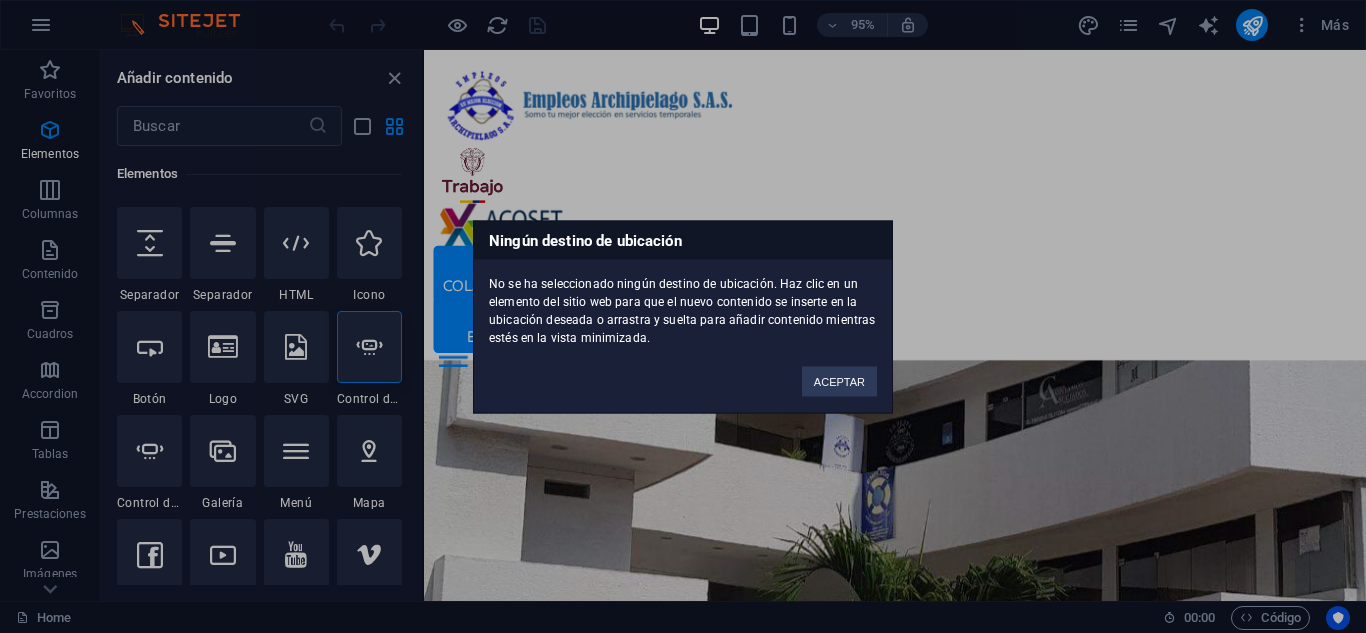 click on "ACEPTAR" at bounding box center [839, 371] 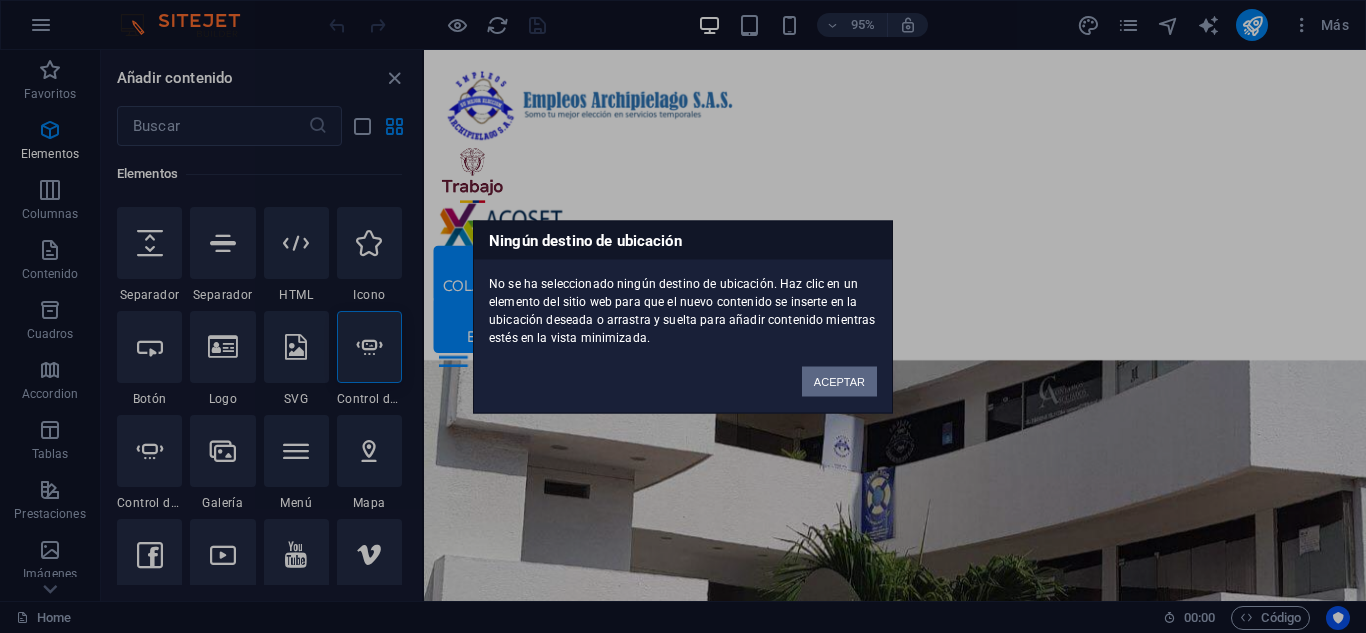 click on "ACEPTAR" at bounding box center [839, 381] 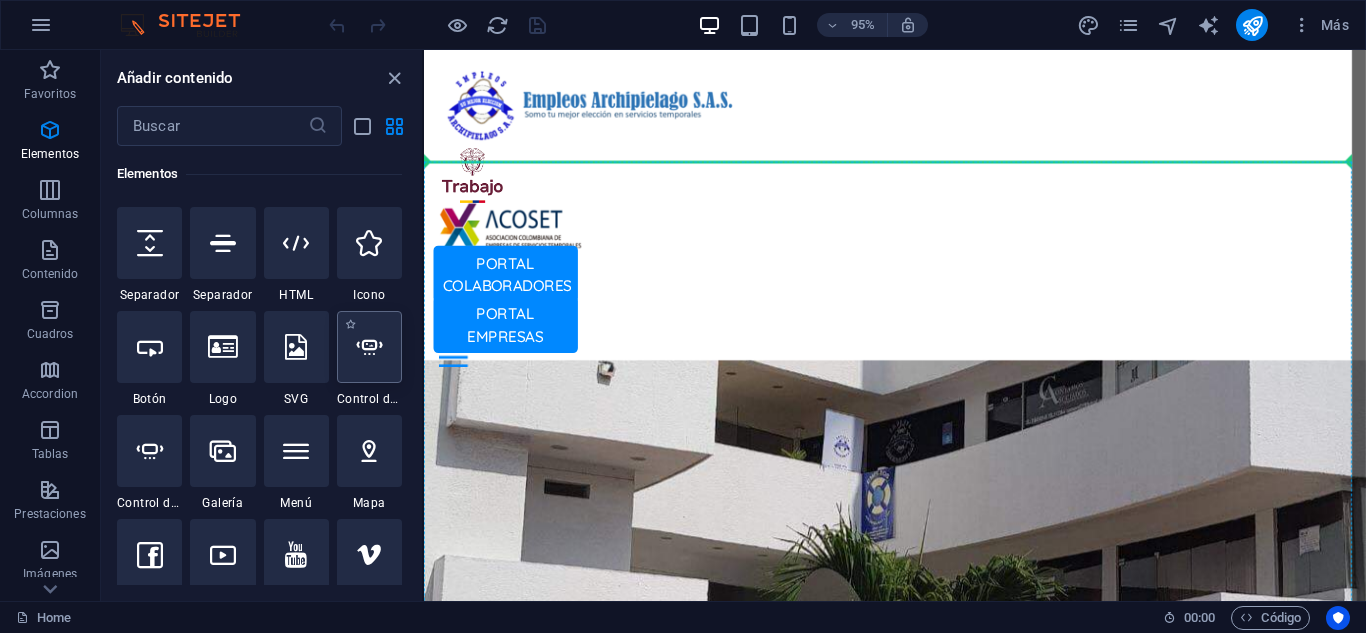 select on "ms" 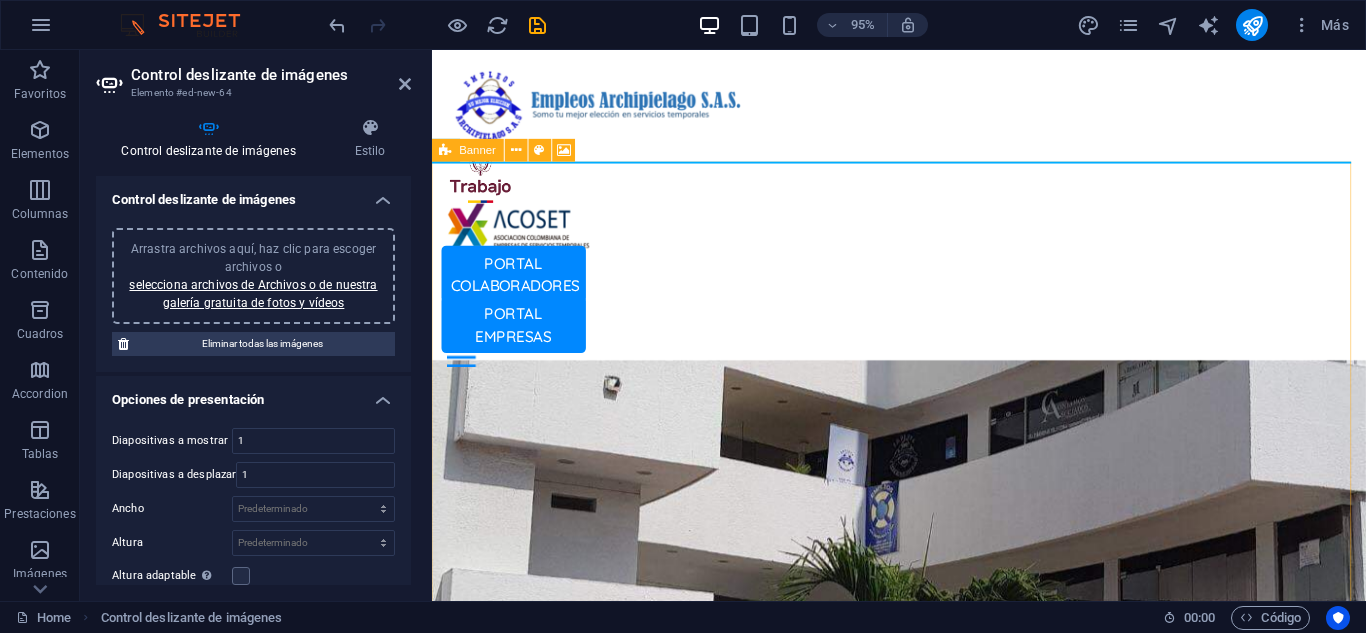 click on "Banner" at bounding box center (478, 149) 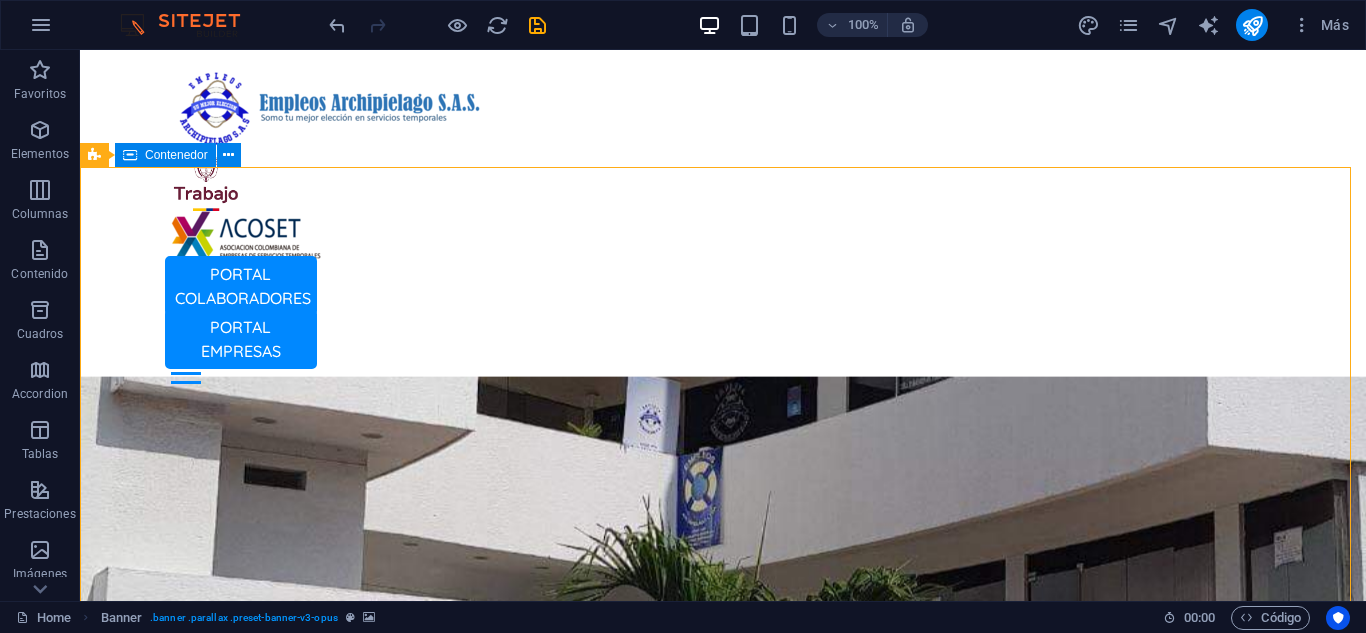 click on "Contenedor" at bounding box center (176, 155) 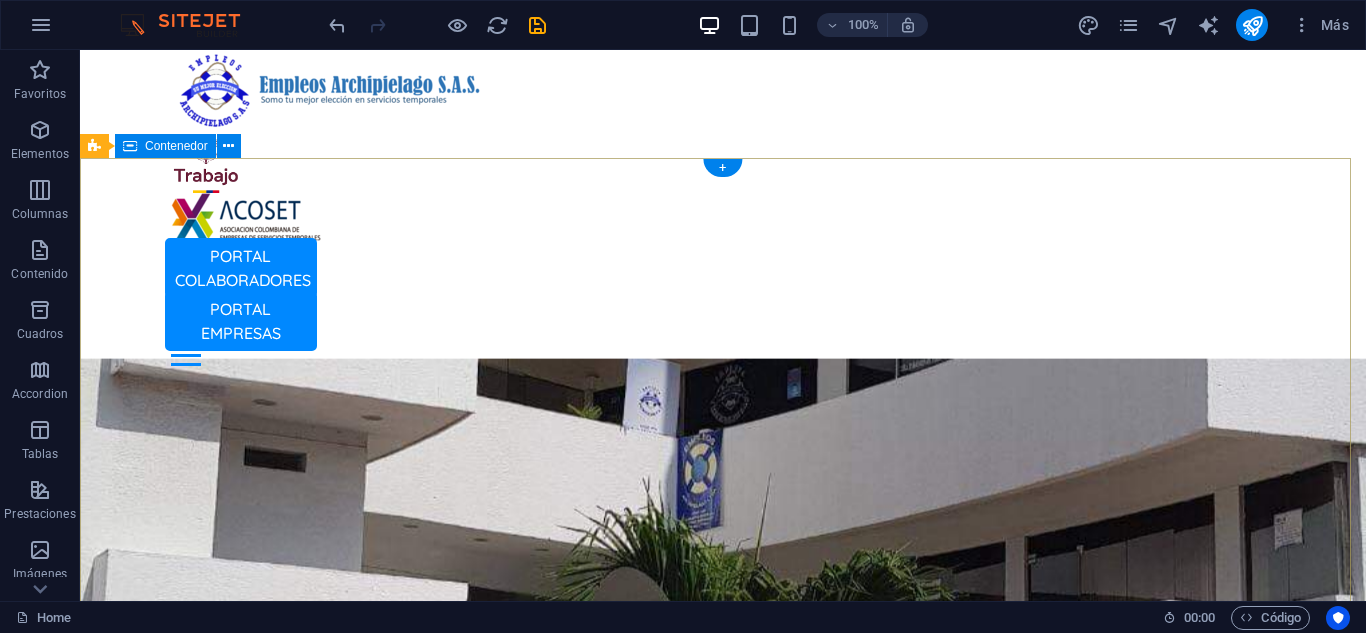 scroll, scrollTop: 0, scrollLeft: 0, axis: both 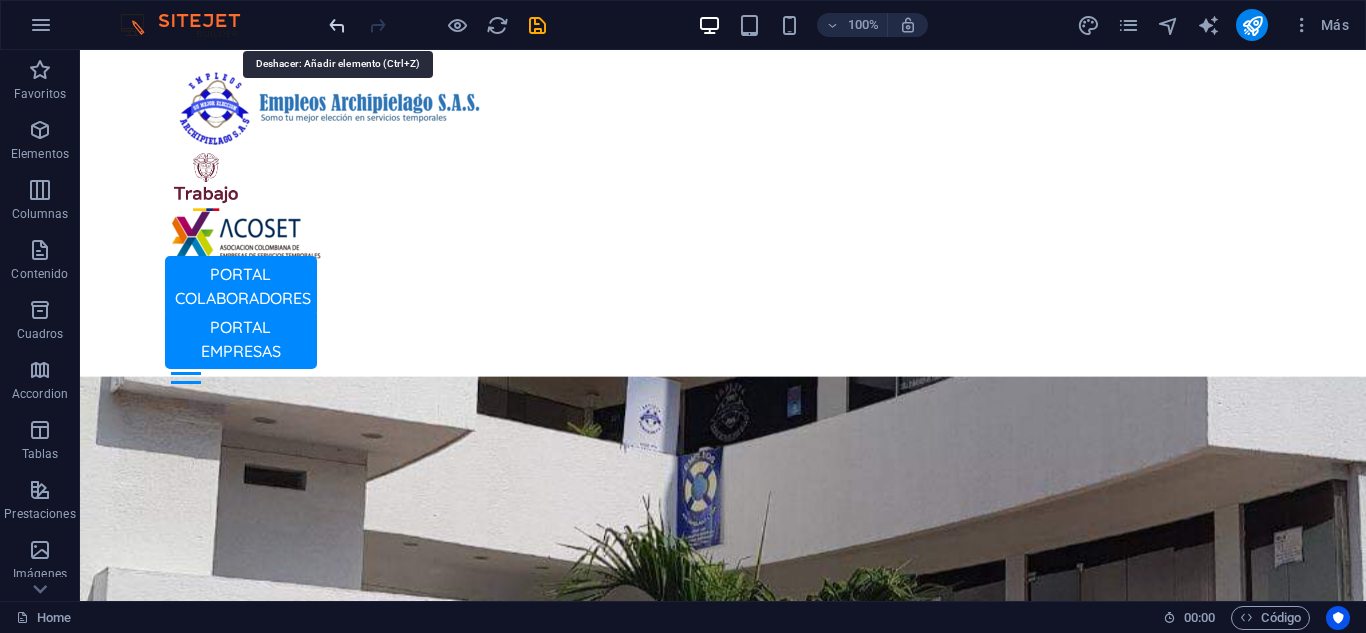 click at bounding box center [337, 25] 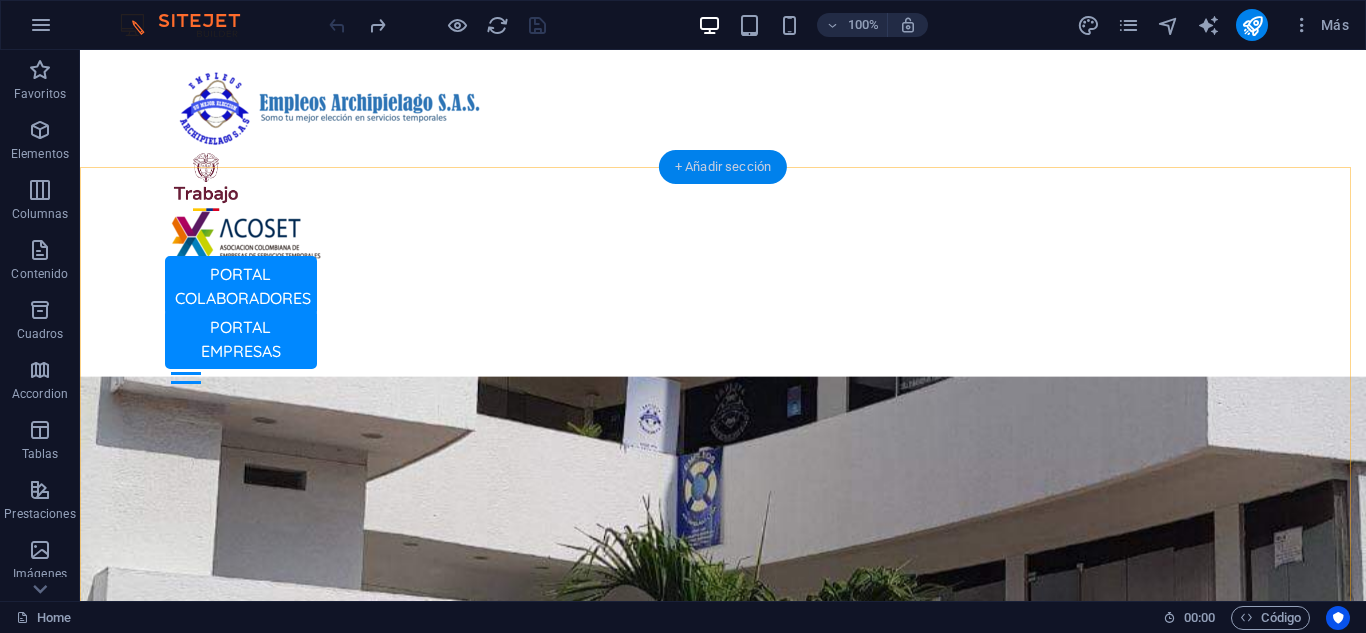 click on "+ Añadir sección" at bounding box center [723, 167] 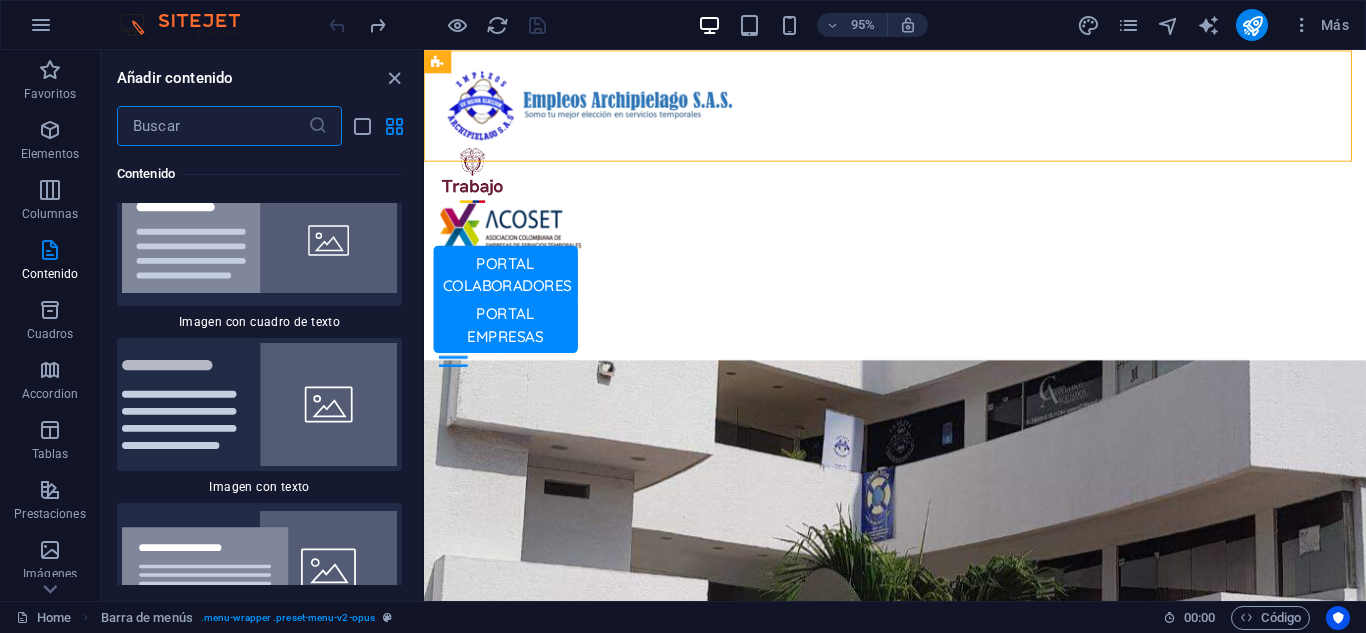 scroll, scrollTop: 7408, scrollLeft: 0, axis: vertical 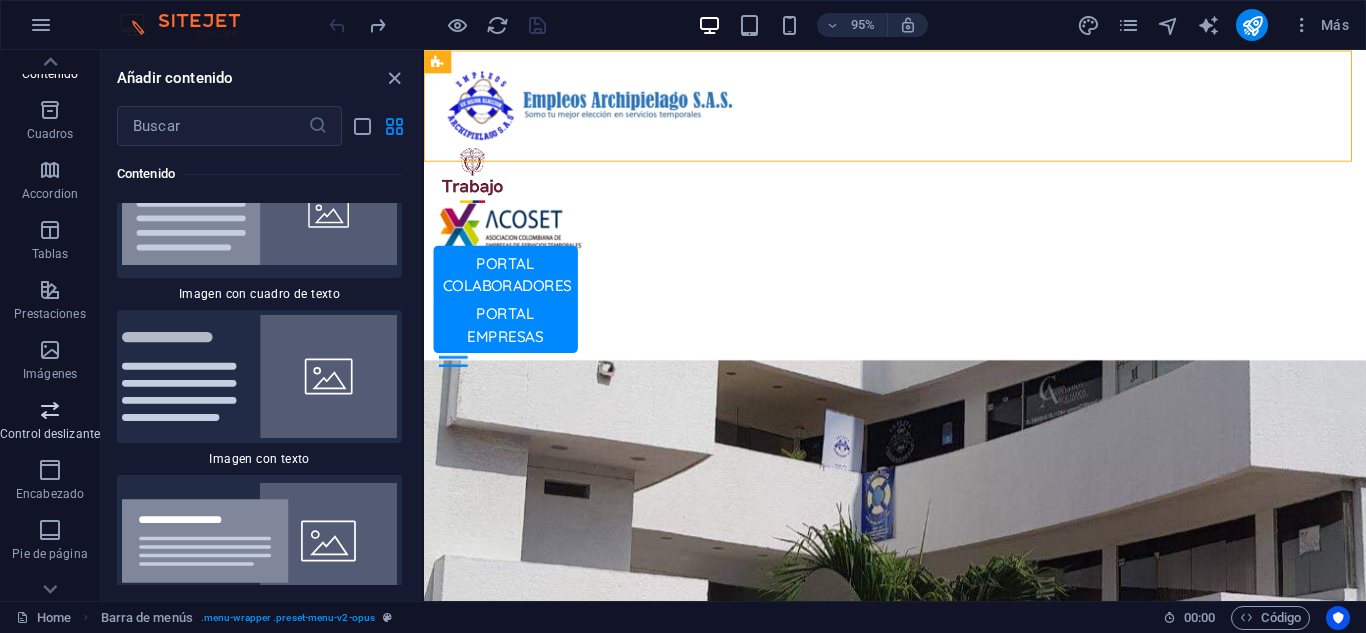 click at bounding box center [50, 410] 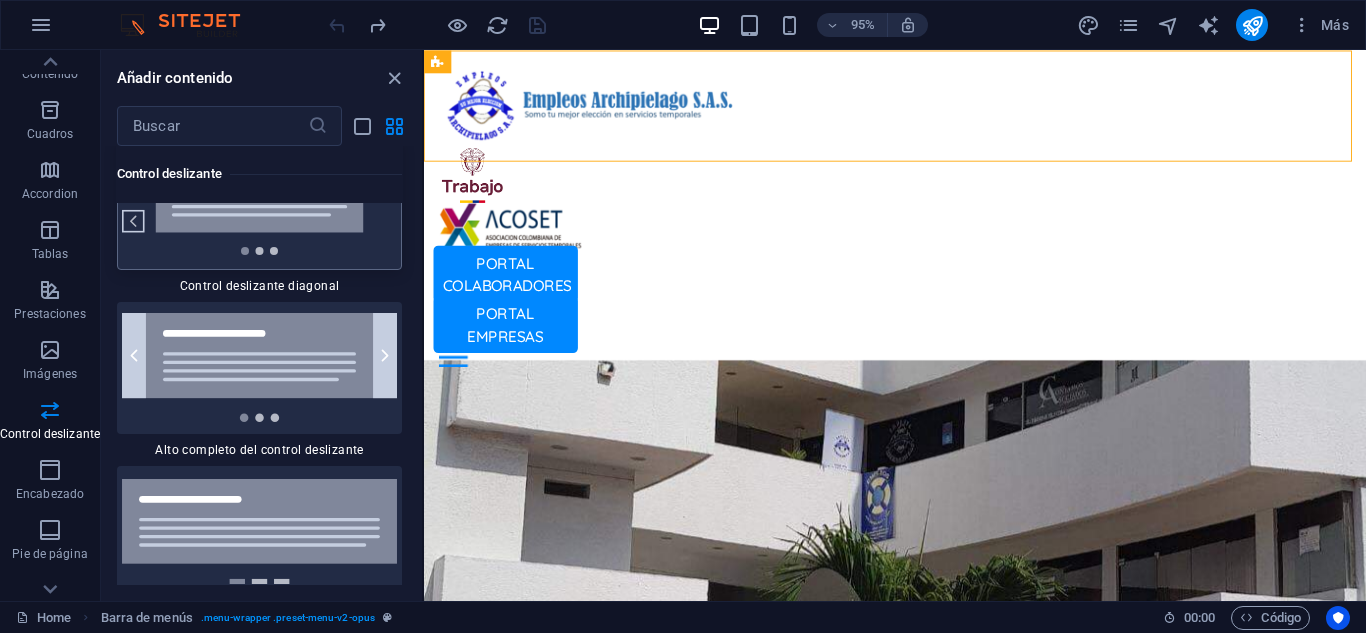 scroll, scrollTop: 22772, scrollLeft: 0, axis: vertical 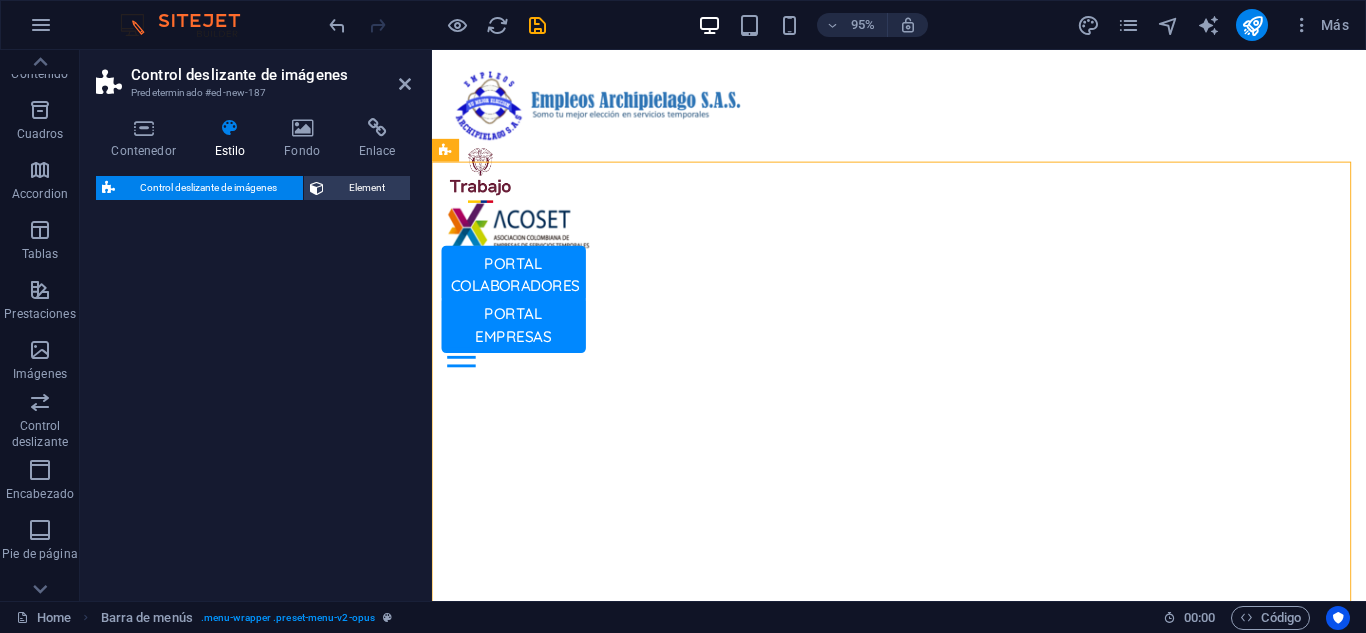 select on "rem" 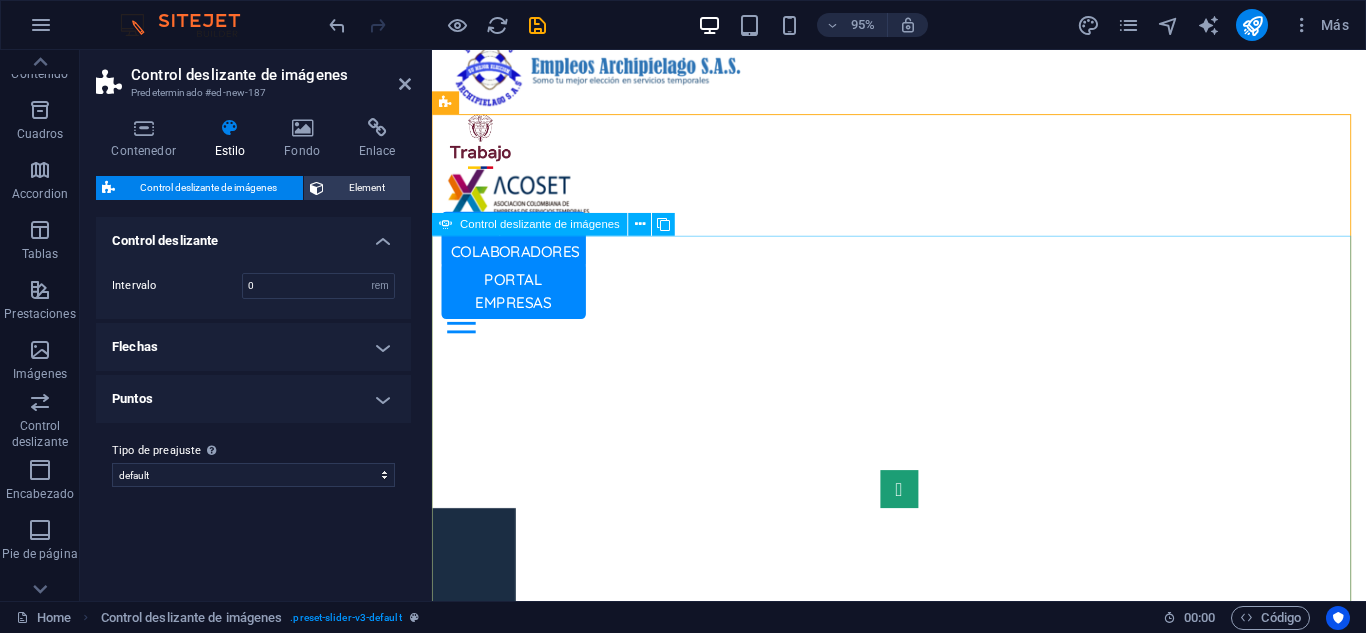 scroll, scrollTop: 0, scrollLeft: 0, axis: both 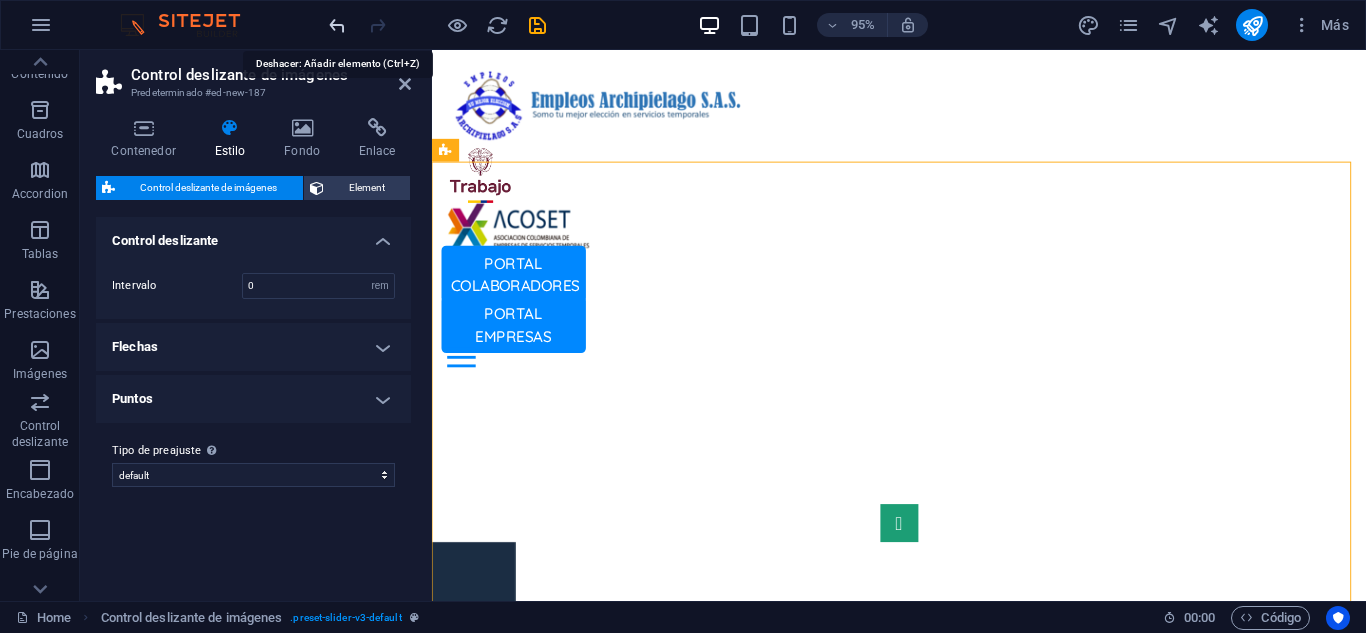 click at bounding box center (337, 25) 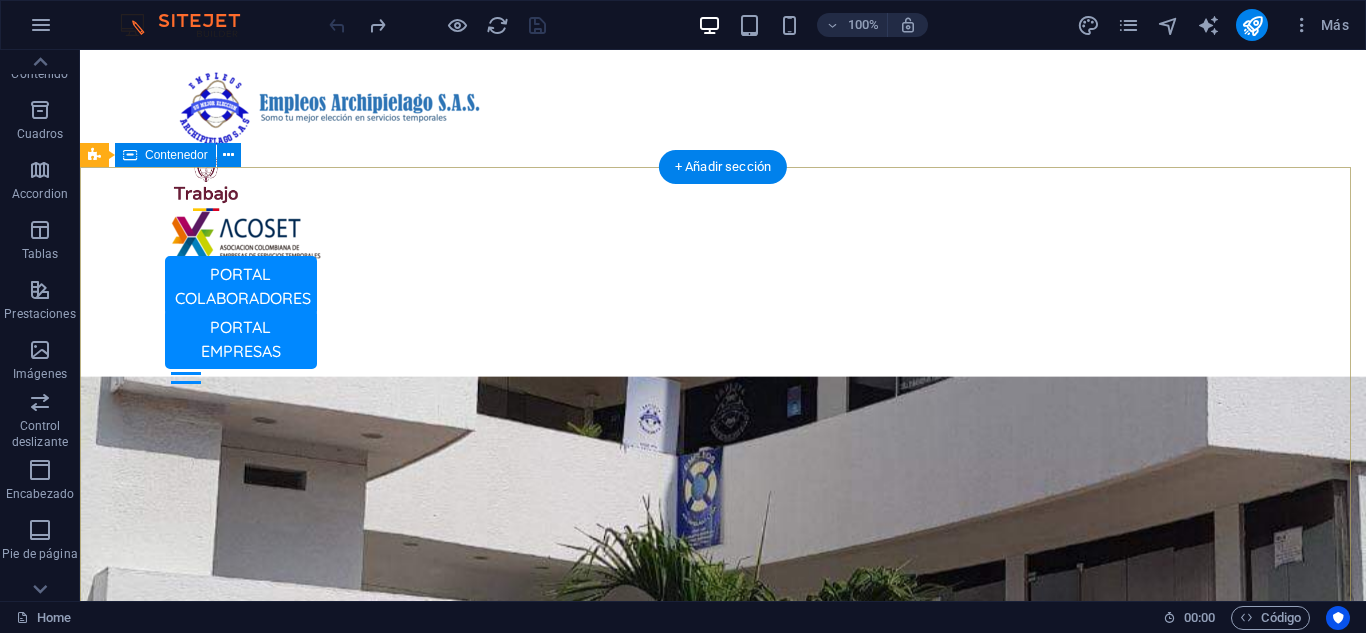 click on "Tu próximo empleo te espera aquí  Ver ofertas" at bounding box center [723, 1118] 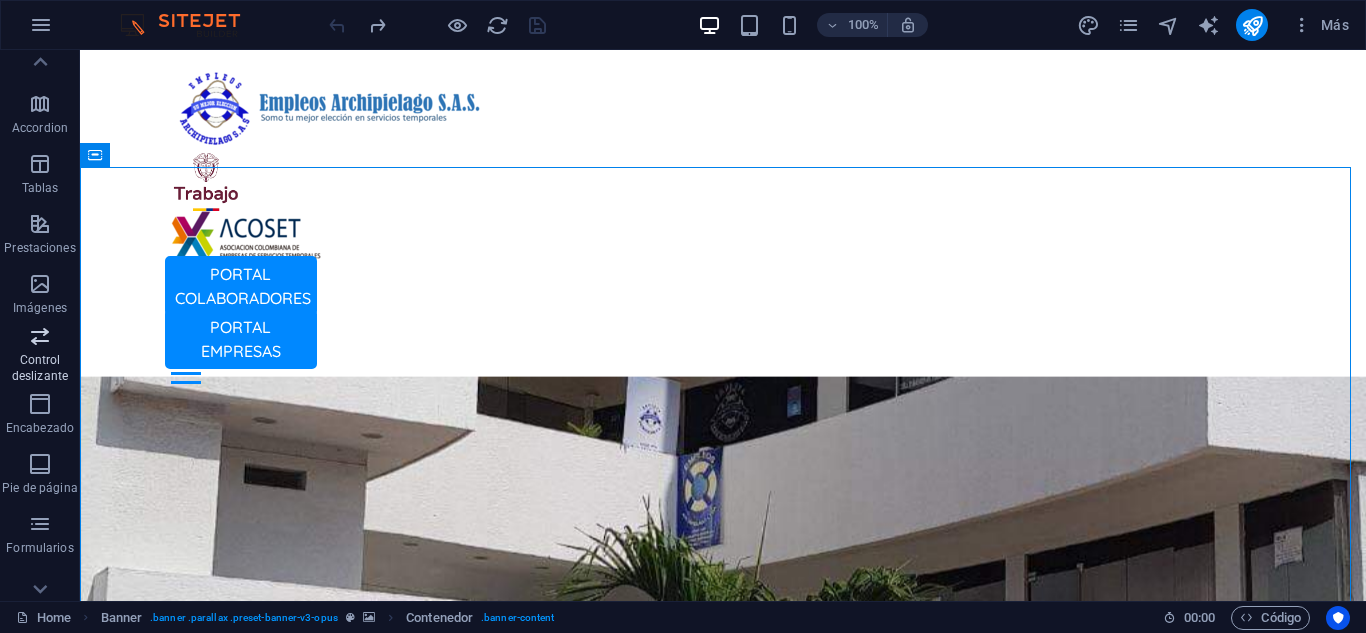 scroll, scrollTop: 300, scrollLeft: 0, axis: vertical 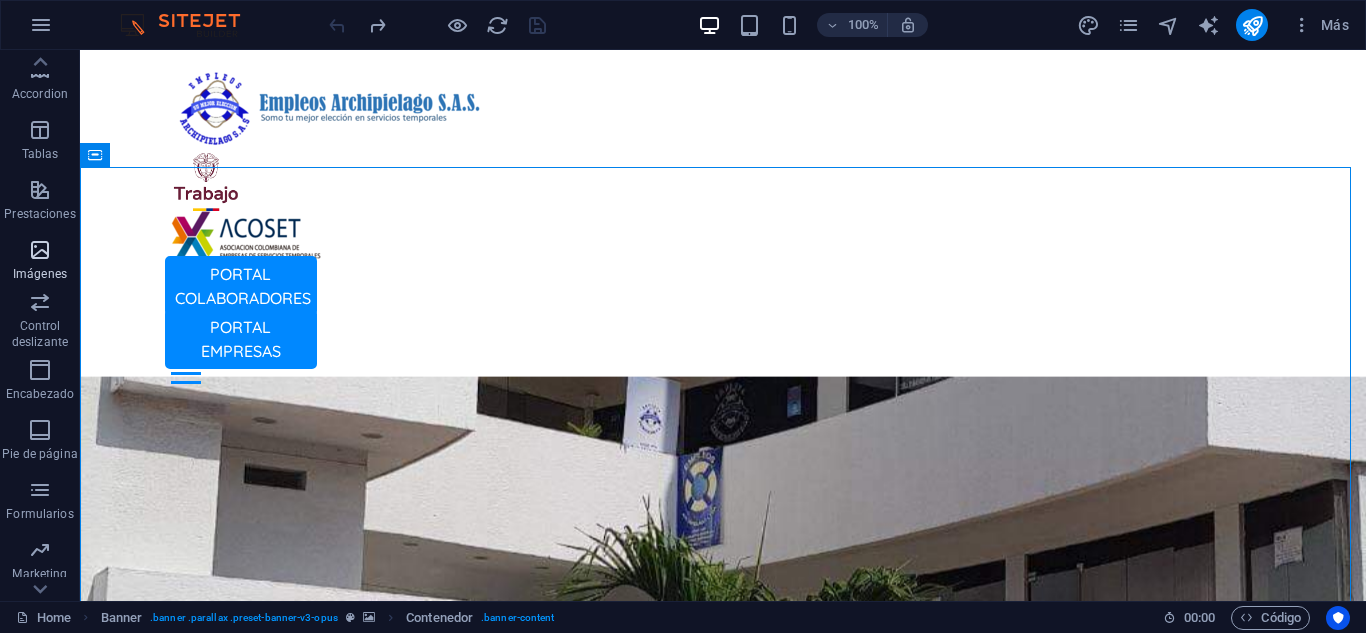 click at bounding box center [40, 250] 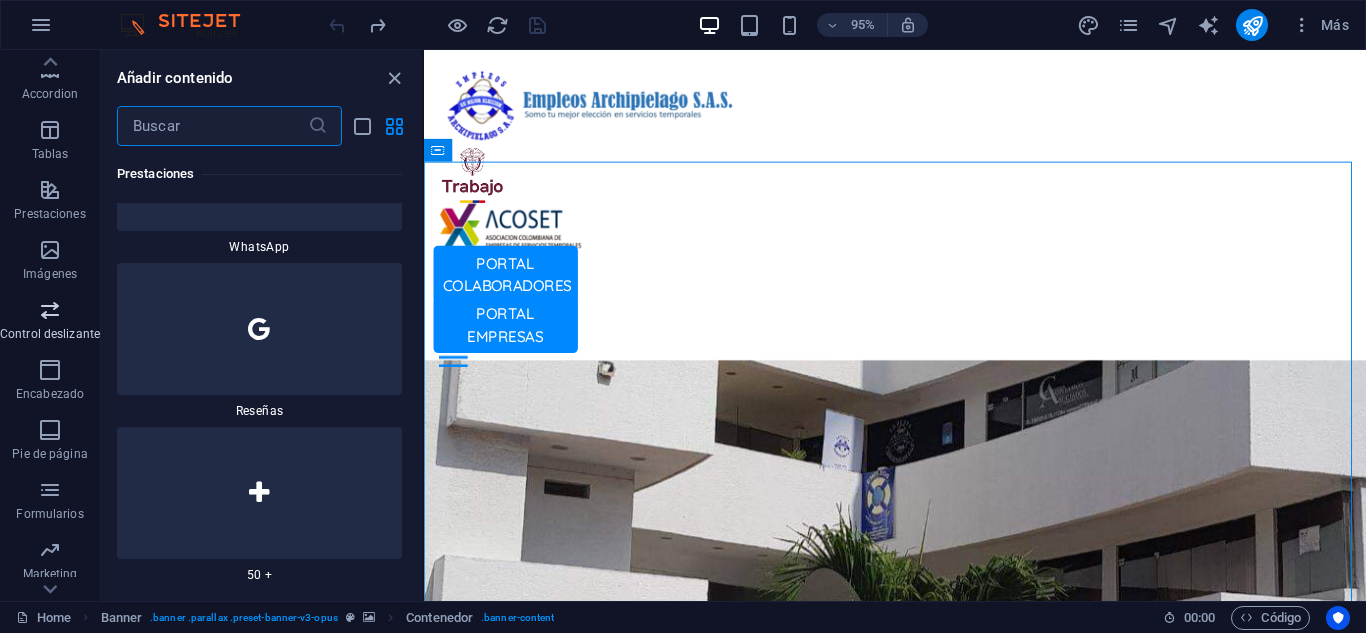 scroll, scrollTop: 20137, scrollLeft: 0, axis: vertical 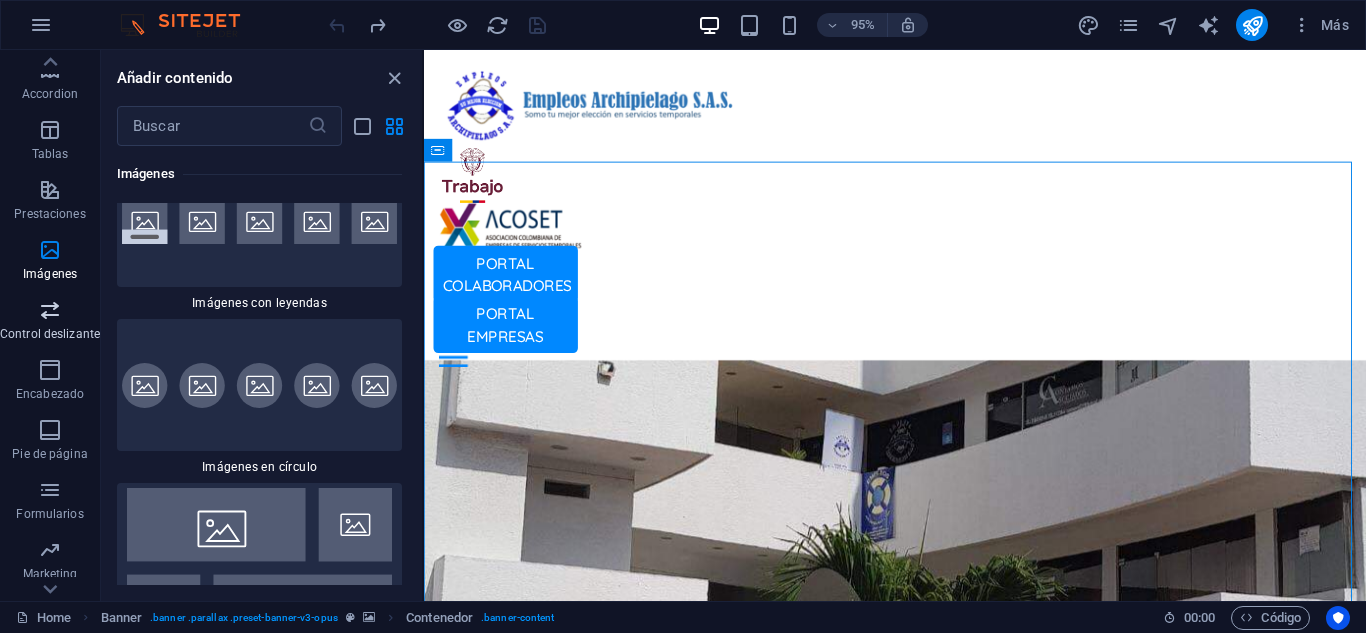 click on "Control deslizante" at bounding box center [50, 322] 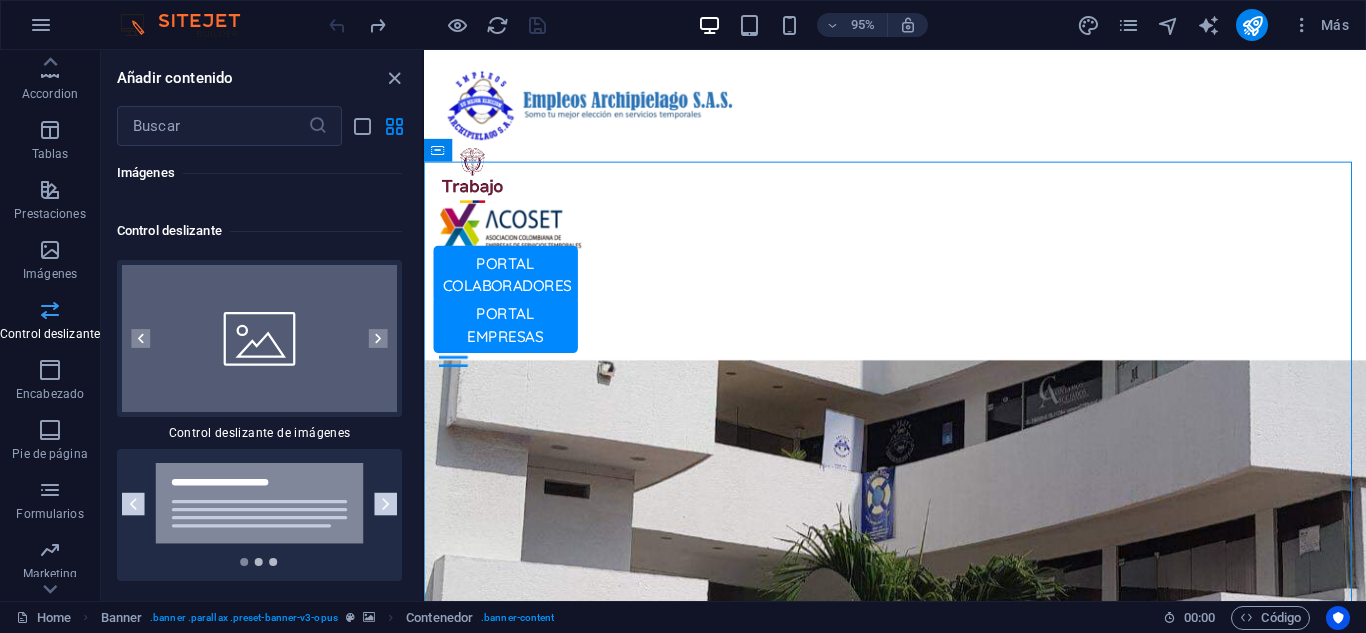 scroll, scrollTop: 22772, scrollLeft: 0, axis: vertical 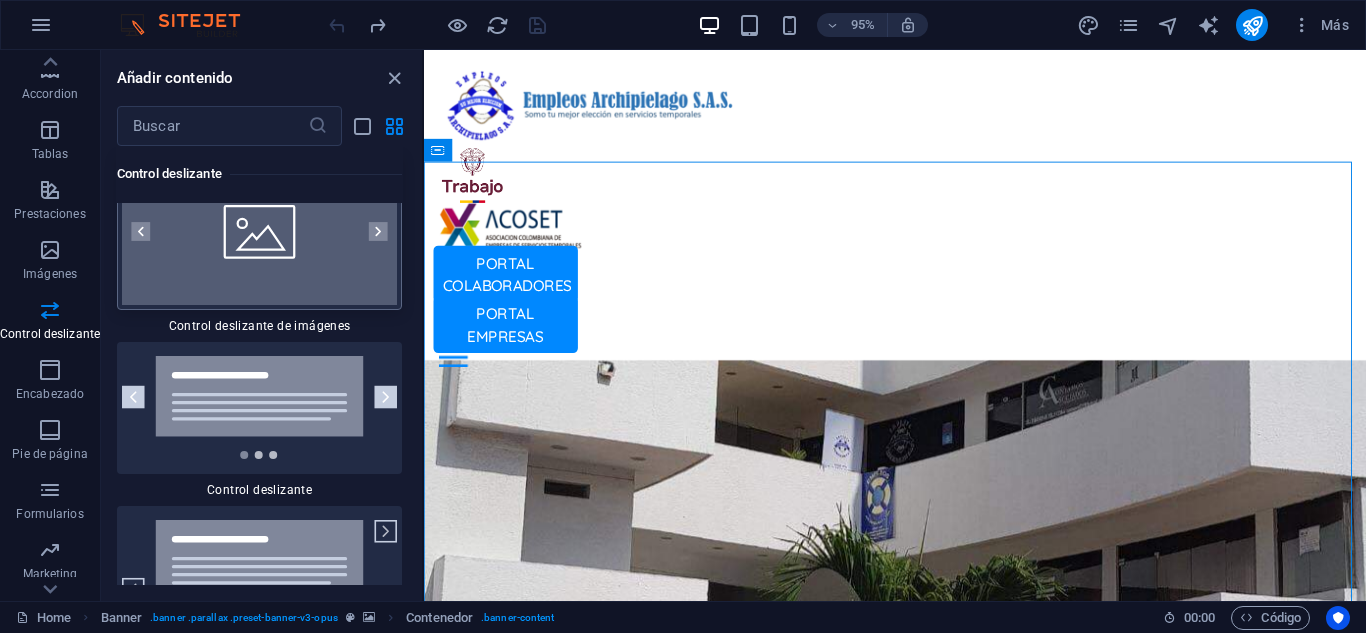 click at bounding box center [259, 231] 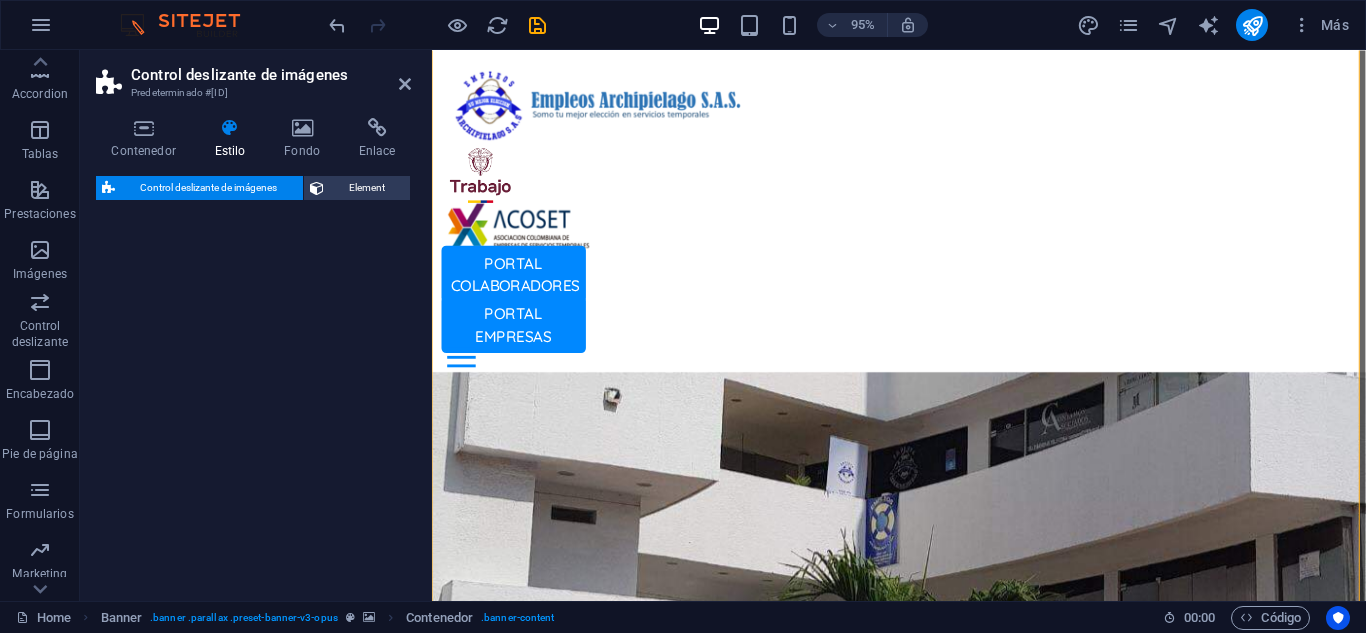 select on "rem" 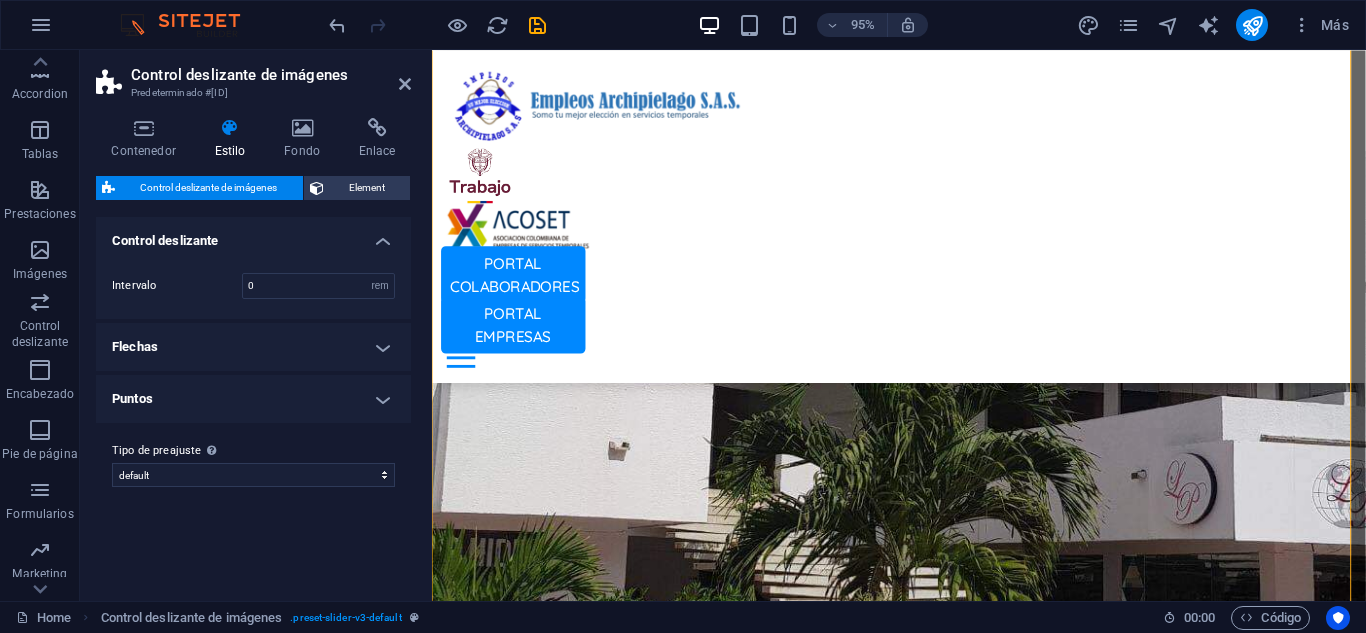 scroll, scrollTop: 677, scrollLeft: 0, axis: vertical 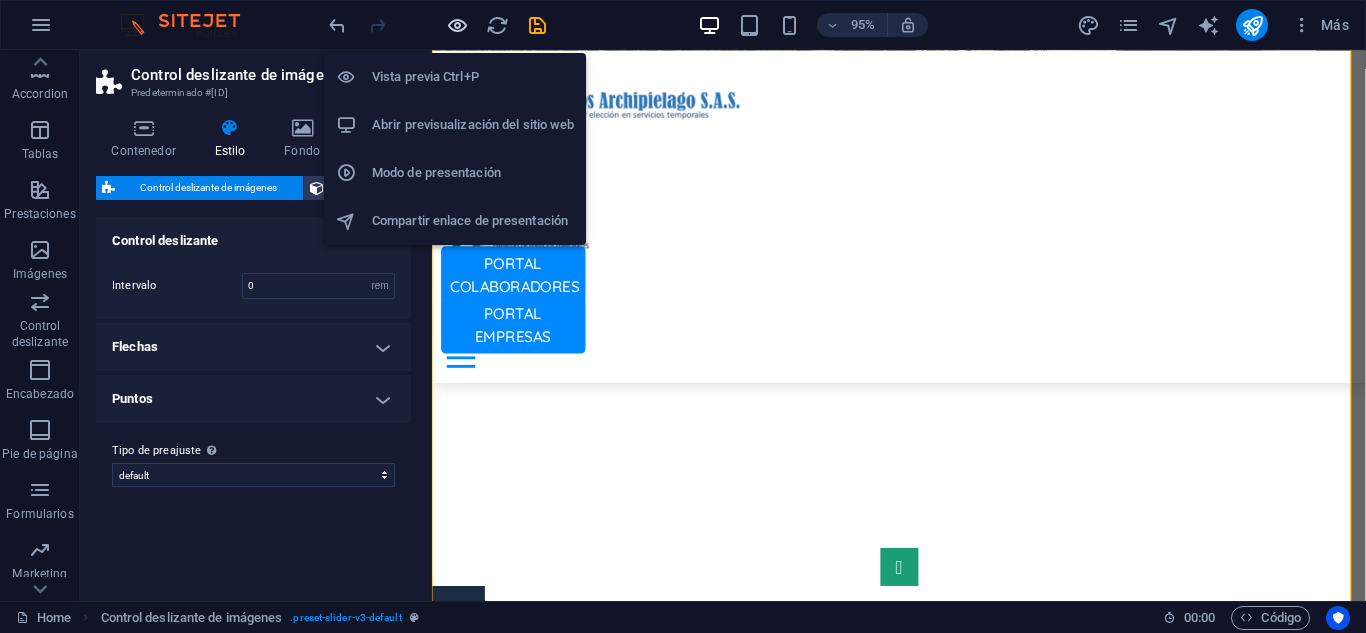 click at bounding box center [457, 25] 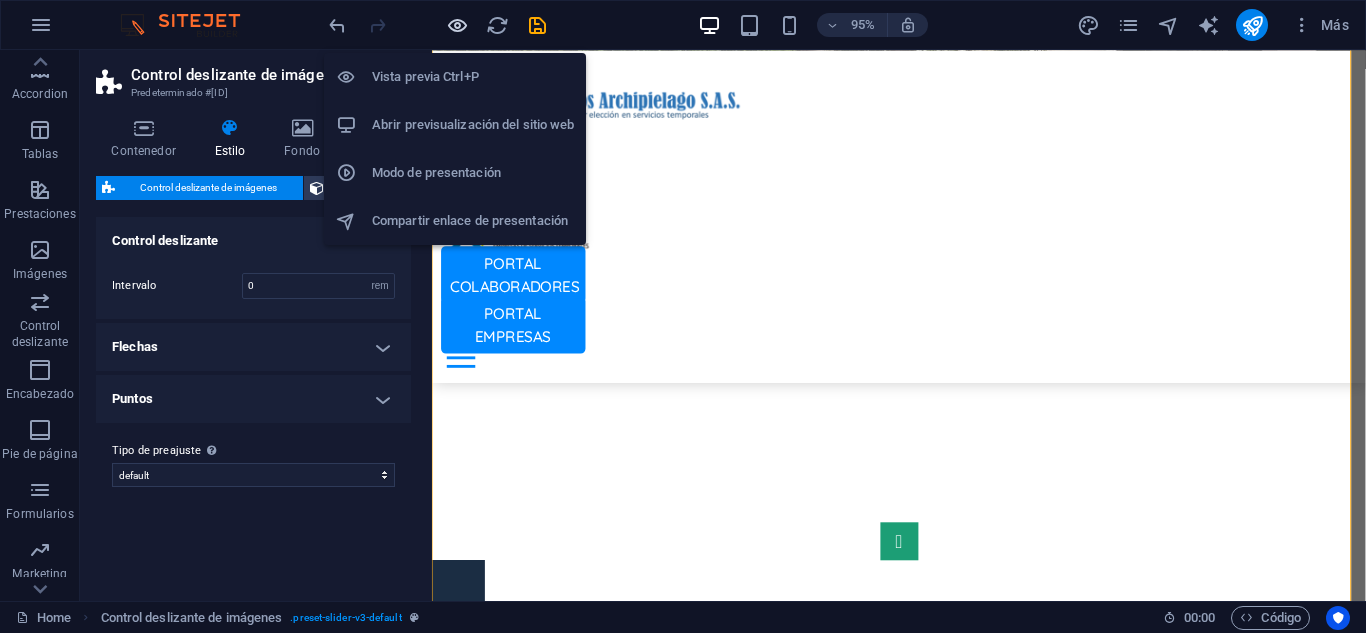 scroll, scrollTop: 651, scrollLeft: 0, axis: vertical 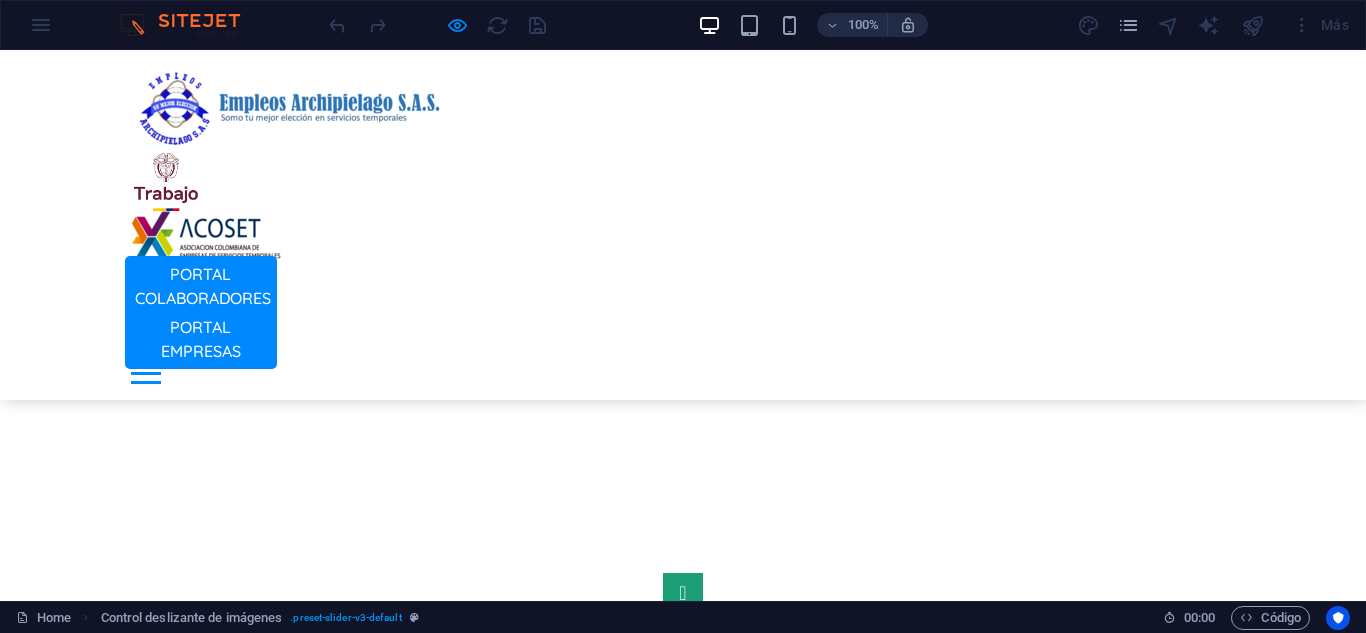 click at bounding box center [683, 2365] 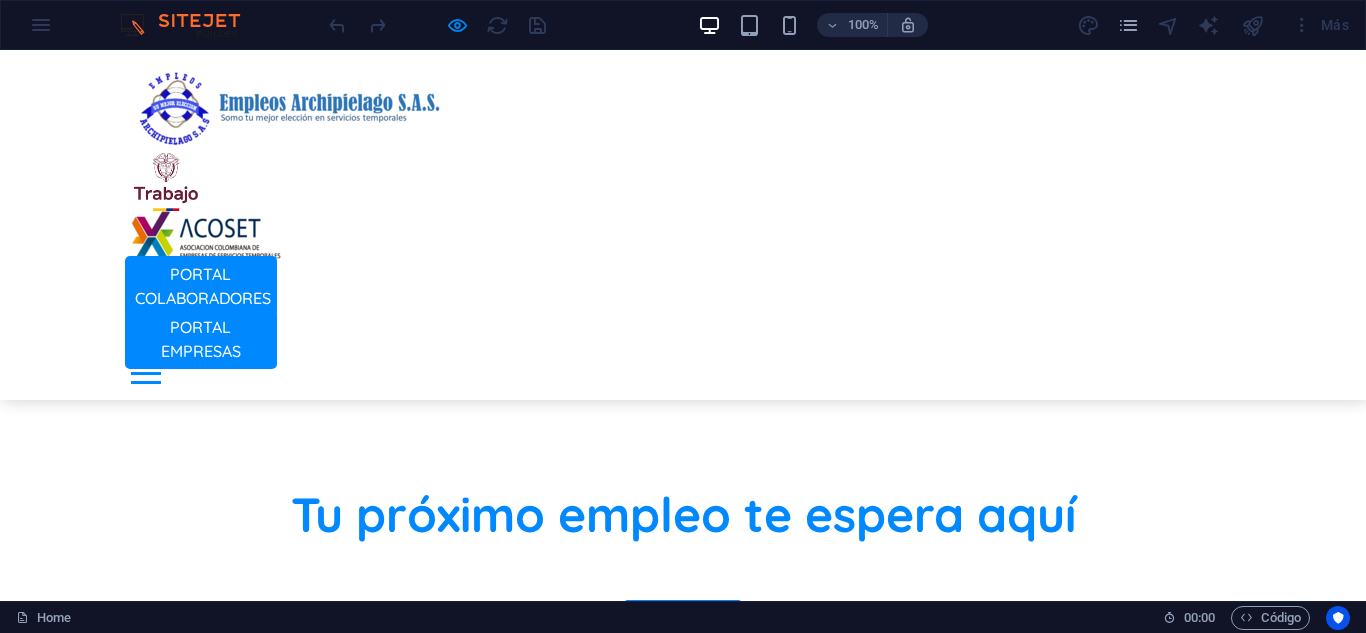 scroll, scrollTop: 151, scrollLeft: 0, axis: vertical 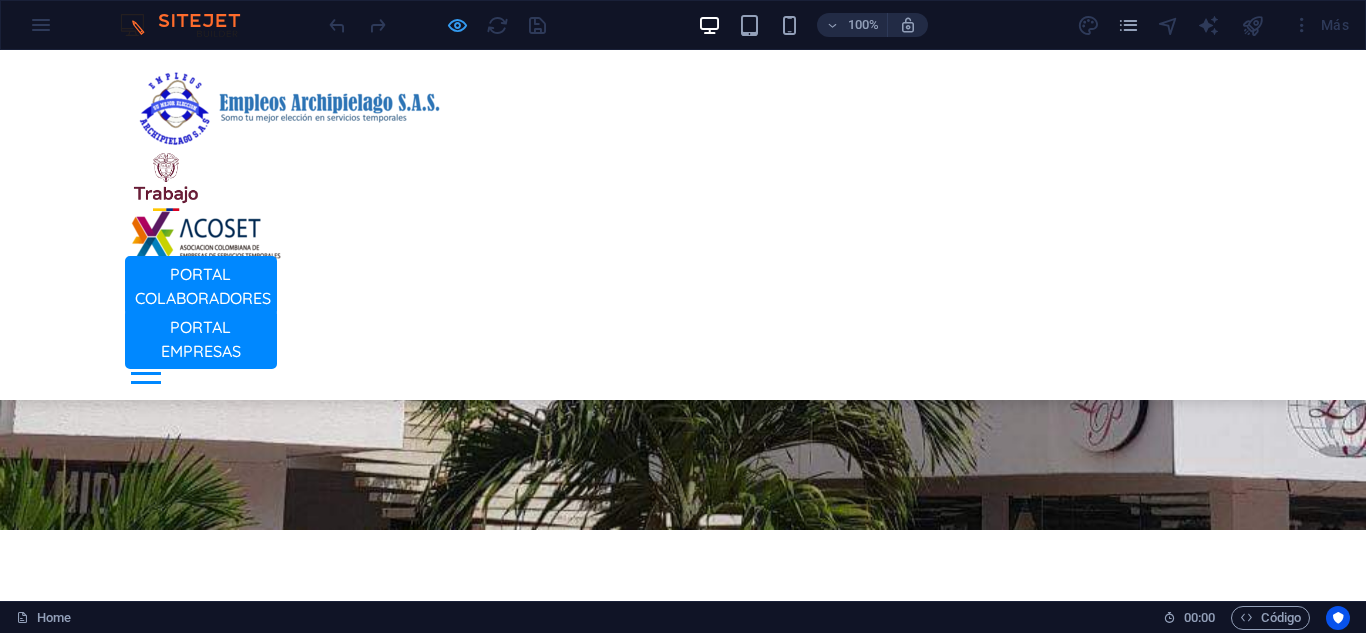 click at bounding box center [457, 25] 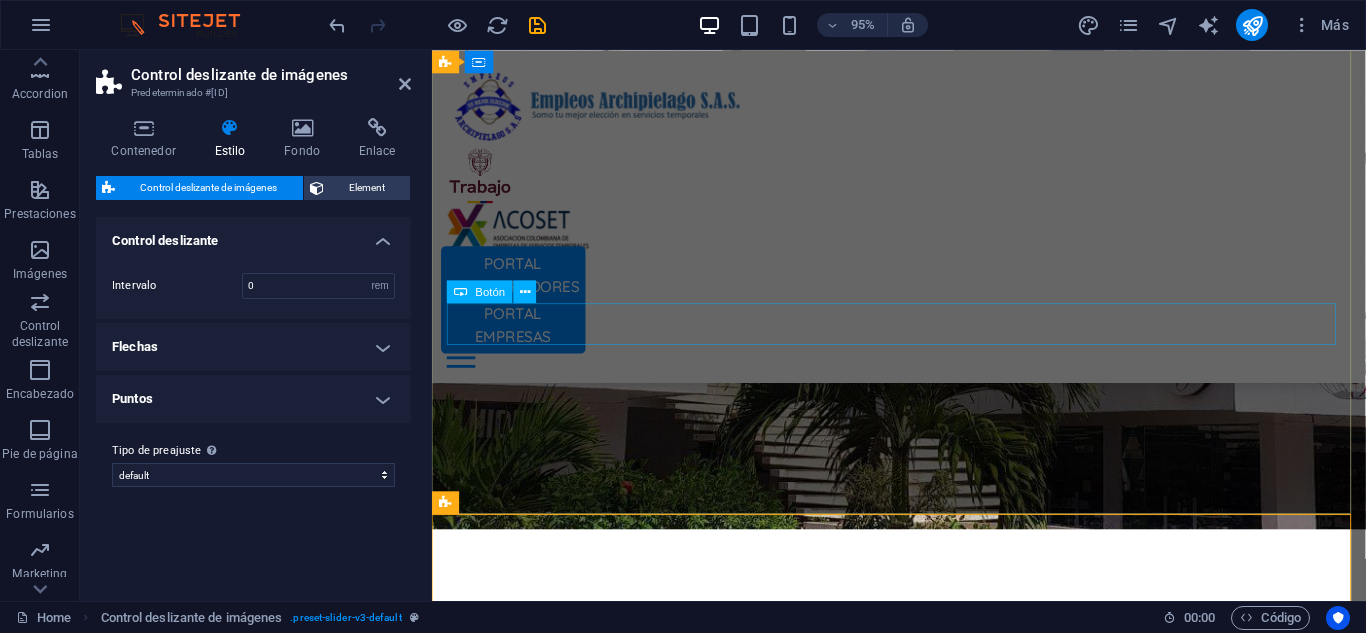 scroll, scrollTop: 0, scrollLeft: 0, axis: both 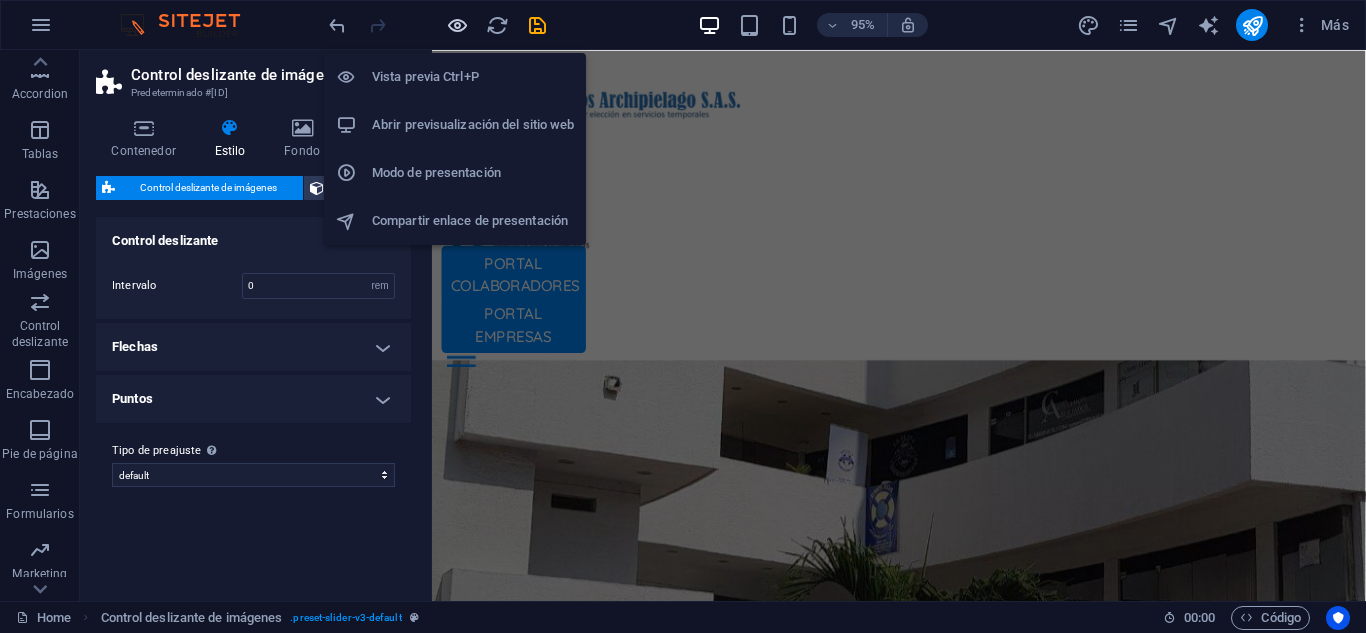 click at bounding box center (457, 25) 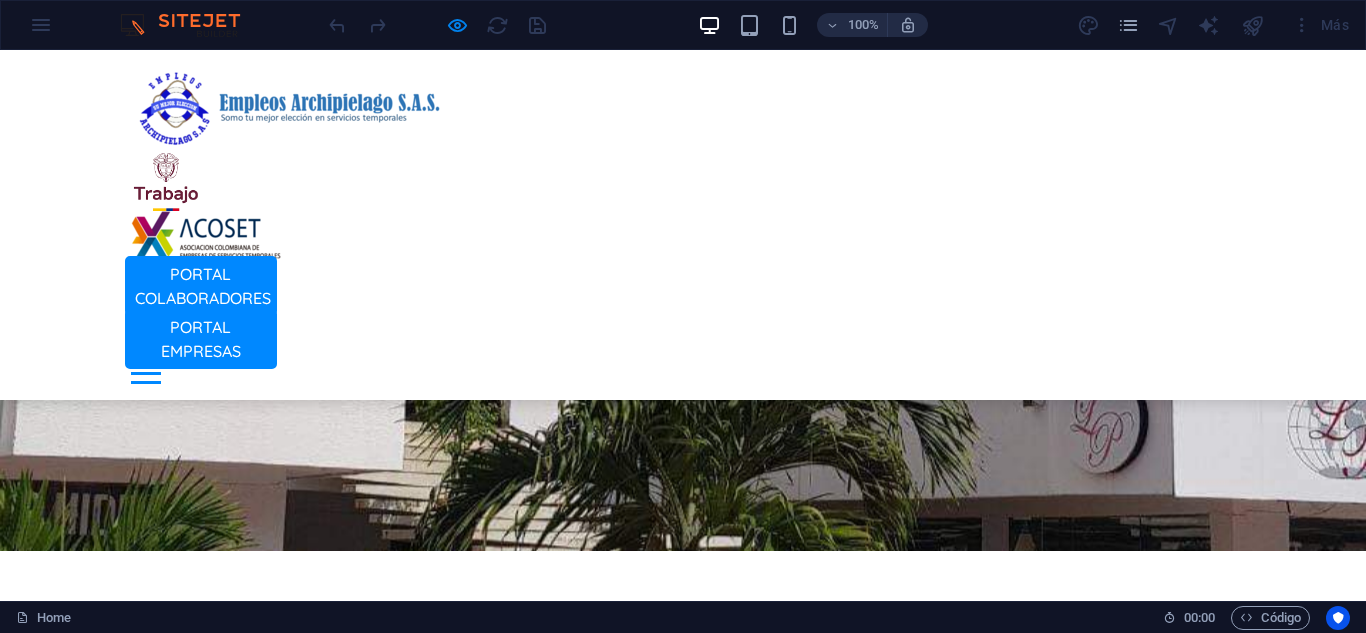 scroll, scrollTop: 0, scrollLeft: 0, axis: both 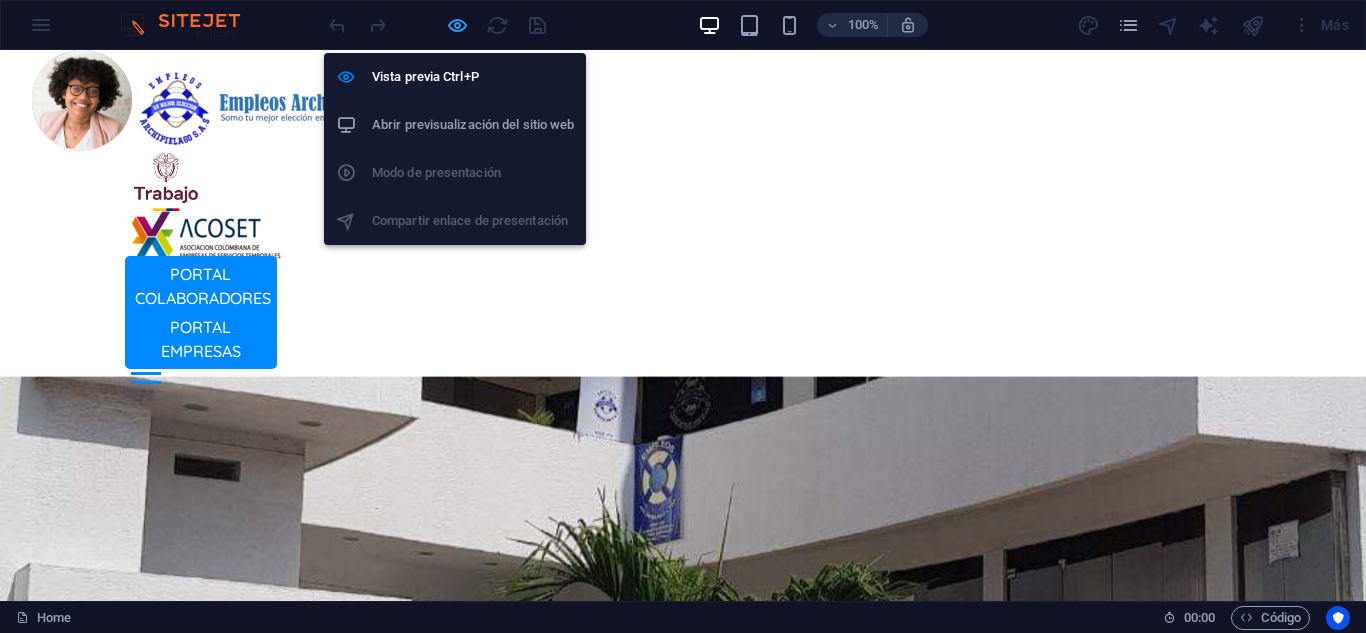 click at bounding box center (457, 25) 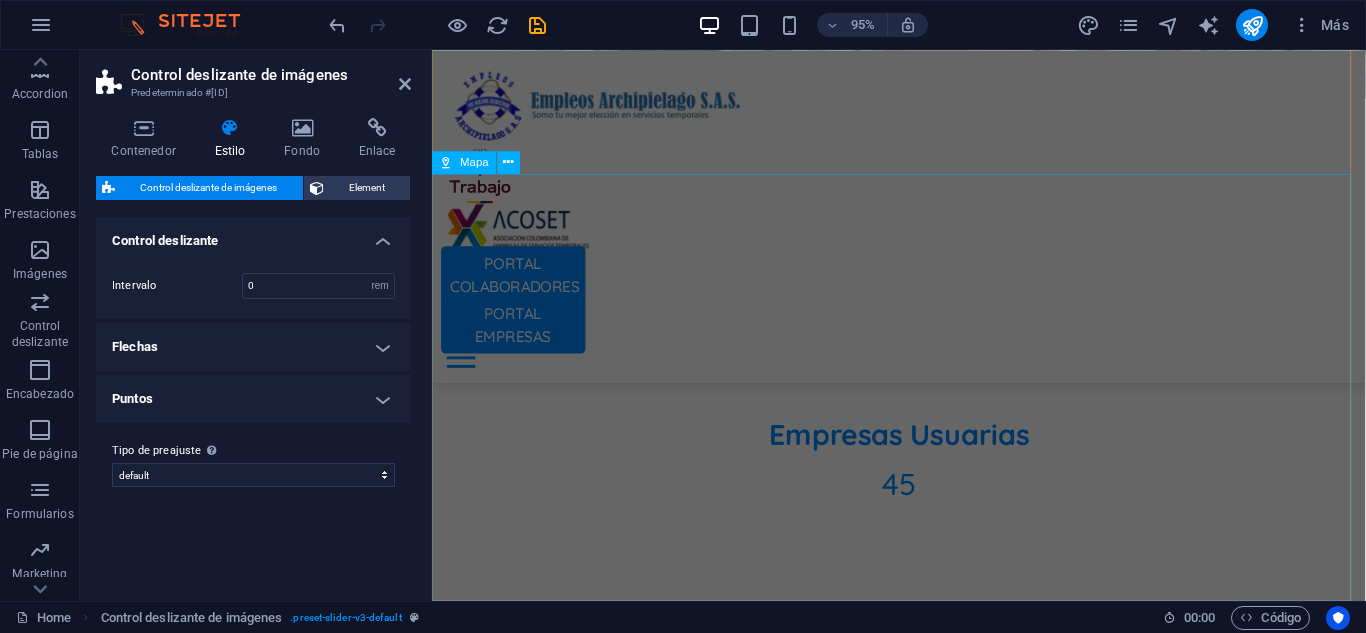 scroll, scrollTop: 6343, scrollLeft: 0, axis: vertical 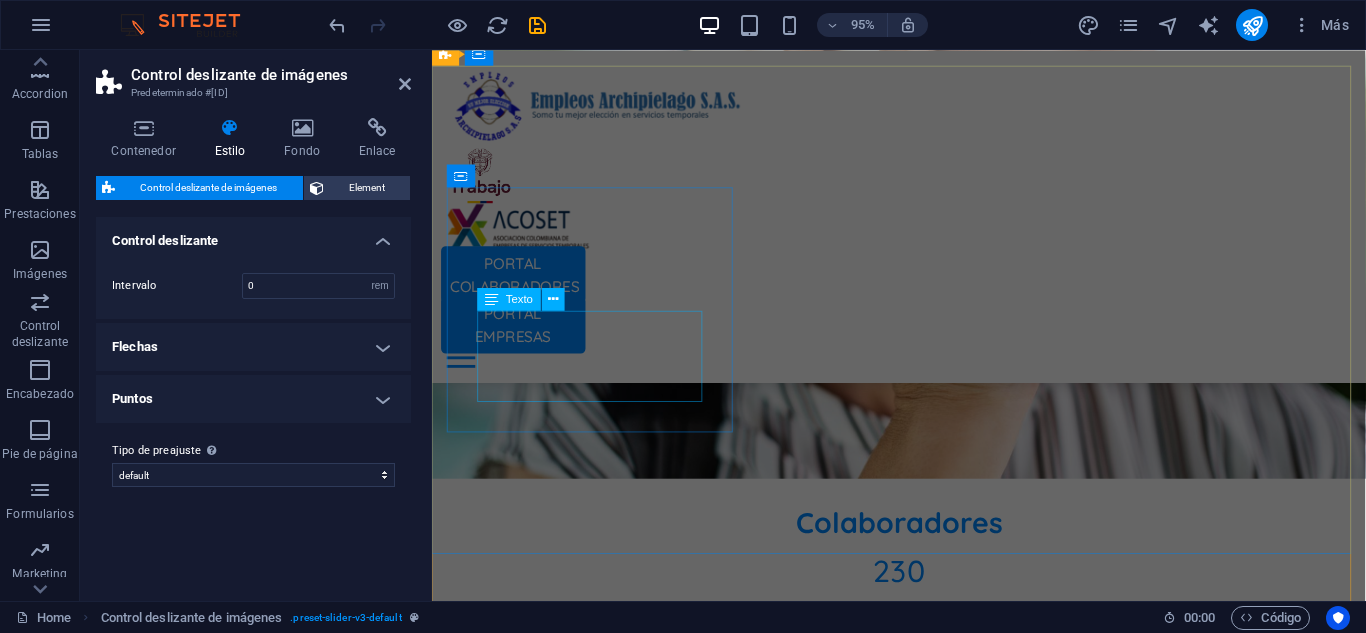 click on "Phone:  ([PHONE]) [PHONE] Llámanos ahora" at bounding box center [923, 3695] 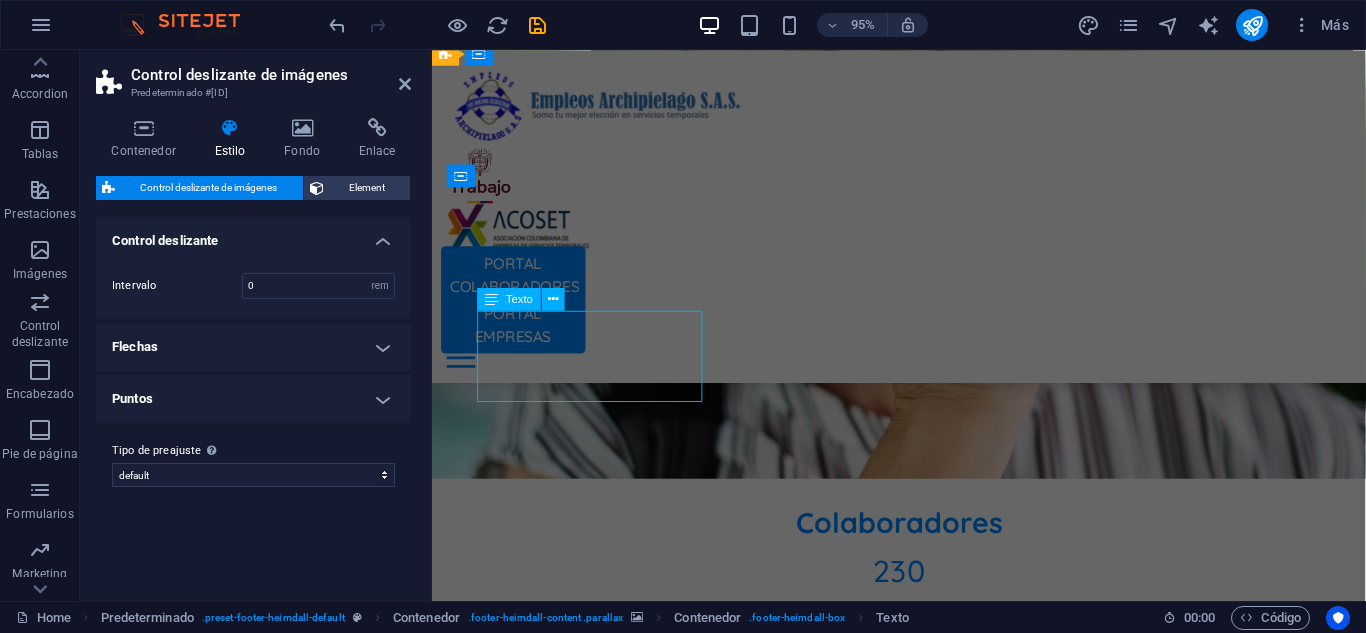 scroll, scrollTop: 6362, scrollLeft: 0, axis: vertical 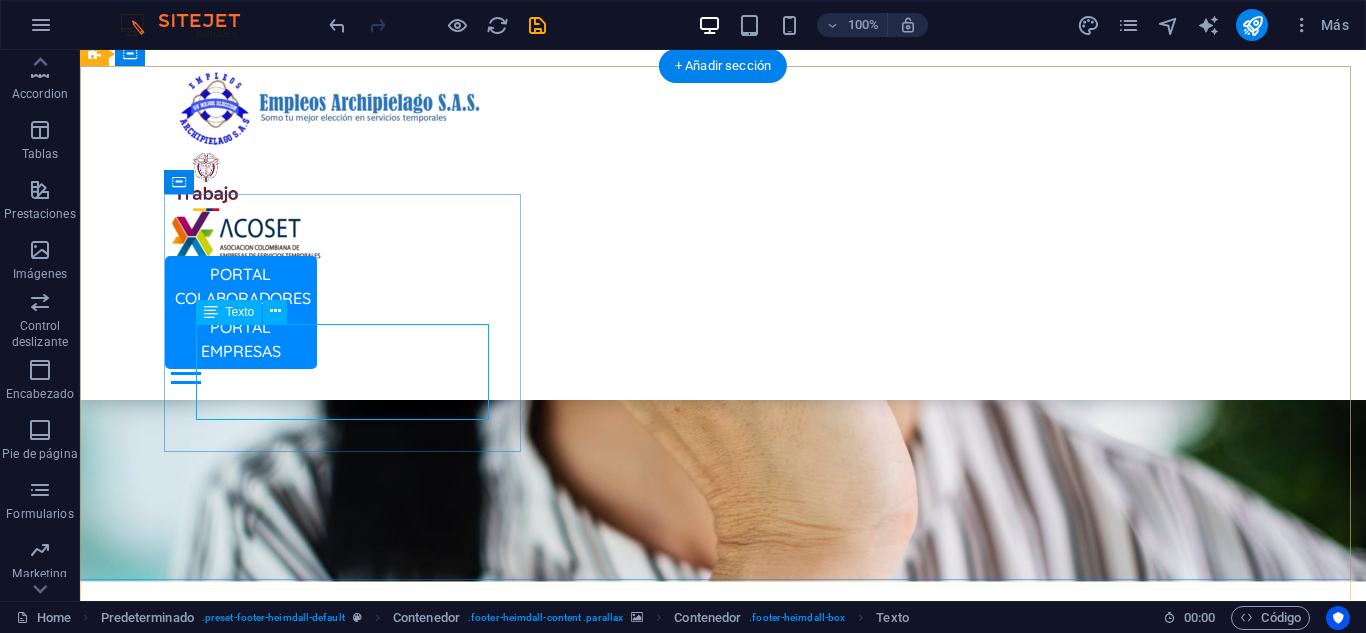 click on "([PHONE])" at bounding box center (648, 3762) 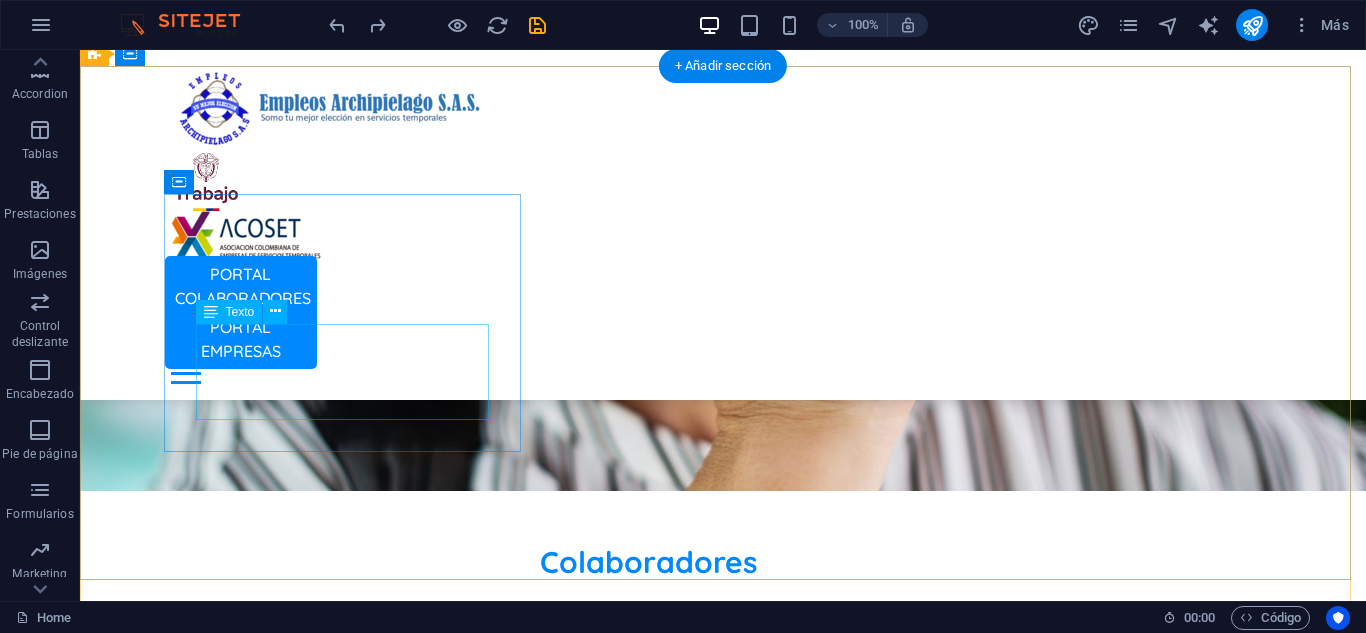 click on "([PHONE])" at bounding box center [648, 3689] 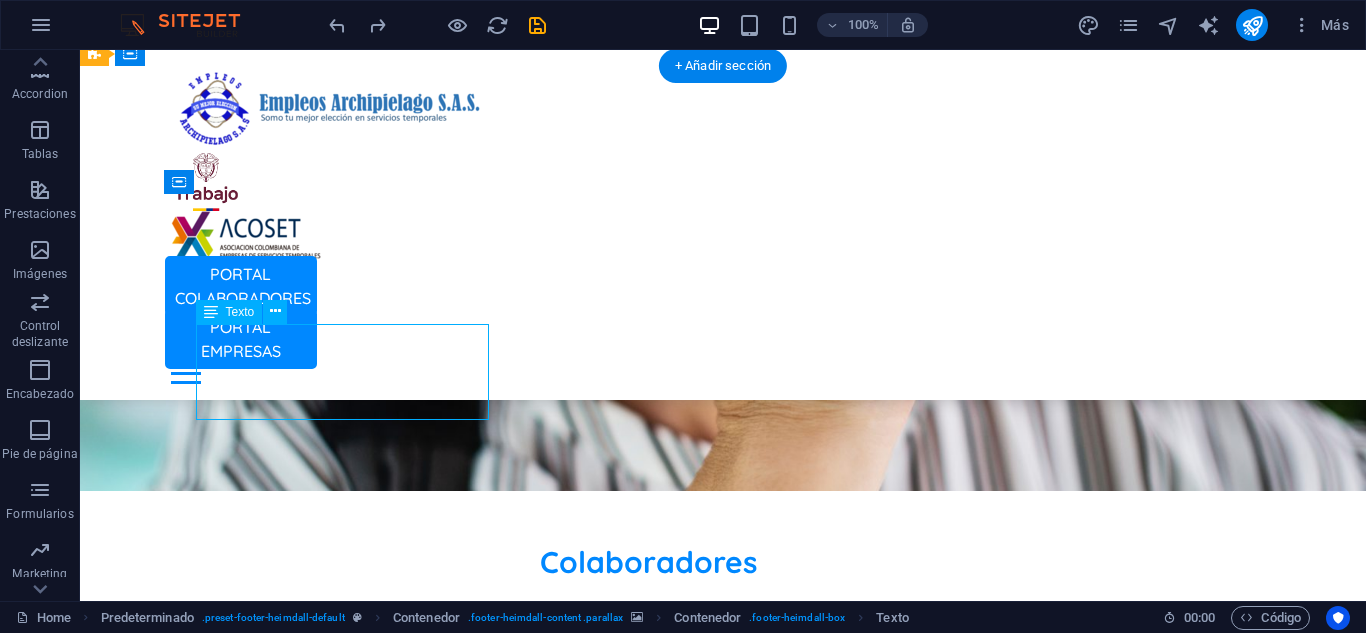 click on "([PHONE])" at bounding box center (648, 3689) 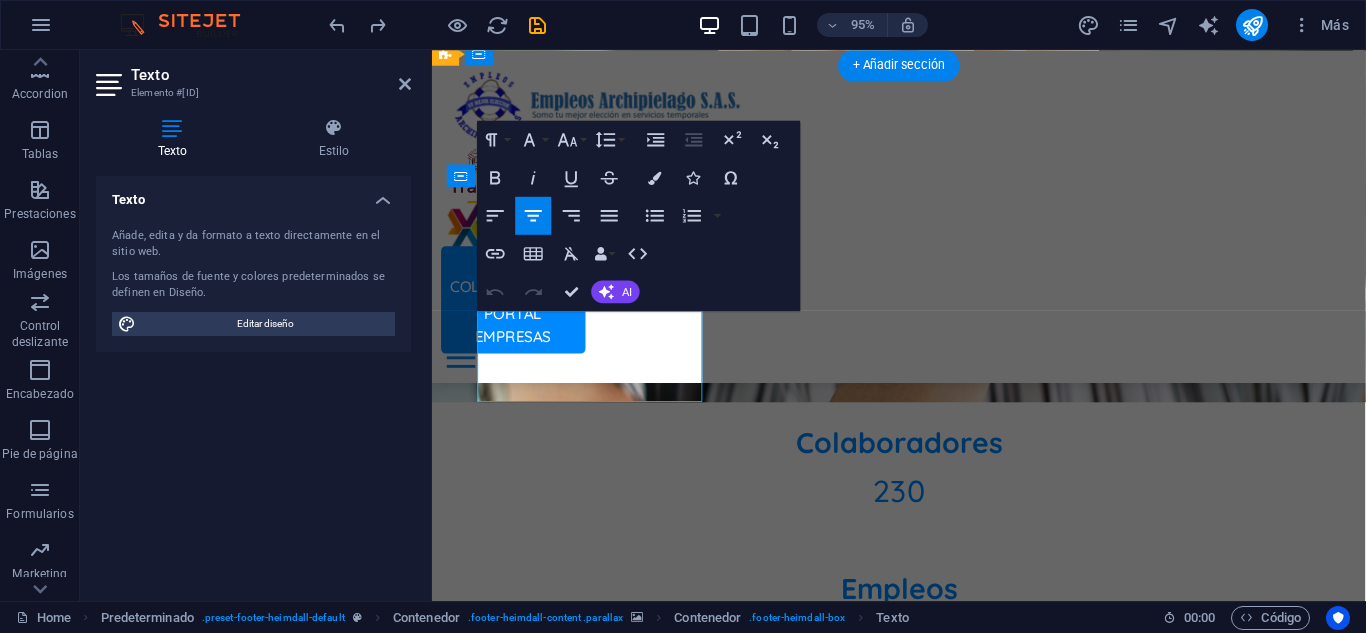 scroll, scrollTop: 6343, scrollLeft: 0, axis: vertical 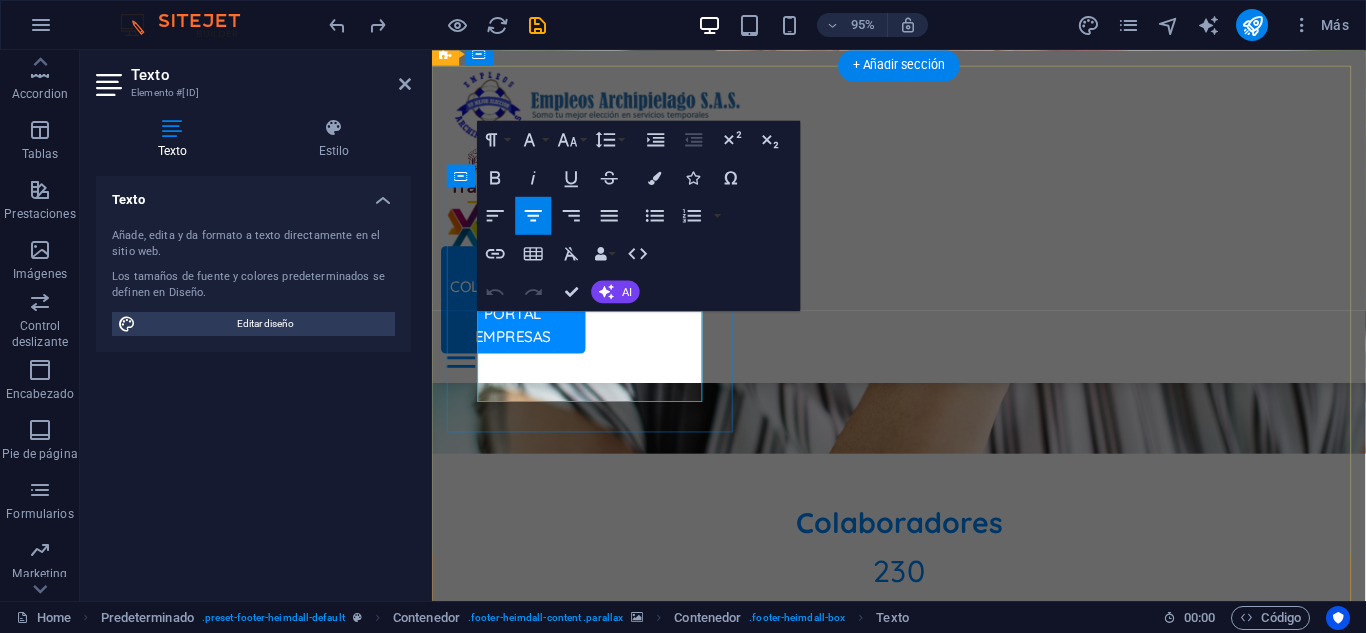 click on "([PHONE])" at bounding box center [924, 3665] 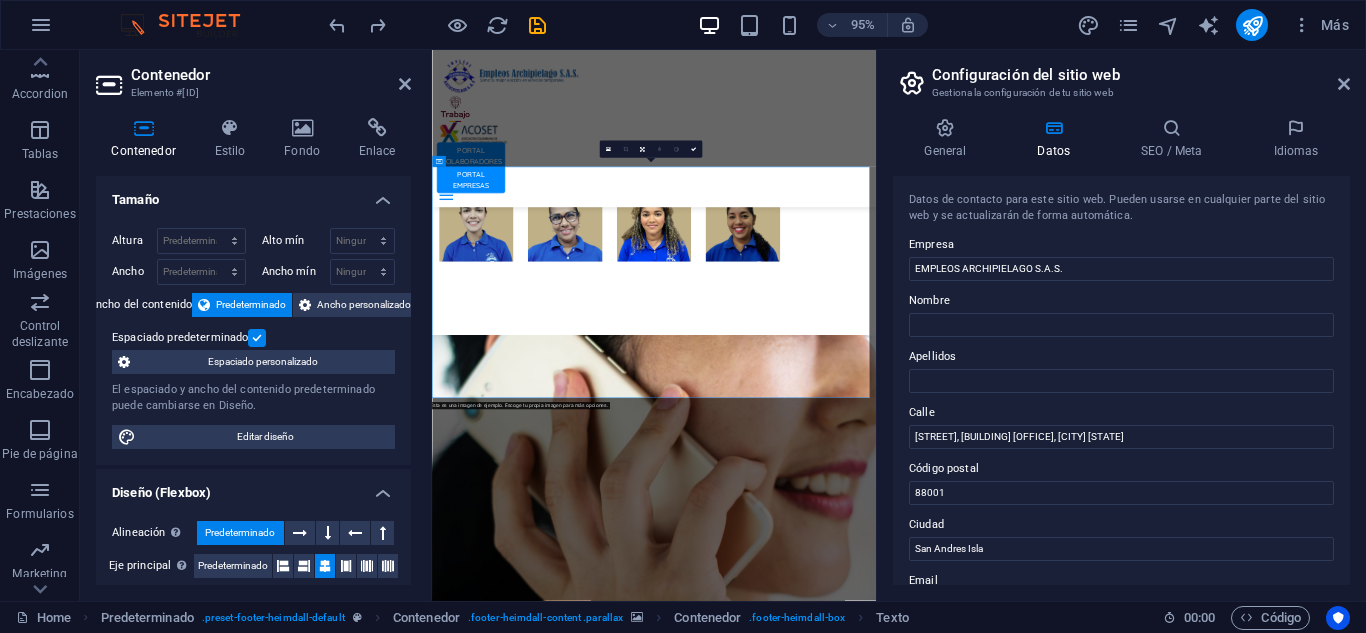 scroll, scrollTop: 6681, scrollLeft: 0, axis: vertical 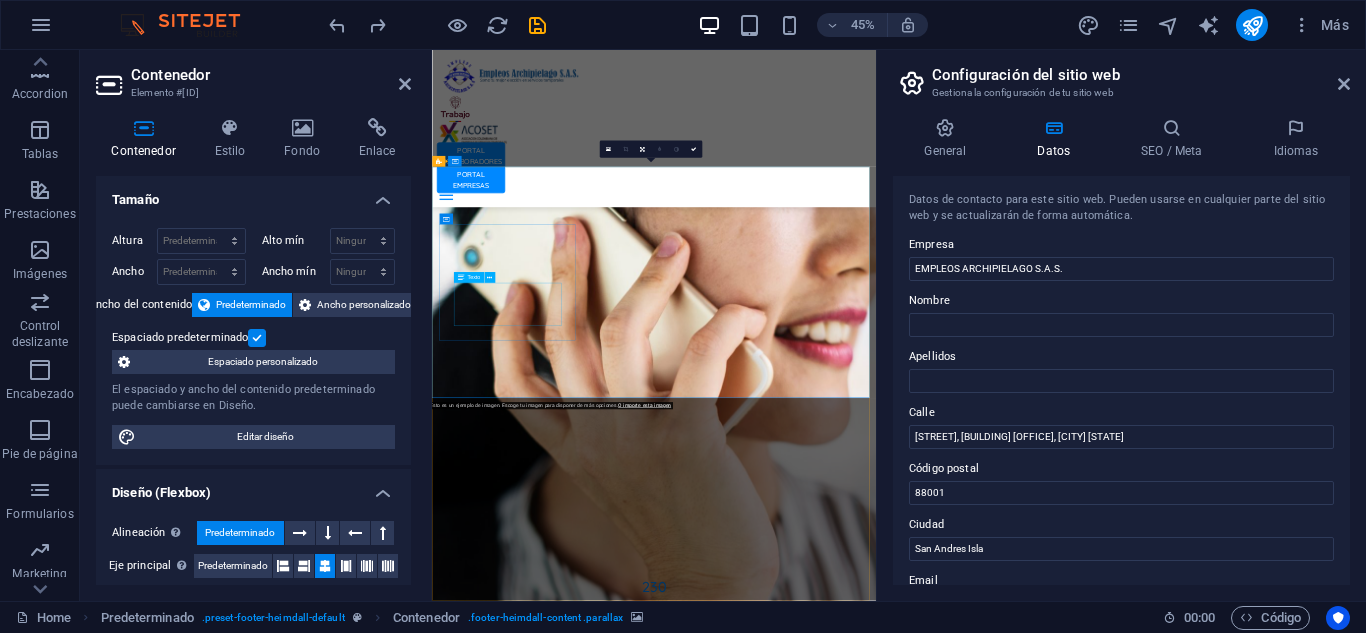 click on "([PHONE])" at bounding box center [926, 4521] 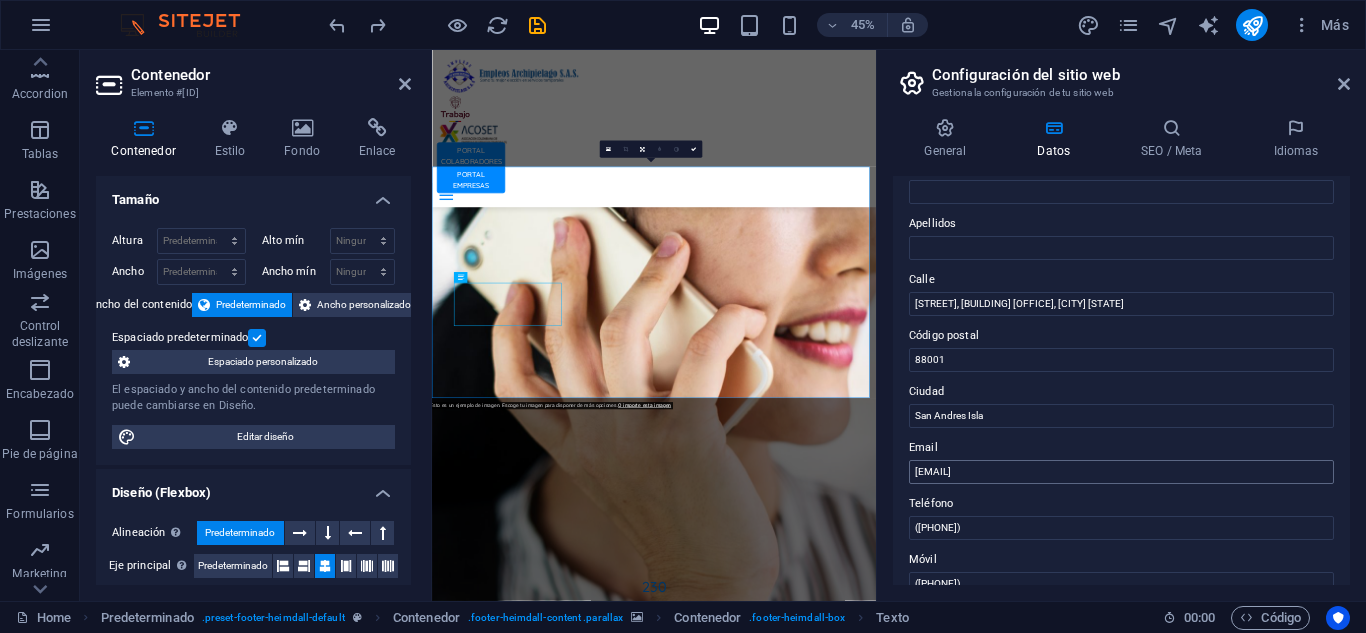 scroll, scrollTop: 300, scrollLeft: 0, axis: vertical 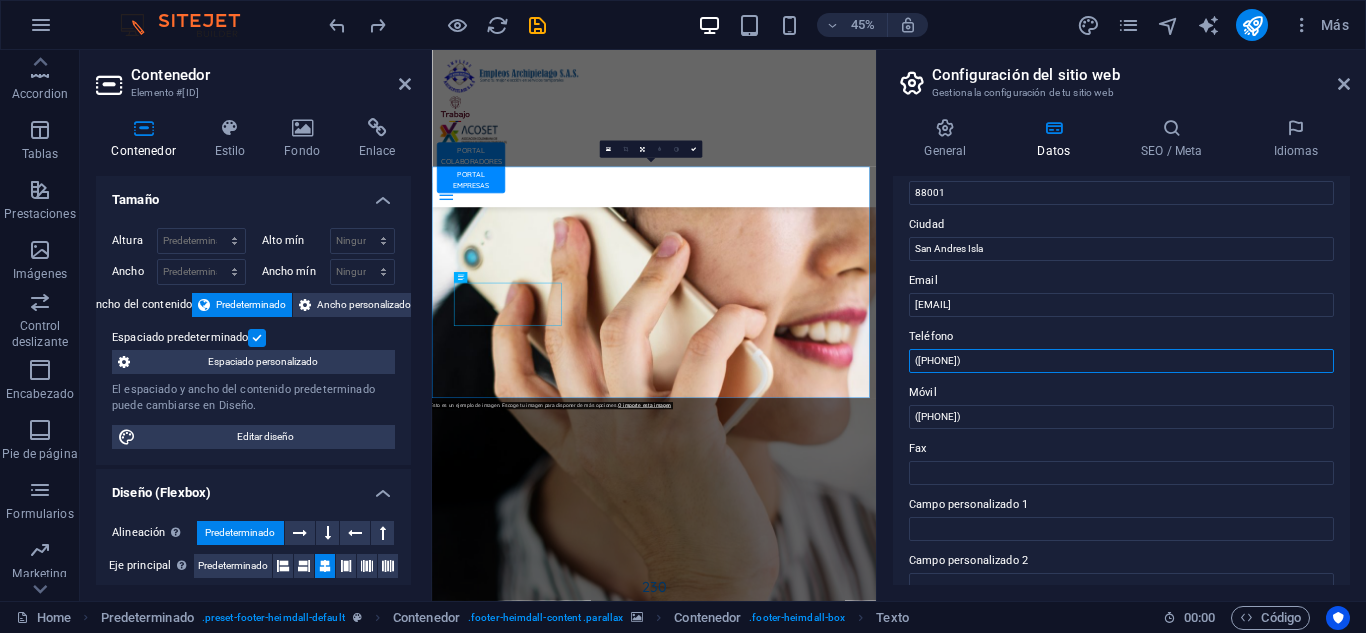 drag, startPoint x: 1433, startPoint y: 412, endPoint x: 1378, endPoint y: 678, distance: 271.6266 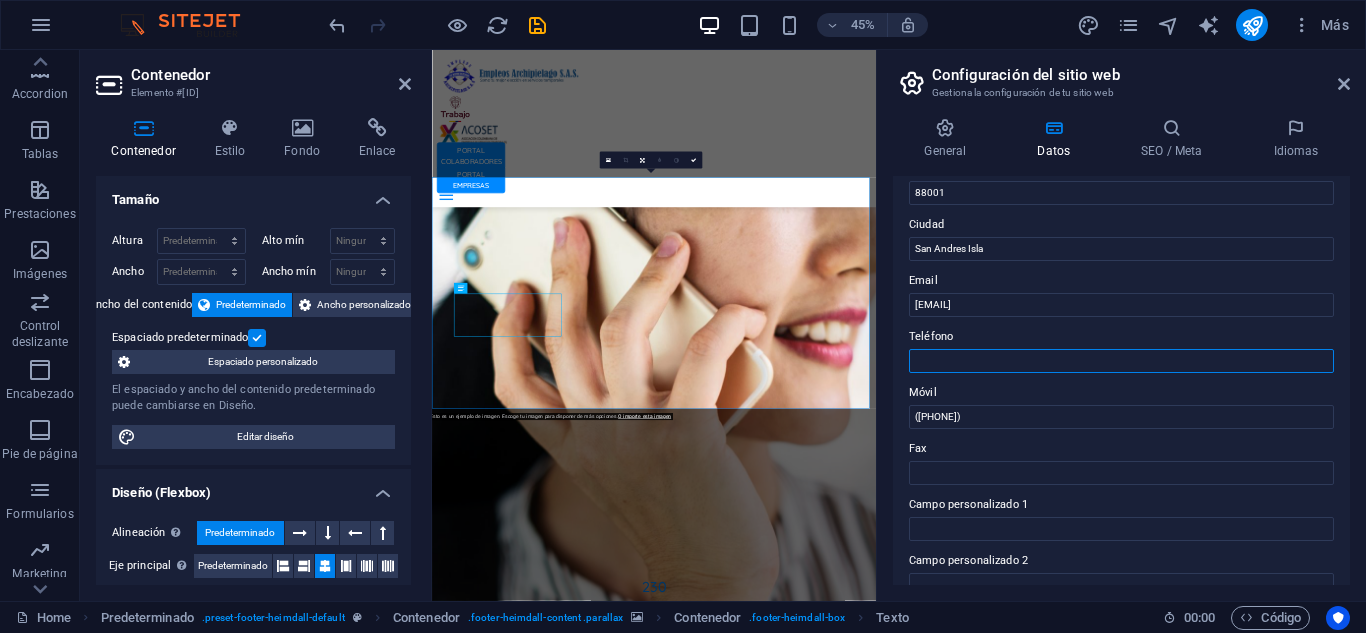 scroll, scrollTop: 6657, scrollLeft: 0, axis: vertical 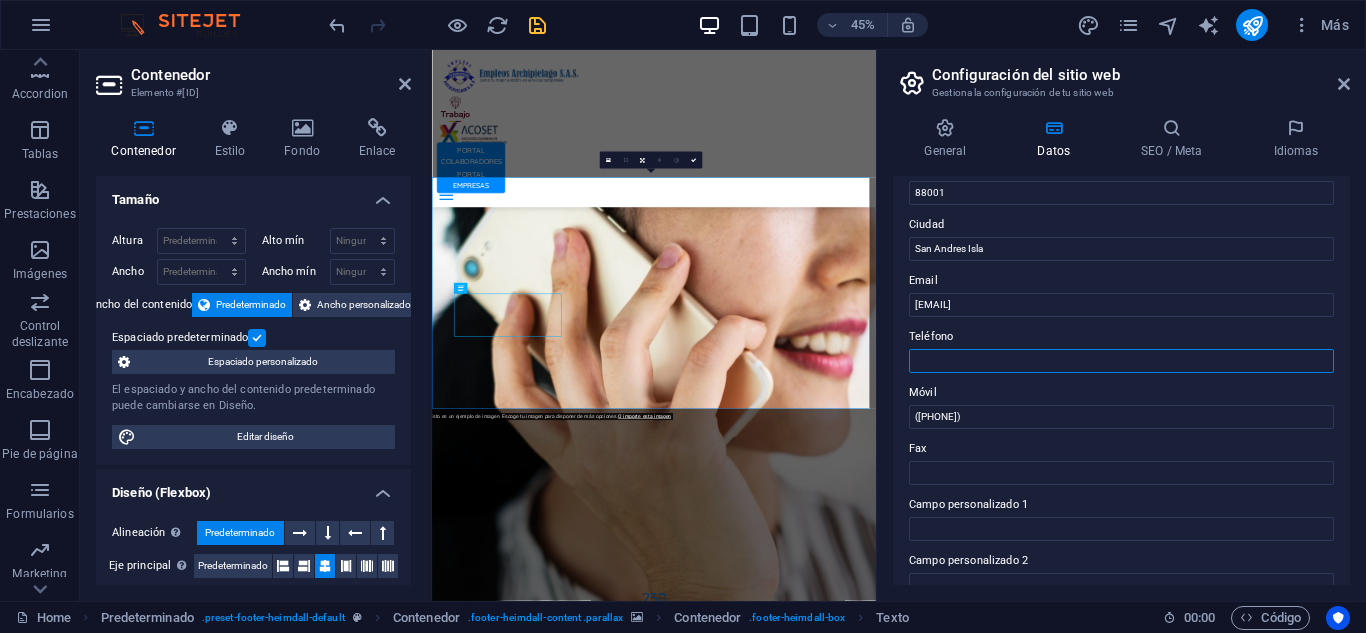 type 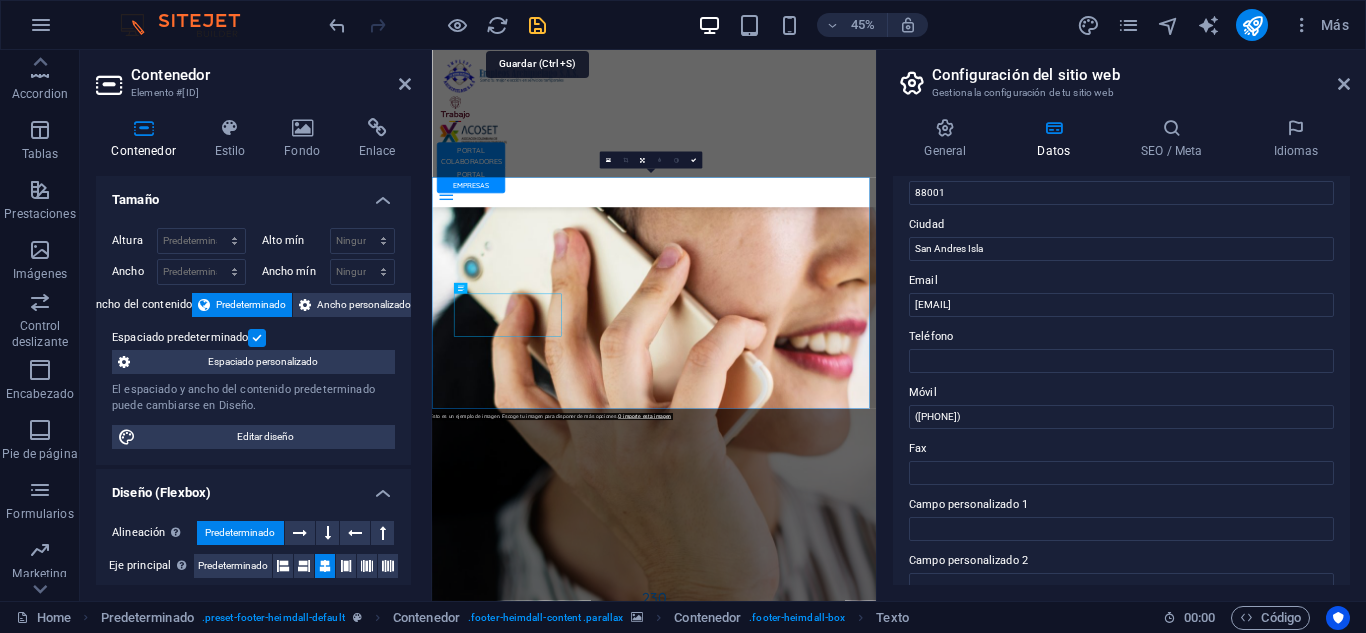 click at bounding box center [537, 25] 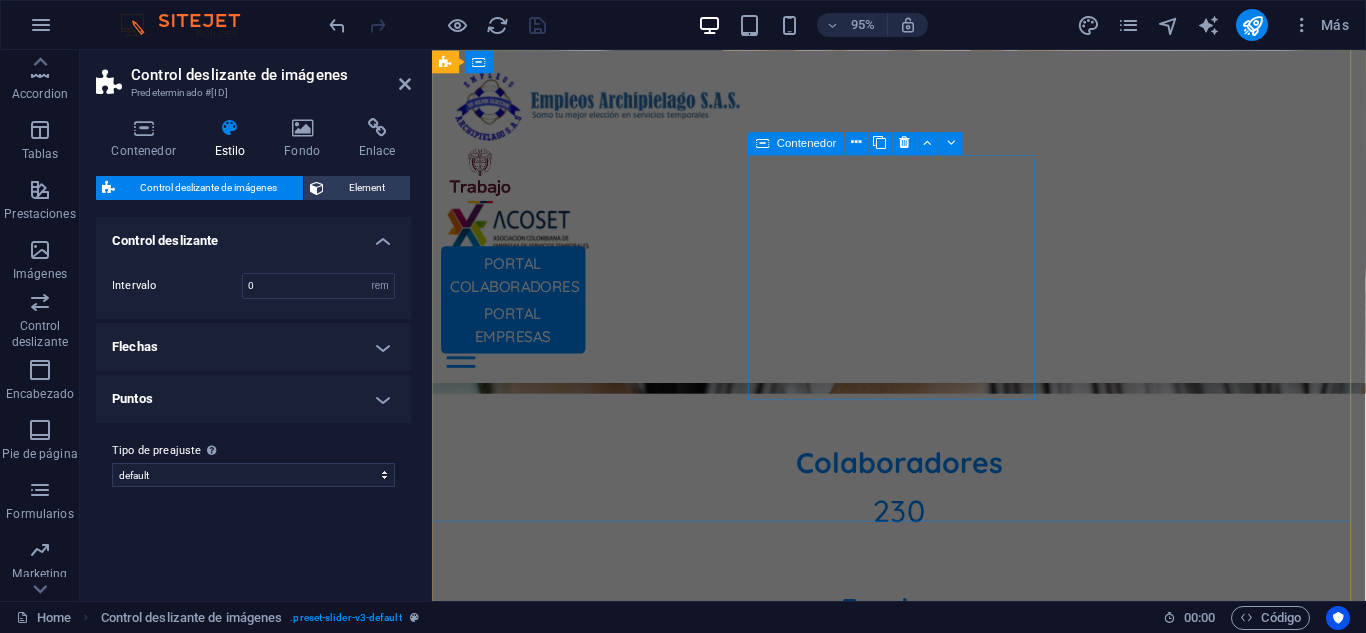 scroll, scrollTop: 6377, scrollLeft: 0, axis: vertical 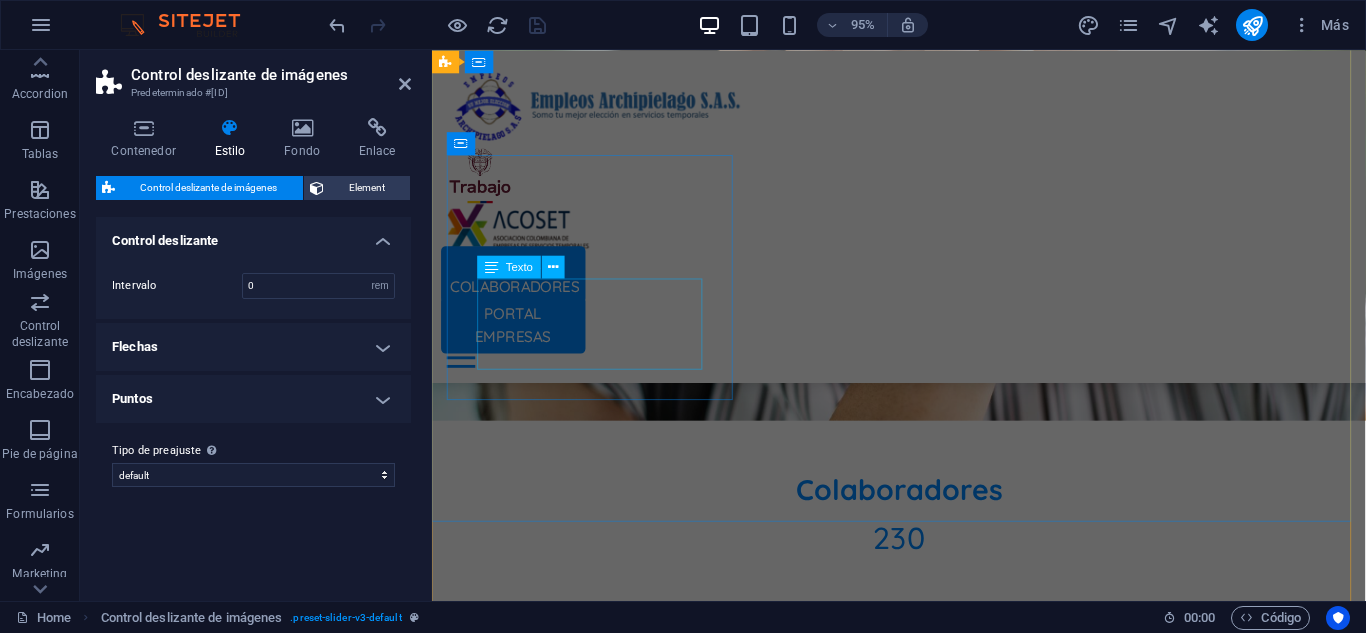 click on "+1 646 - 333 - 44 55" at bounding box center [924, 3648] 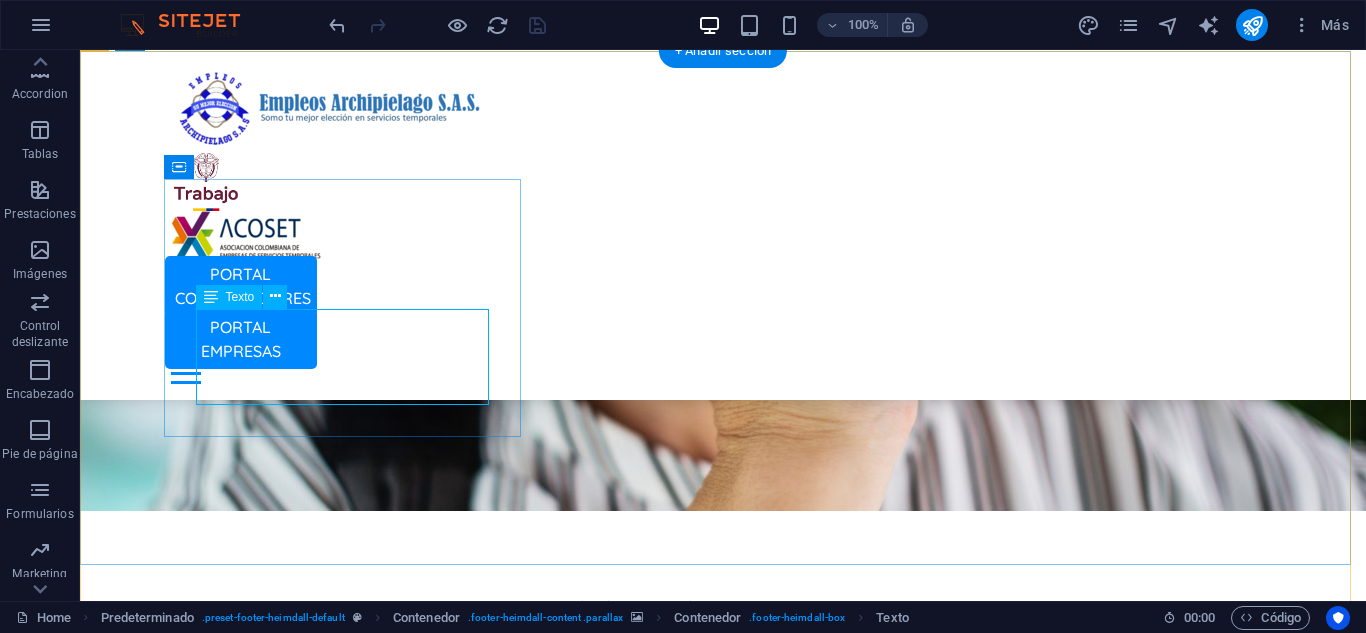 click on "+1 646 - 333 - 44 55" at bounding box center (648, 3747) 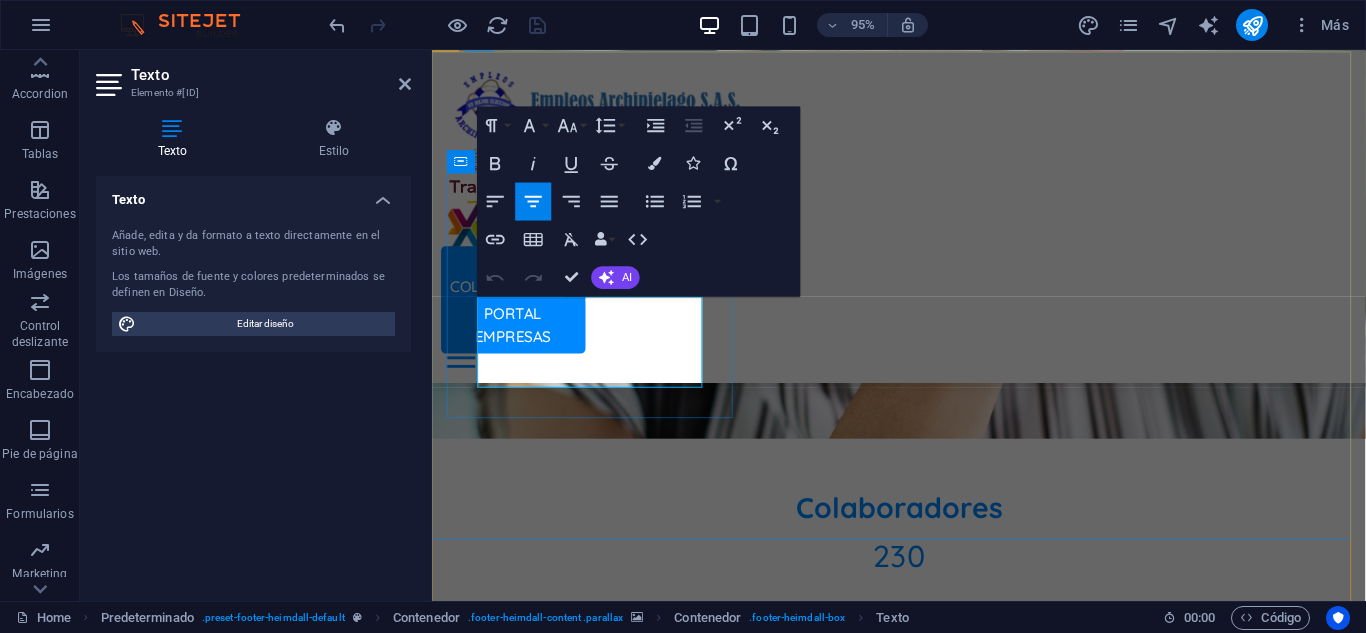 click on "+1 646 - 333 - 44 55" at bounding box center (924, 3650) 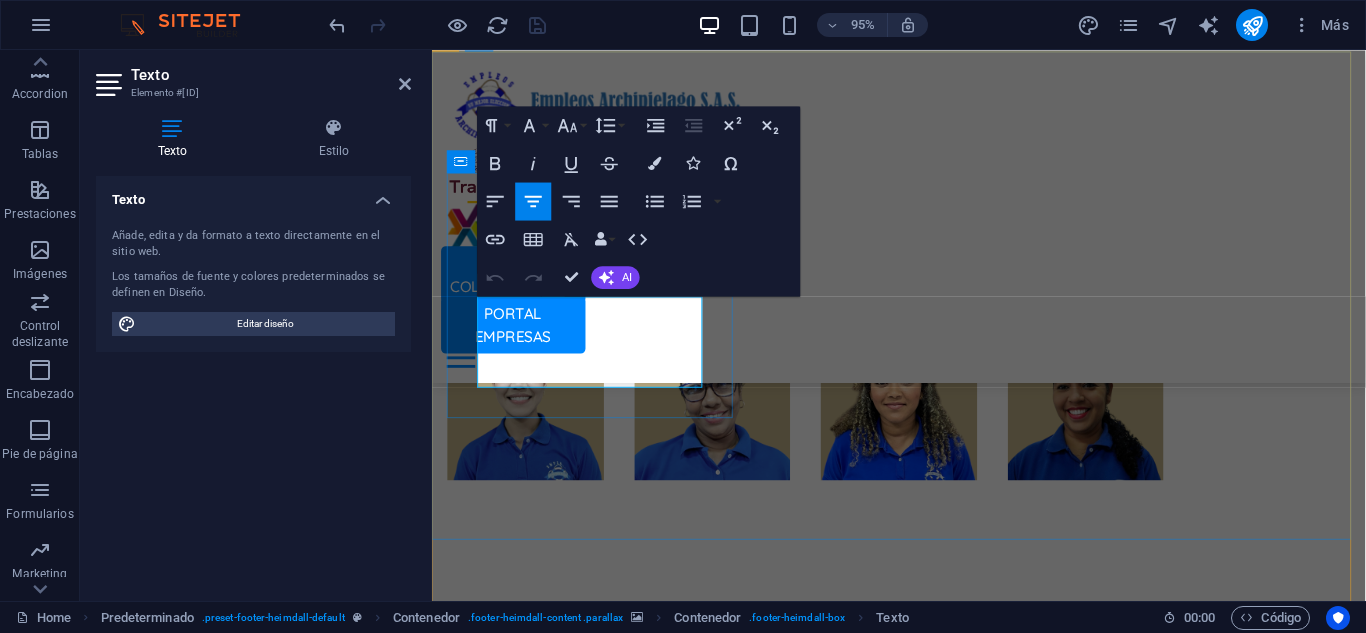 scroll, scrollTop: 6681, scrollLeft: 0, axis: vertical 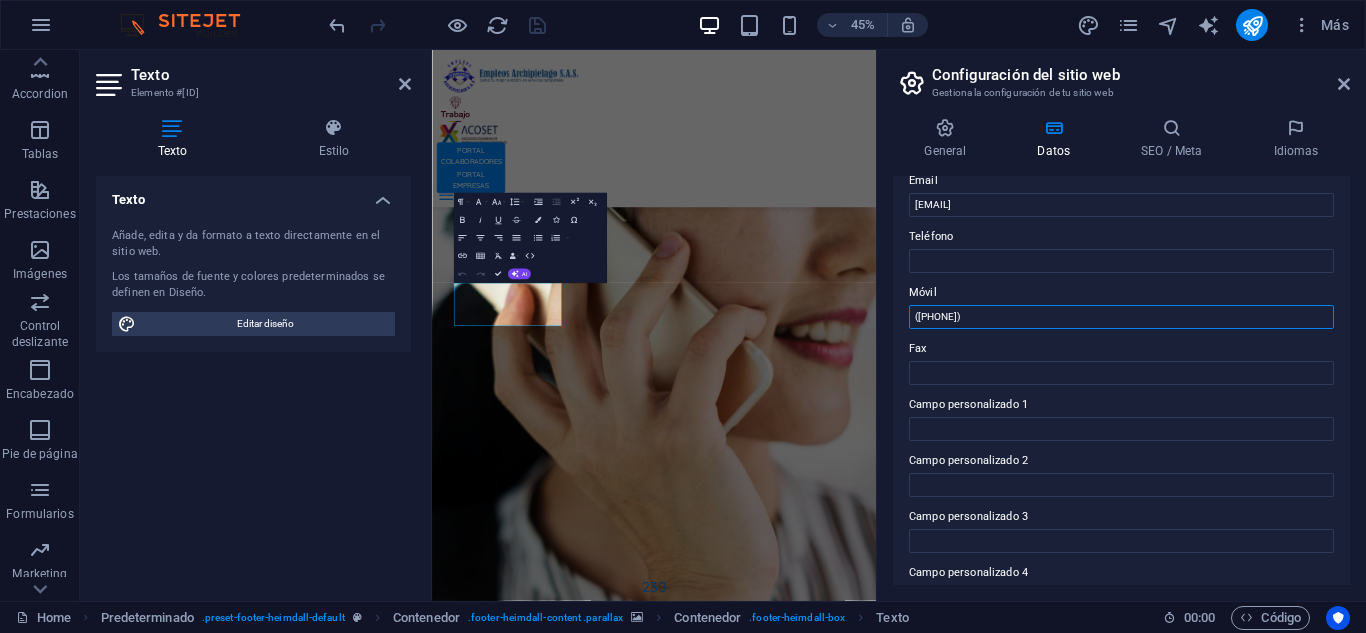 drag, startPoint x: 1430, startPoint y: 366, endPoint x: 1389, endPoint y: 621, distance: 258.27505 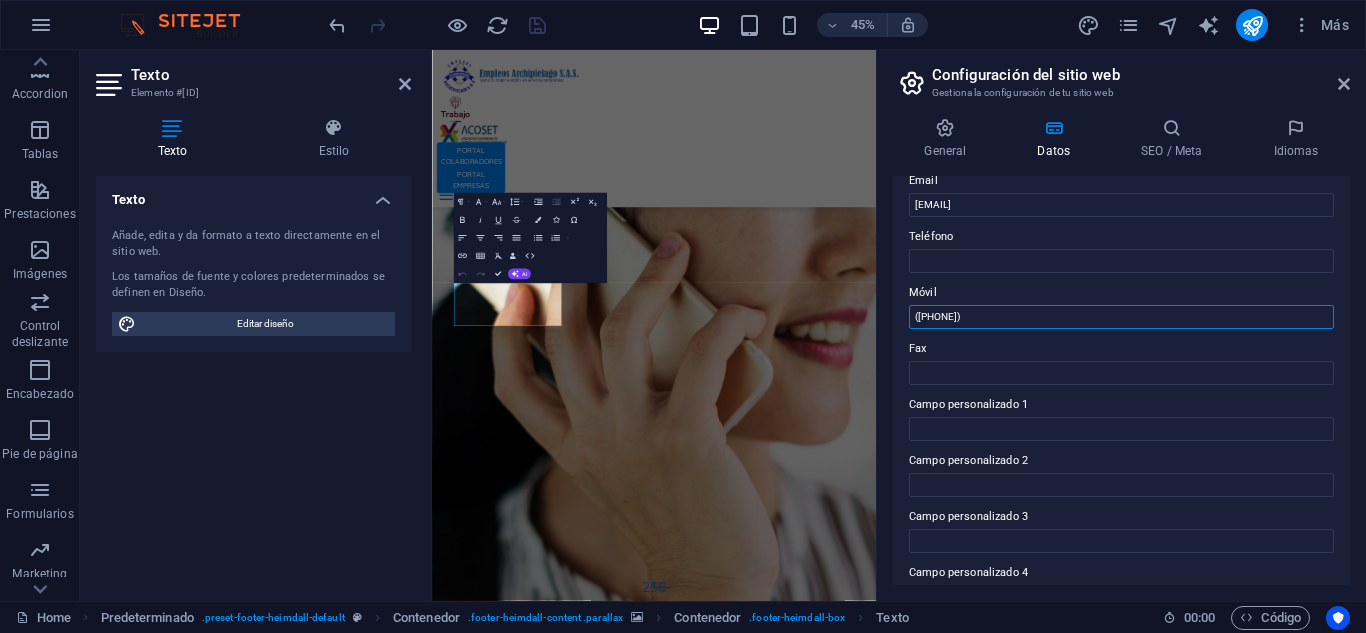 click on "([PHONE])" at bounding box center [1121, 317] 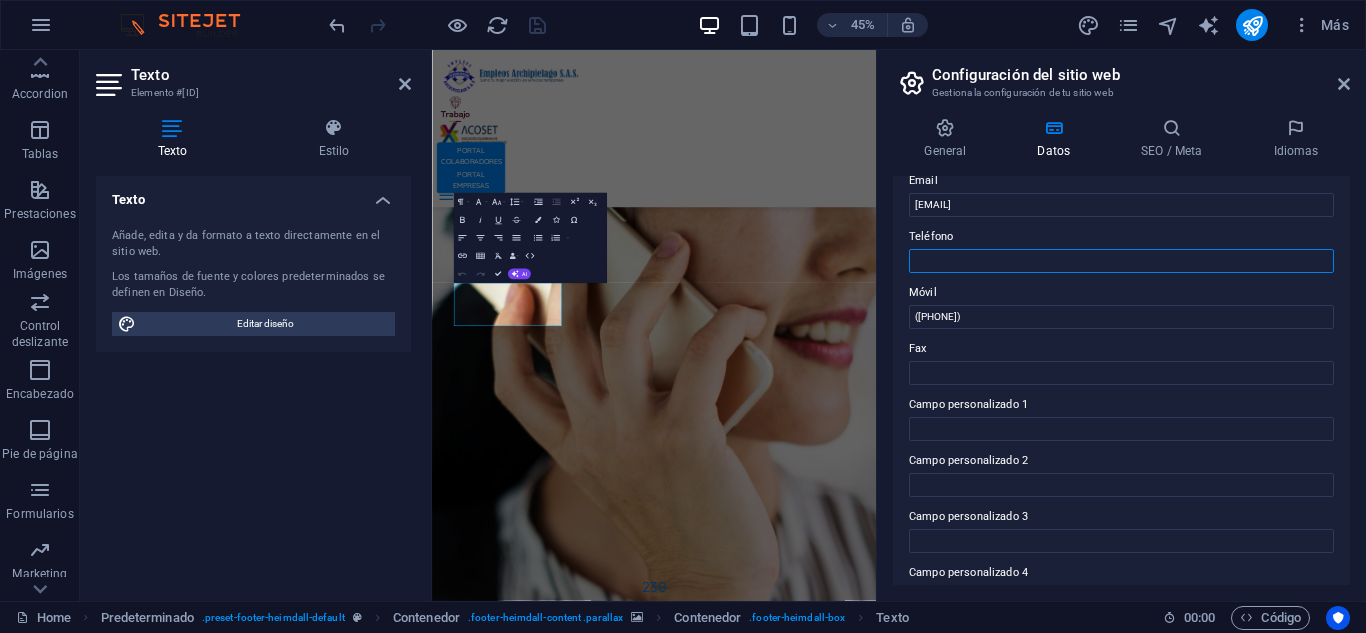 click on "Teléfono" at bounding box center (1121, 261) 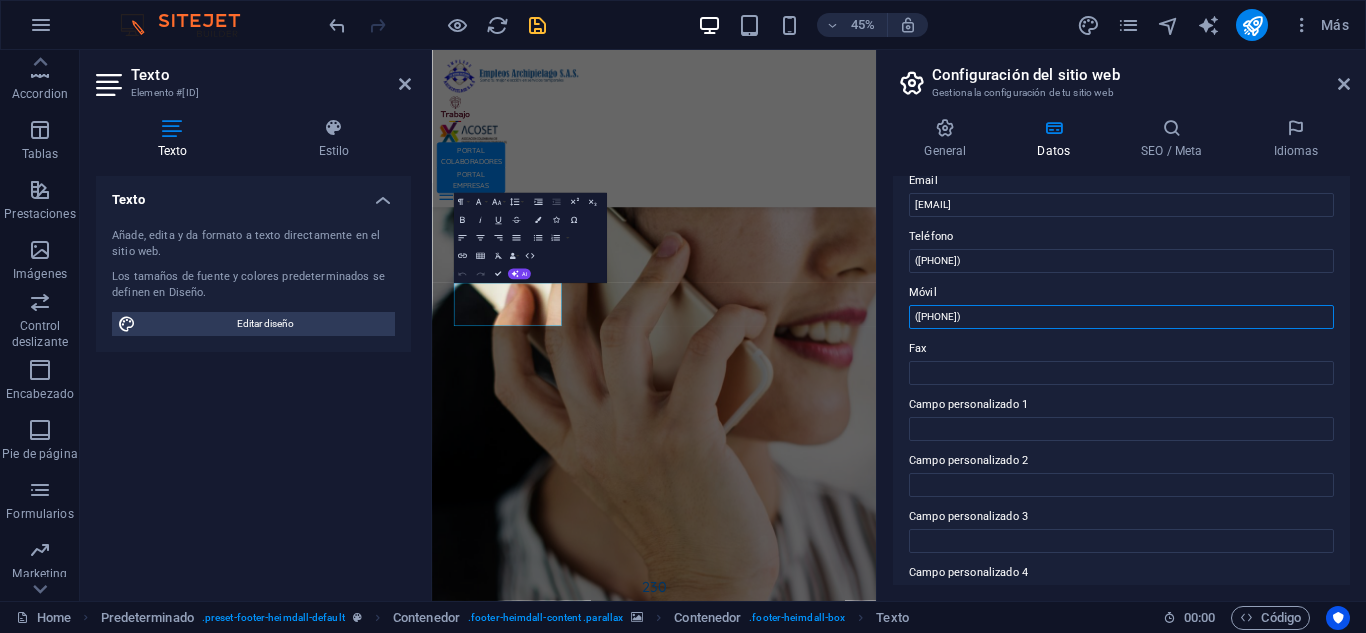 drag, startPoint x: 1003, startPoint y: 326, endPoint x: 944, endPoint y: 310, distance: 61.13101 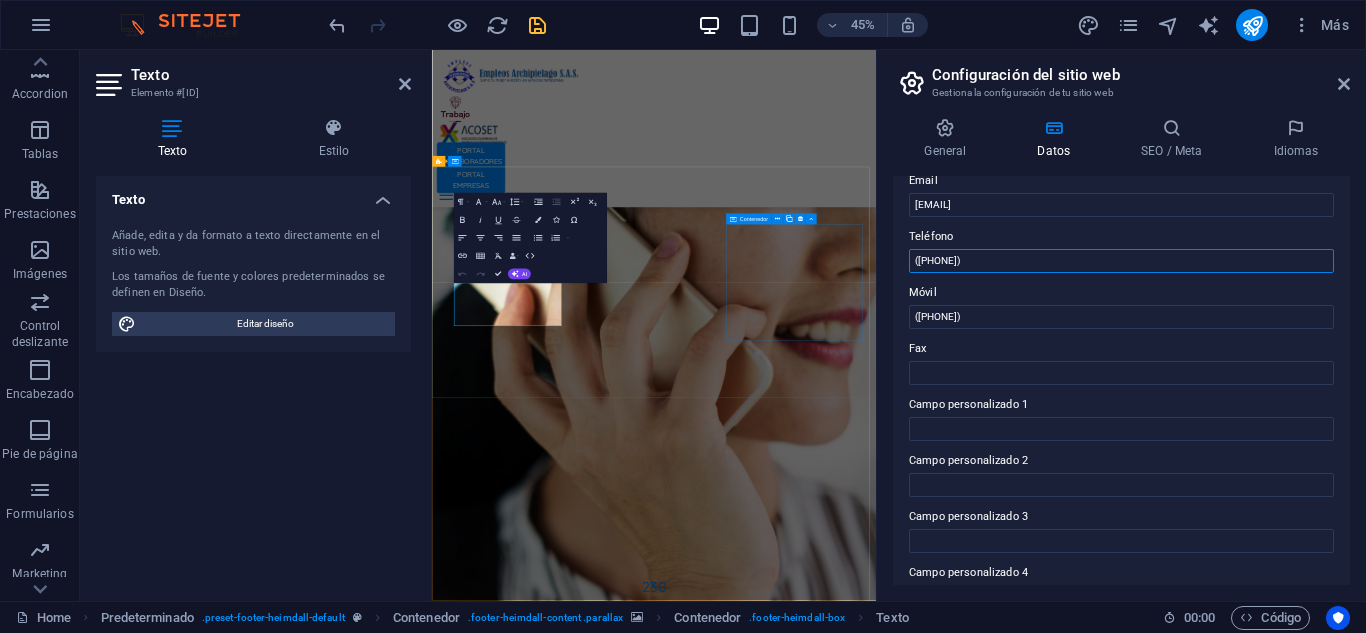drag, startPoint x: 1462, startPoint y: 306, endPoint x: 1354, endPoint y: 512, distance: 232.59407 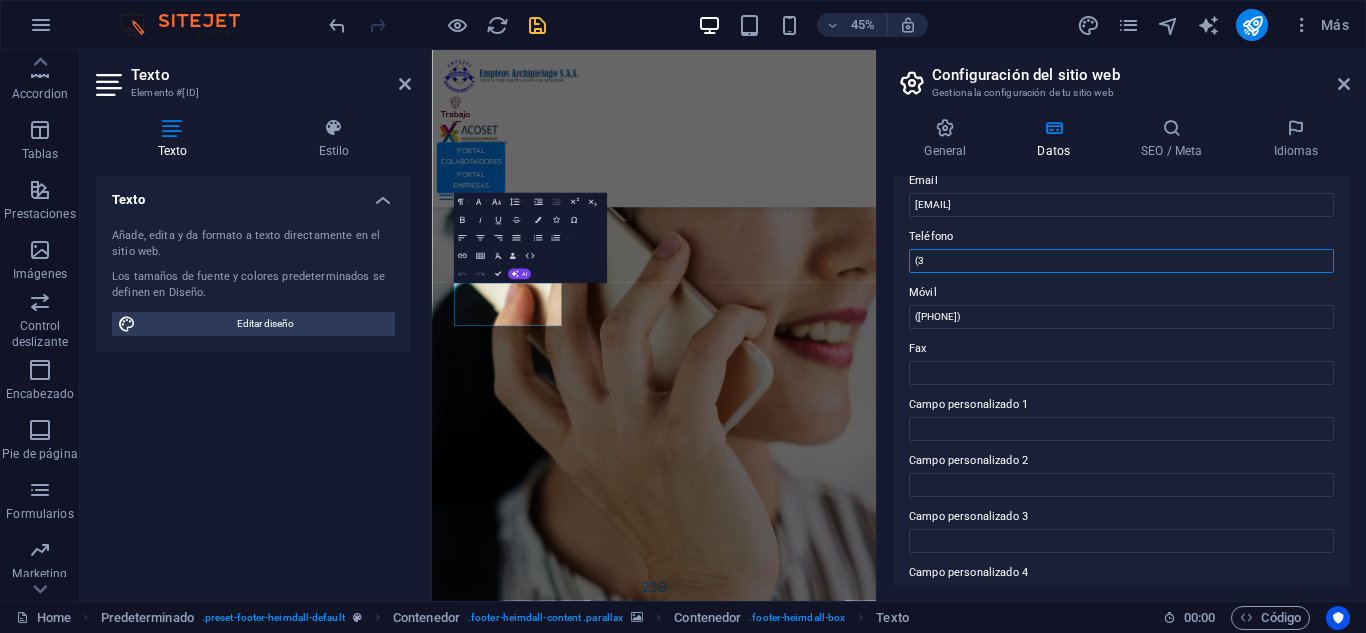 type on "(" 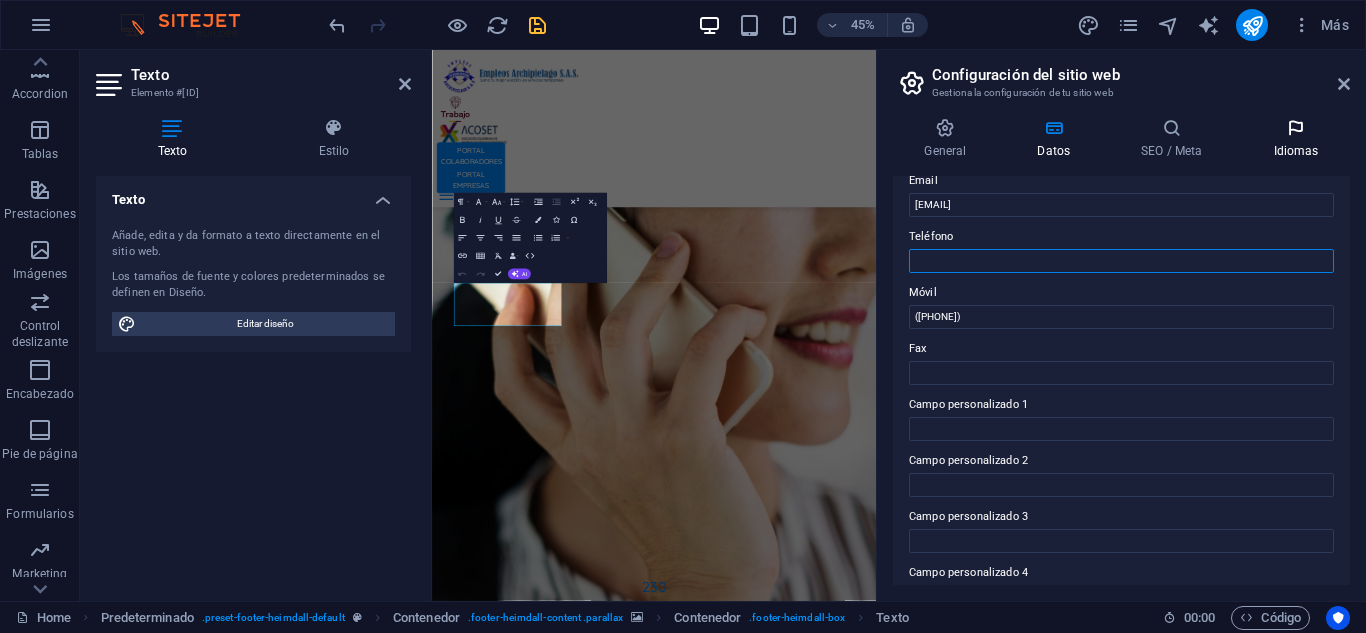 scroll, scrollTop: 6657, scrollLeft: 0, axis: vertical 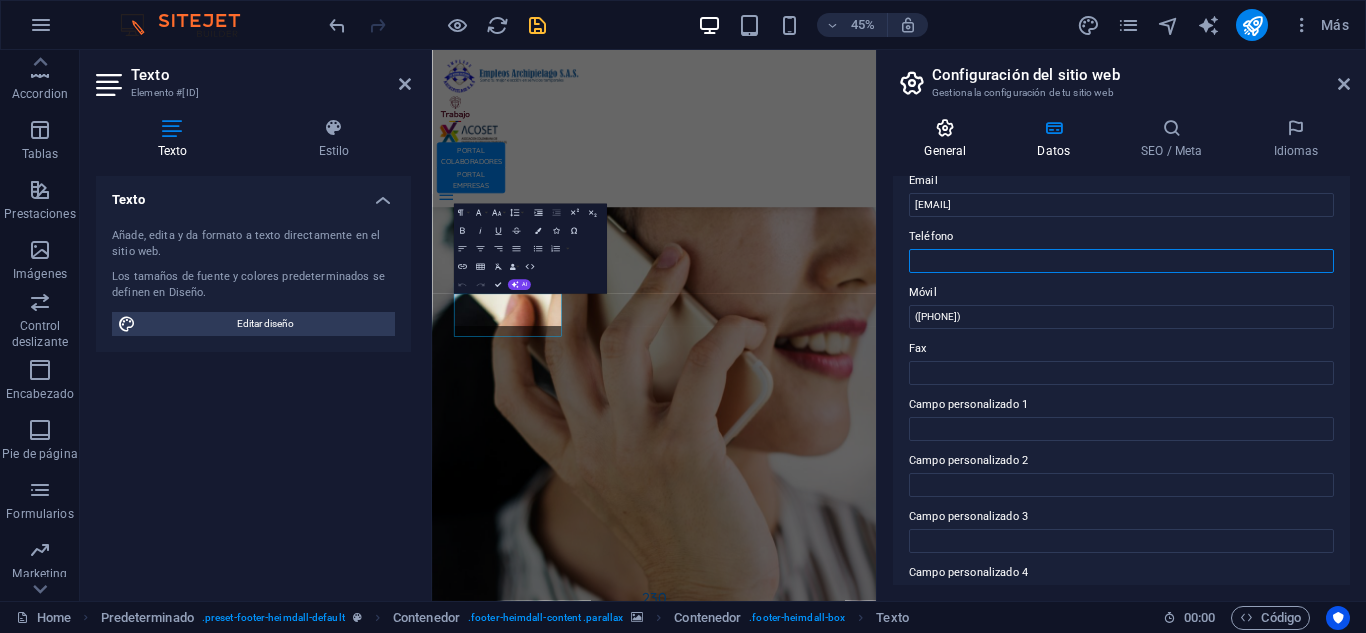 type 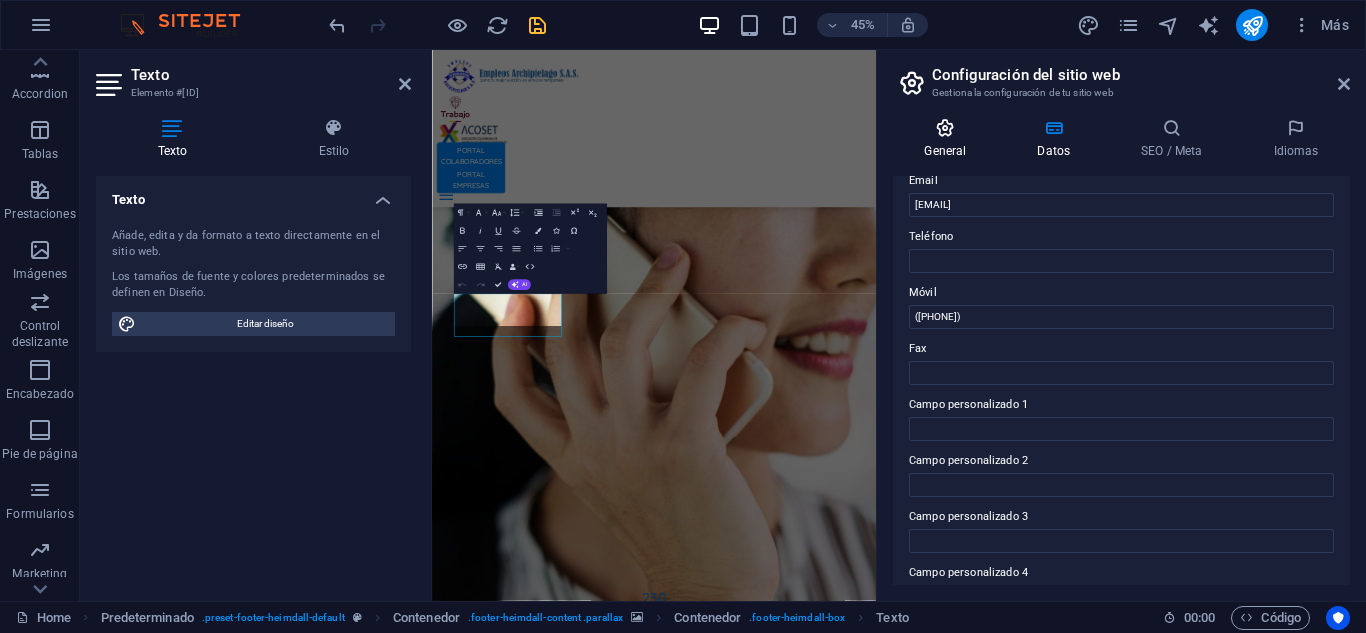 click on "General" at bounding box center (949, 139) 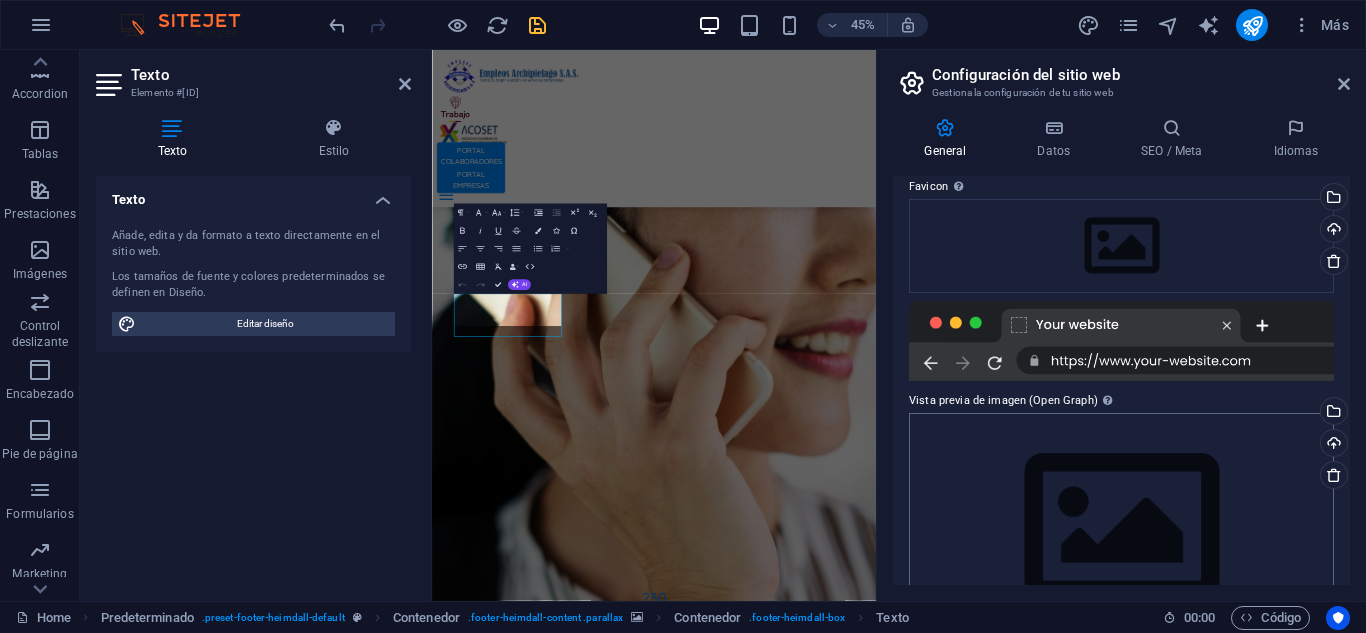 scroll, scrollTop: 200, scrollLeft: 0, axis: vertical 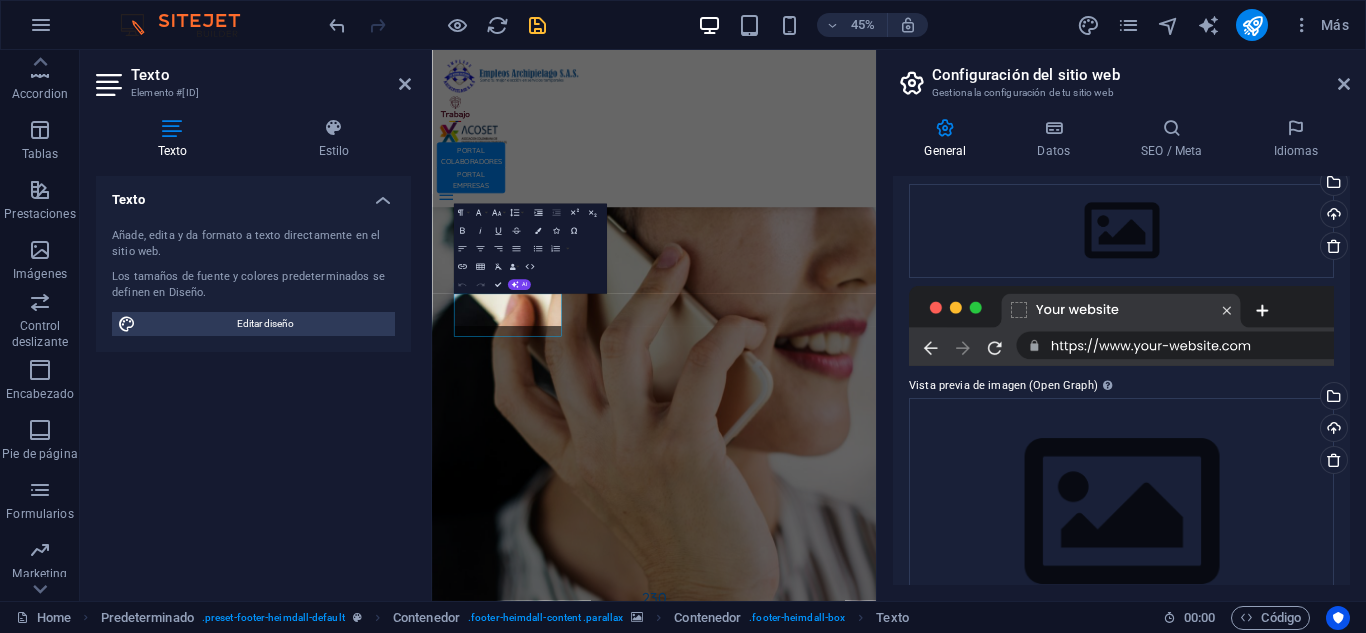 click at bounding box center (1121, 326) 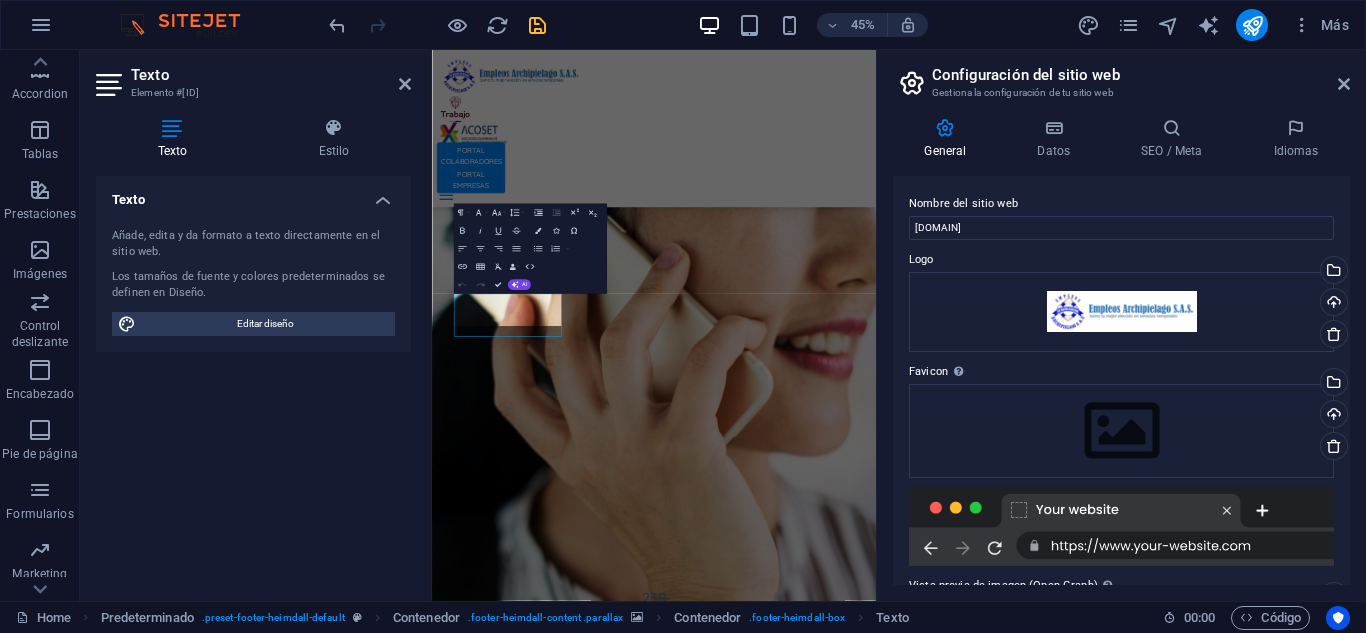 scroll, scrollTop: 200, scrollLeft: 0, axis: vertical 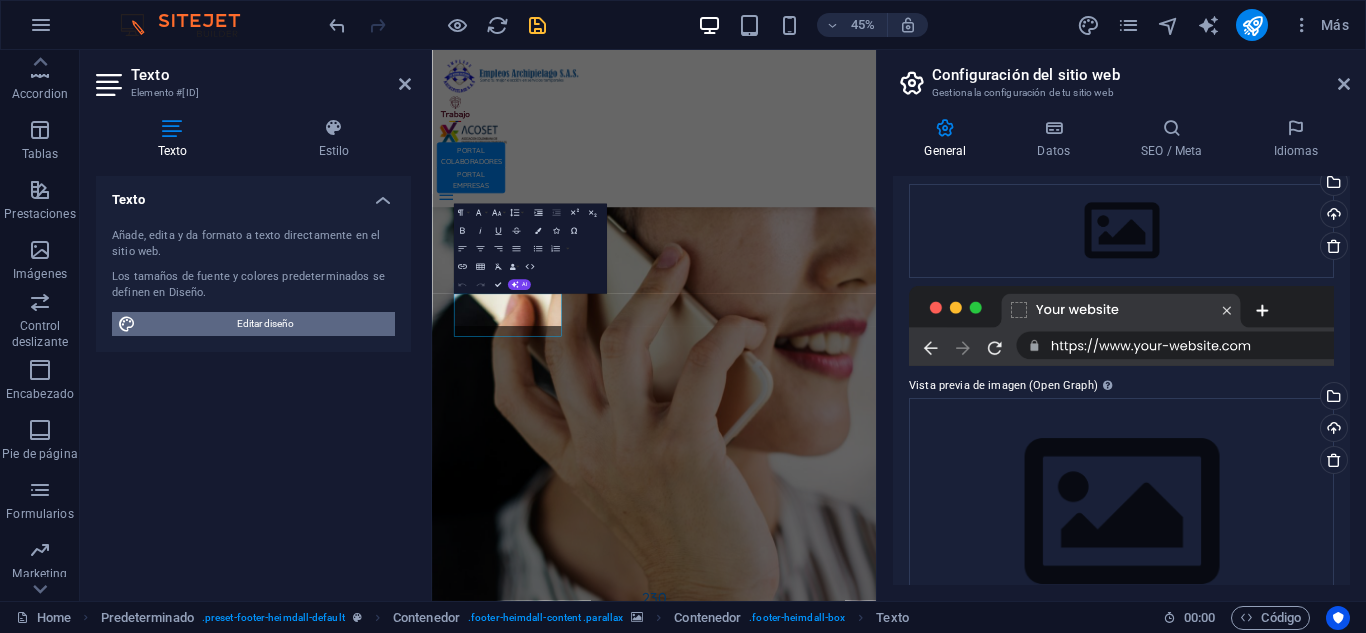 click on "Editar diseño" at bounding box center [265, 324] 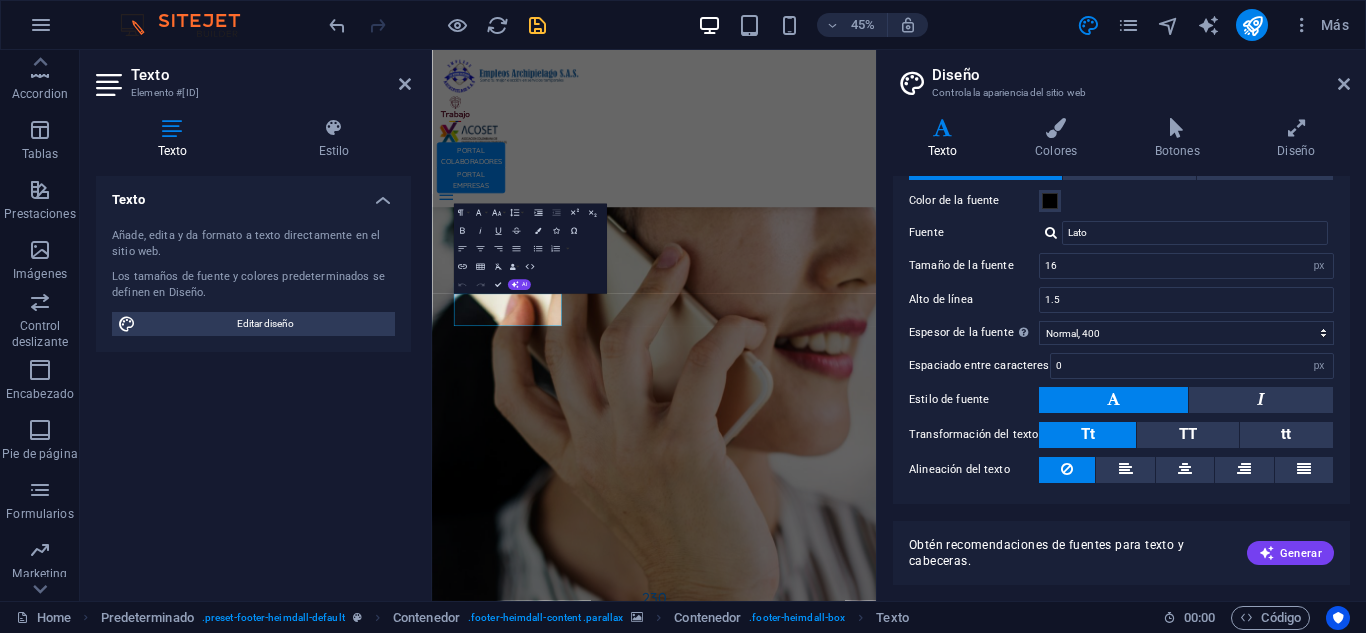 scroll, scrollTop: 127, scrollLeft: 0, axis: vertical 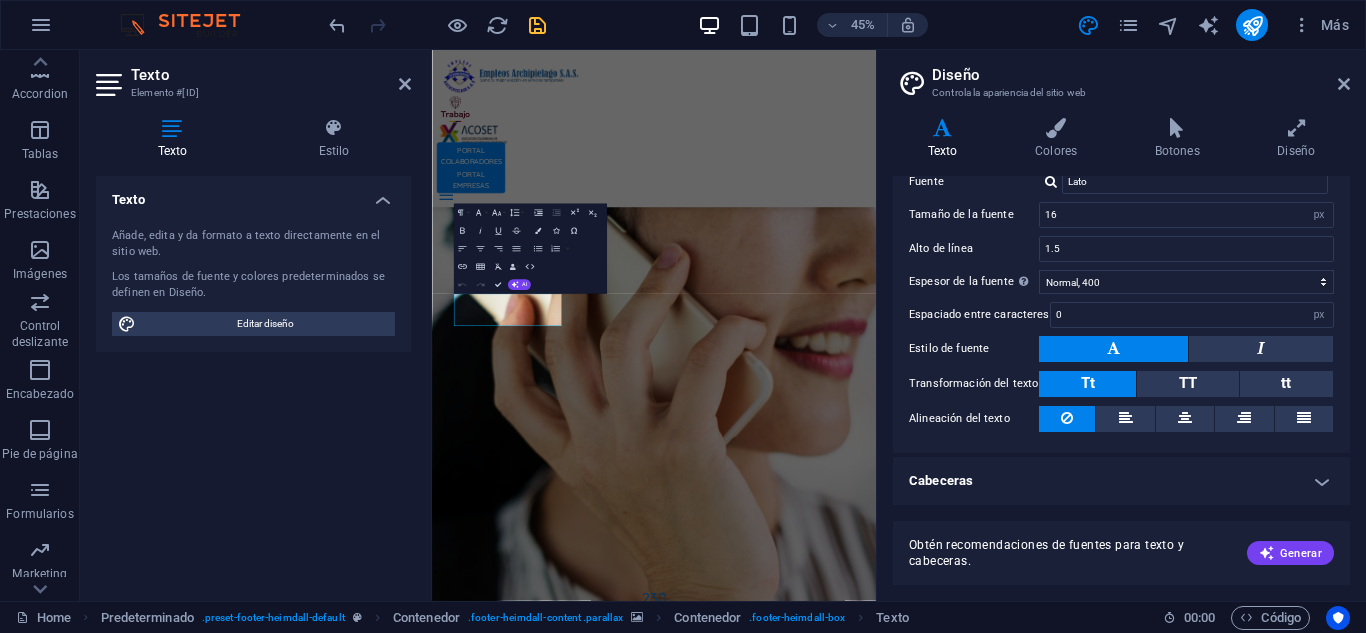 click on "Texto Standard Bold Links Color de la fuente Fuente Lato Tamaño de la fuente 16 rem px Alto de línea 1.5 Espesor de la fuente Para mostrar el espesor de la fuente correctamente, puede que deba activarse.  Gestionar fuentes Fino, 100 Extra delgado, 200 Delgado, 300 Normal, 400 Medio, 500 Seminegrita, 600 Negrita, 700 Extra negrita, 800 Negro, 900 Espaciado entre caracteres 0 rem px Estilo de fuente Transformación del texto Tt TT tt Alineación del texto Espesor de la fuente Para mostrar el espesor de la fuente correctamente, puede que deba activarse.  Gestionar fuentes Fino, 100 Extra delgado, 200 Delgado, 300 Normal, 400 Medio, 500 Seminegrita, 600 Negrita, 700 Extra negrita, 800 Negro, 900 Default Hover / Active Color de la fuente Color de la fuente Decoración Ninguno Decoración Ninguno Duración de la transición 0.3 s Función de la transición Lentitud Entrada lenta Salida lenta Entrada/salida lenta Lineal Cabeceras Todo H1 / Texto de logo H2 H3 H4 H5 H6 Color de la fuente Fuente Quicksand 1.5 0 rem" at bounding box center (1121, 380) 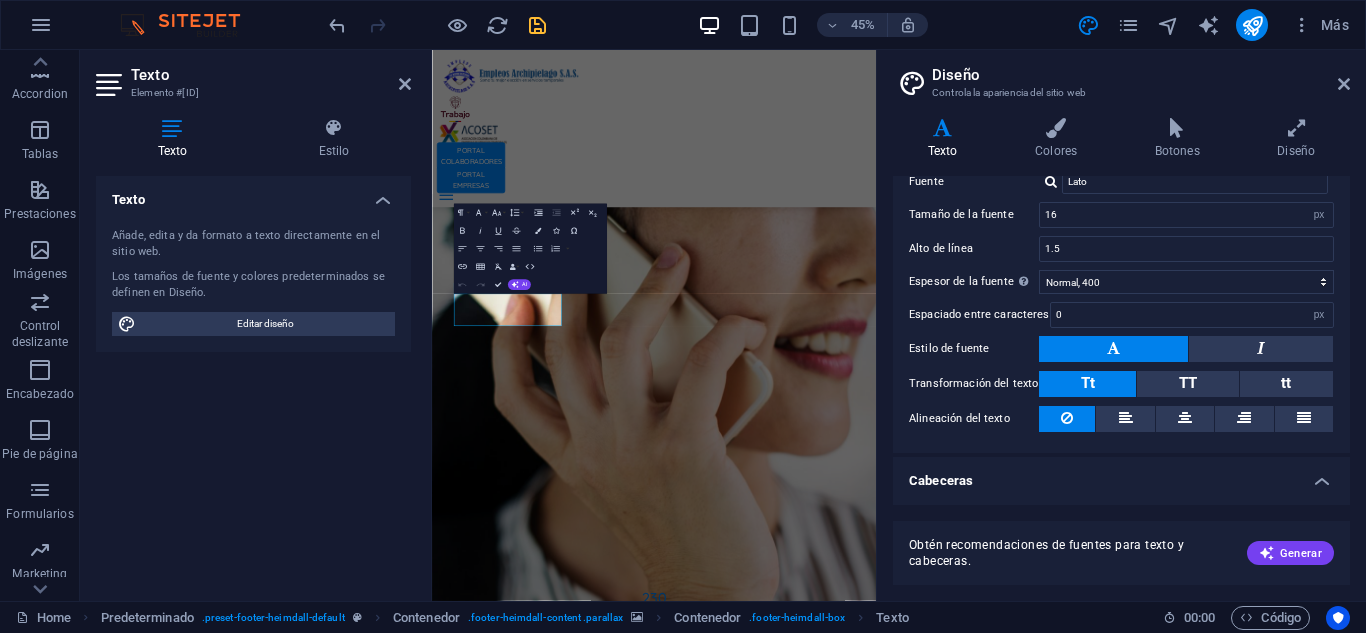 click on "Cabeceras" at bounding box center [1121, 475] 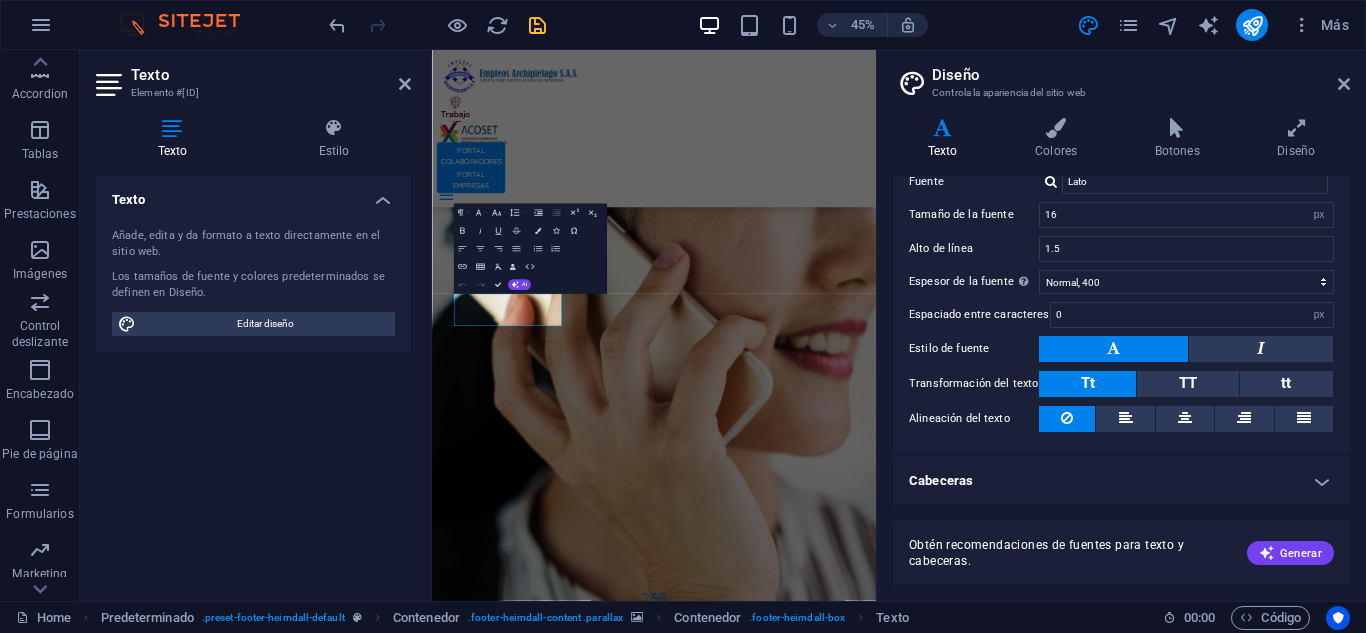 click on "Cabeceras" at bounding box center [1121, 481] 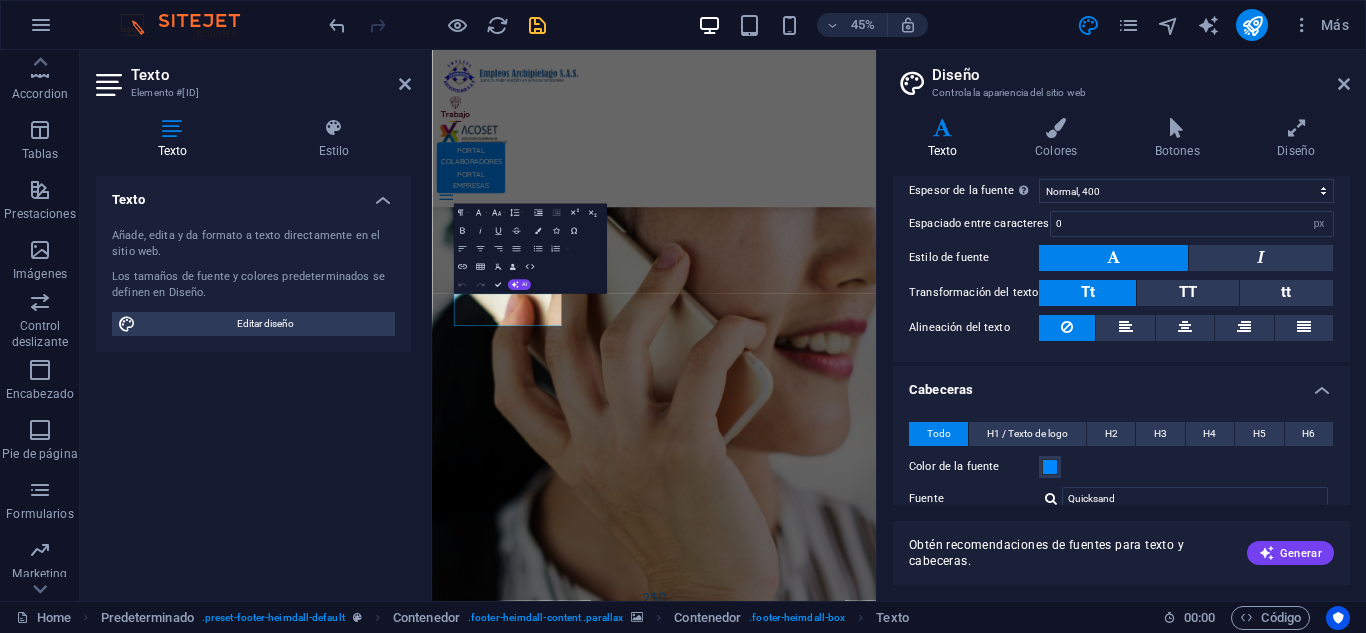 scroll, scrollTop: 118, scrollLeft: 0, axis: vertical 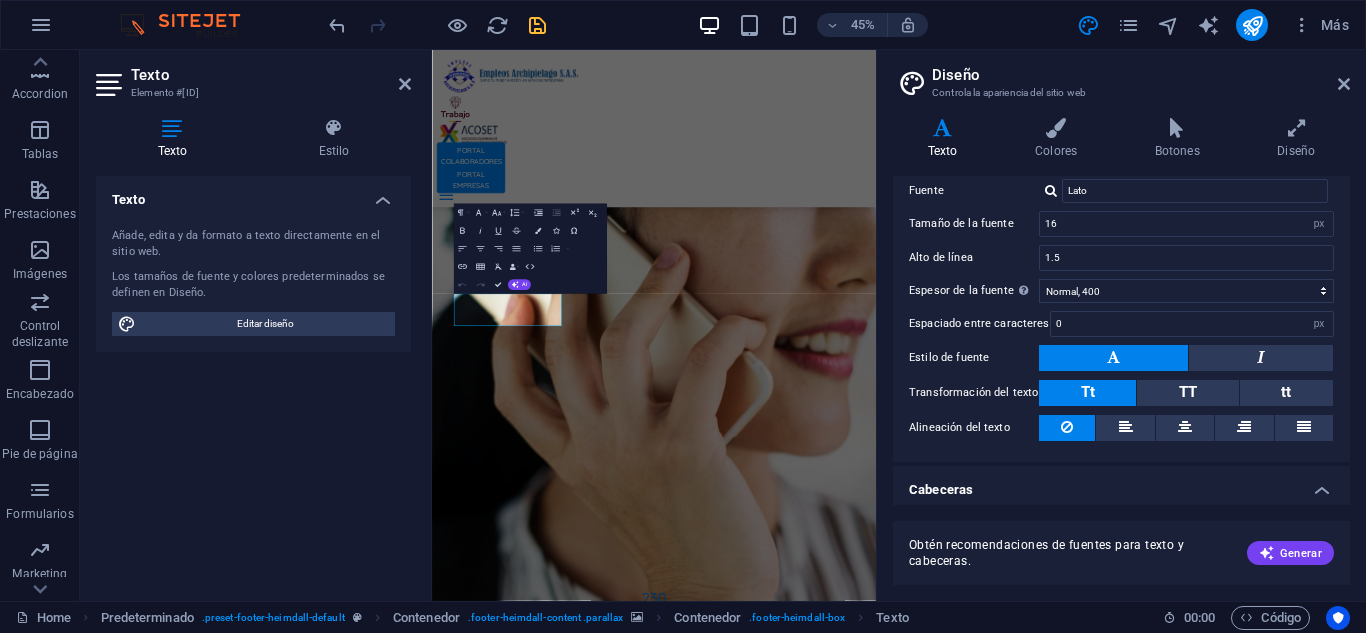 click on "Cabeceras" at bounding box center [1121, 484] 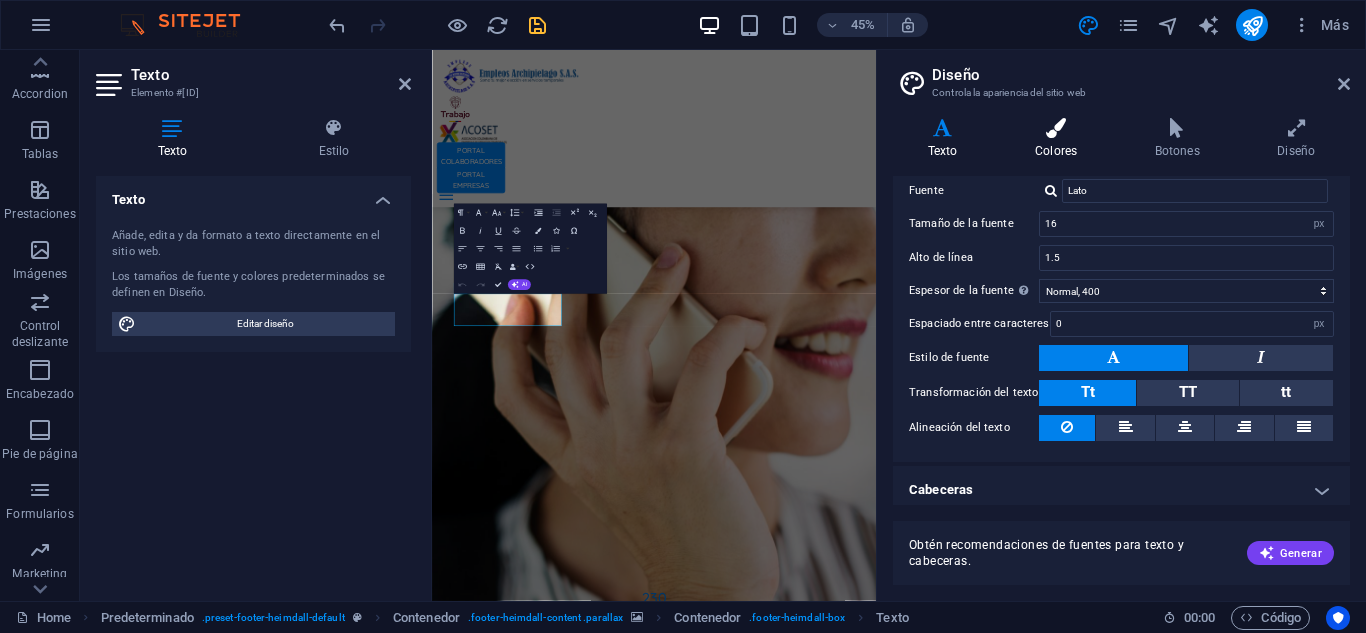 click on "Colores" at bounding box center [1060, 139] 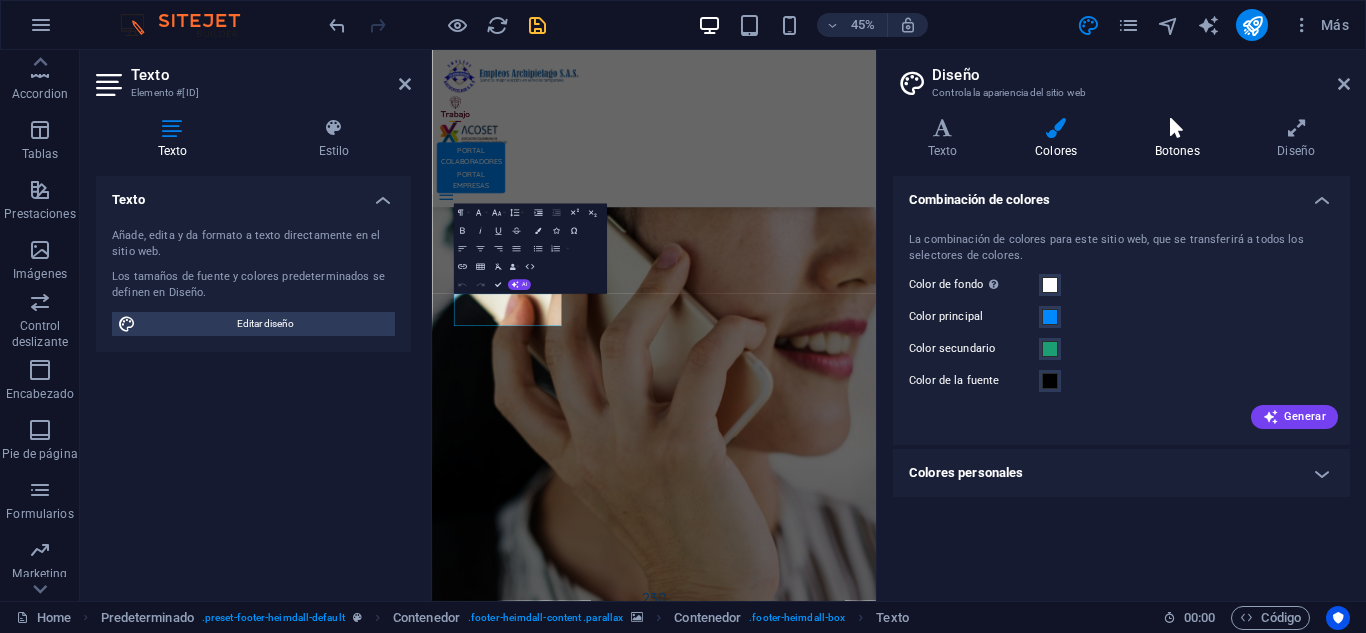 click on "Botones" at bounding box center (1181, 139) 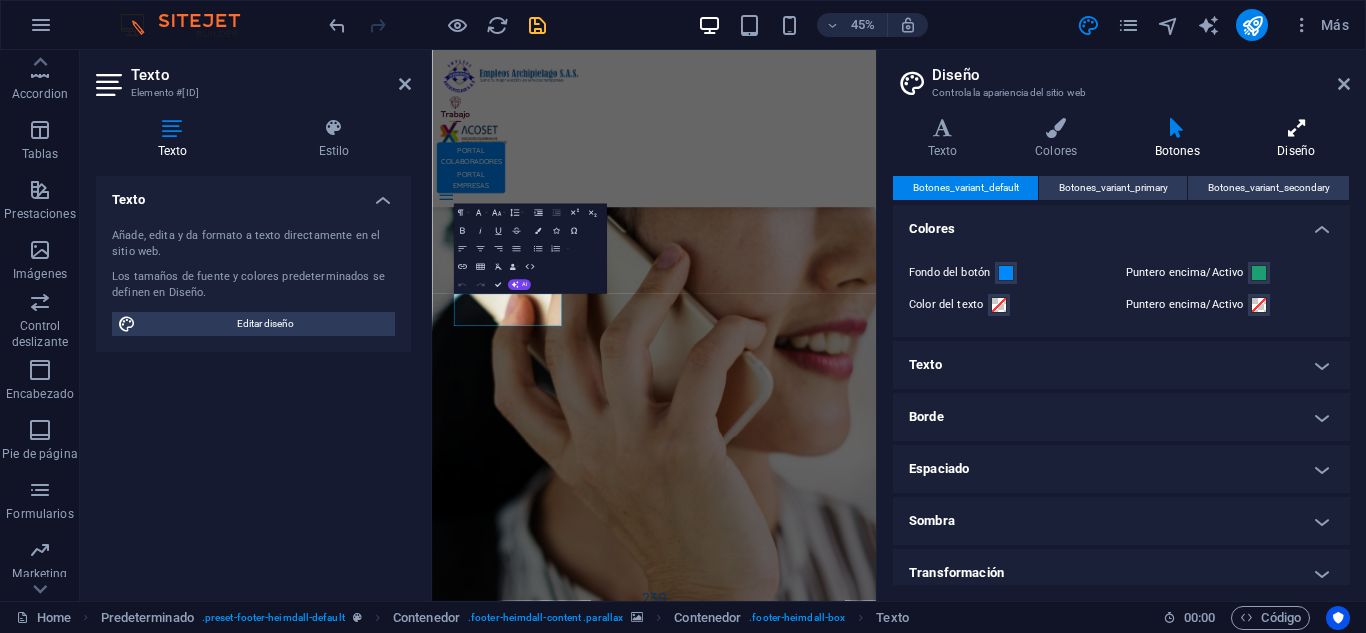 click at bounding box center [1296, 128] 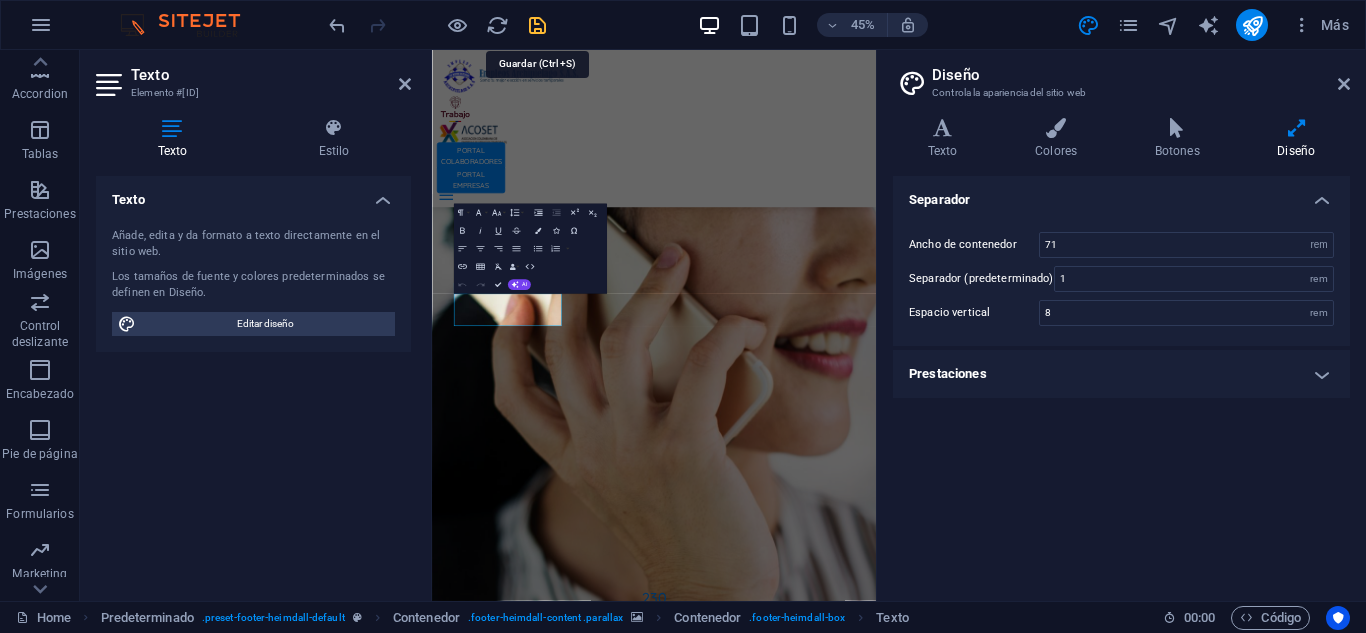 click at bounding box center [537, 25] 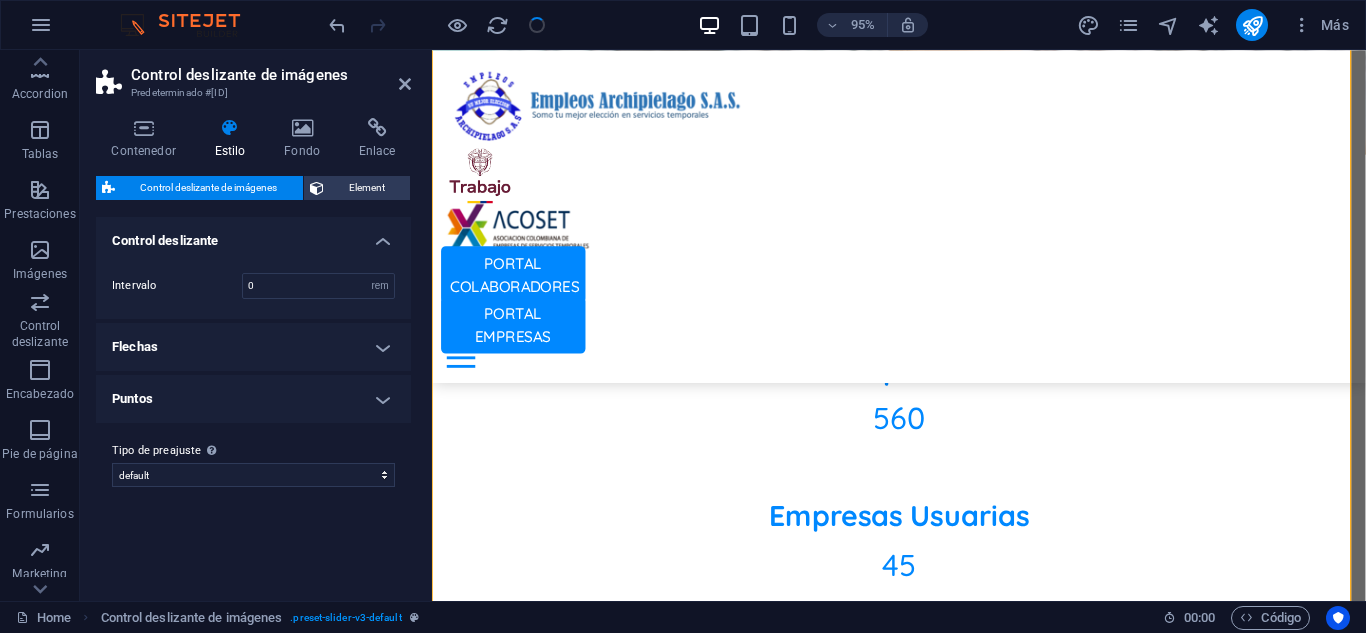 scroll, scrollTop: 677, scrollLeft: 0, axis: vertical 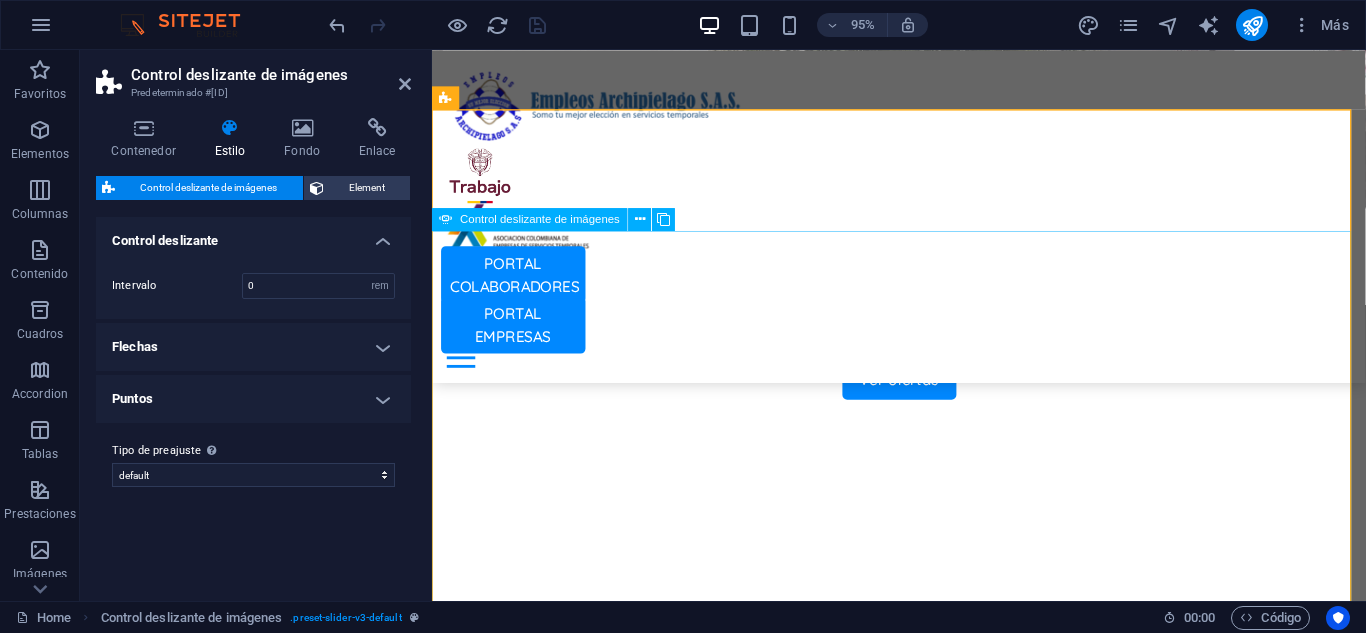 click at bounding box center [-24, 1363] 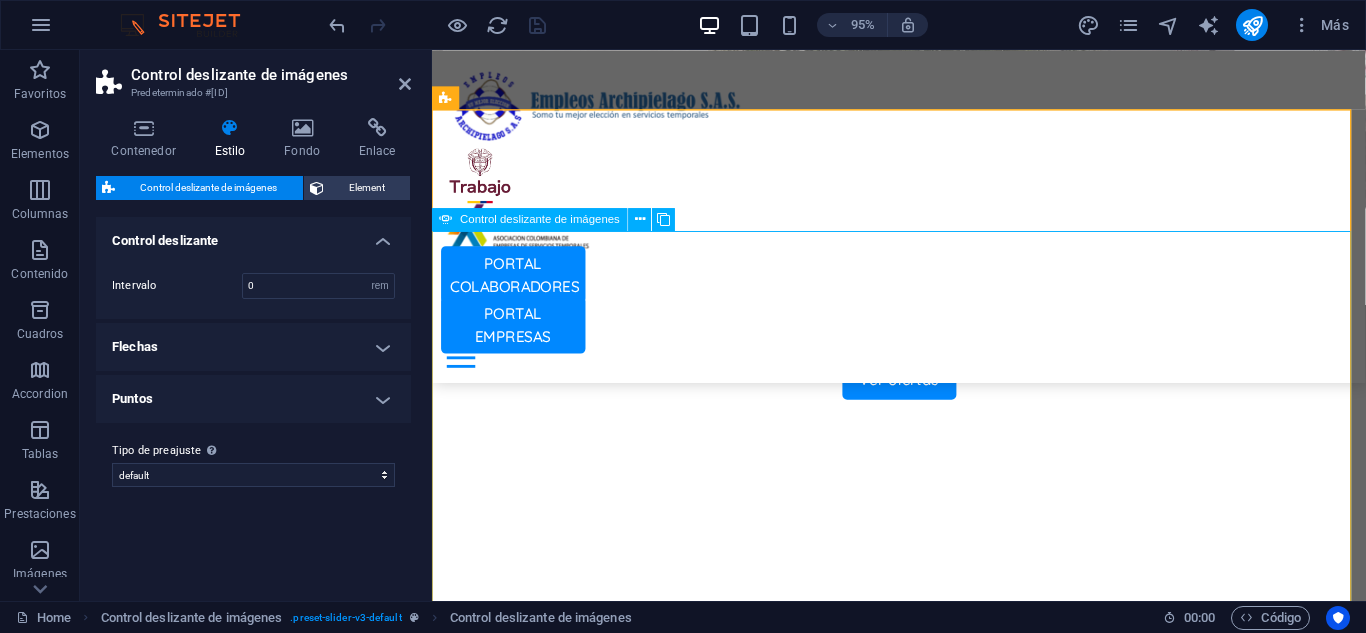 click at bounding box center [-992, 1796] 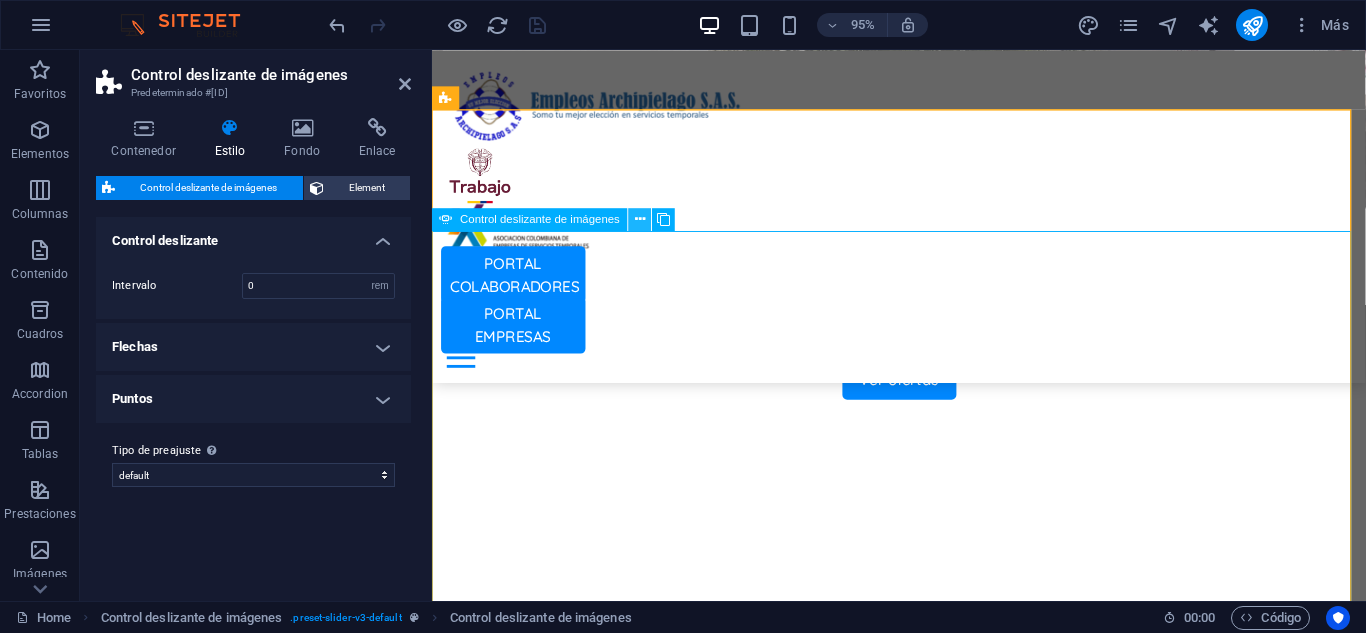 click at bounding box center (640, 219) 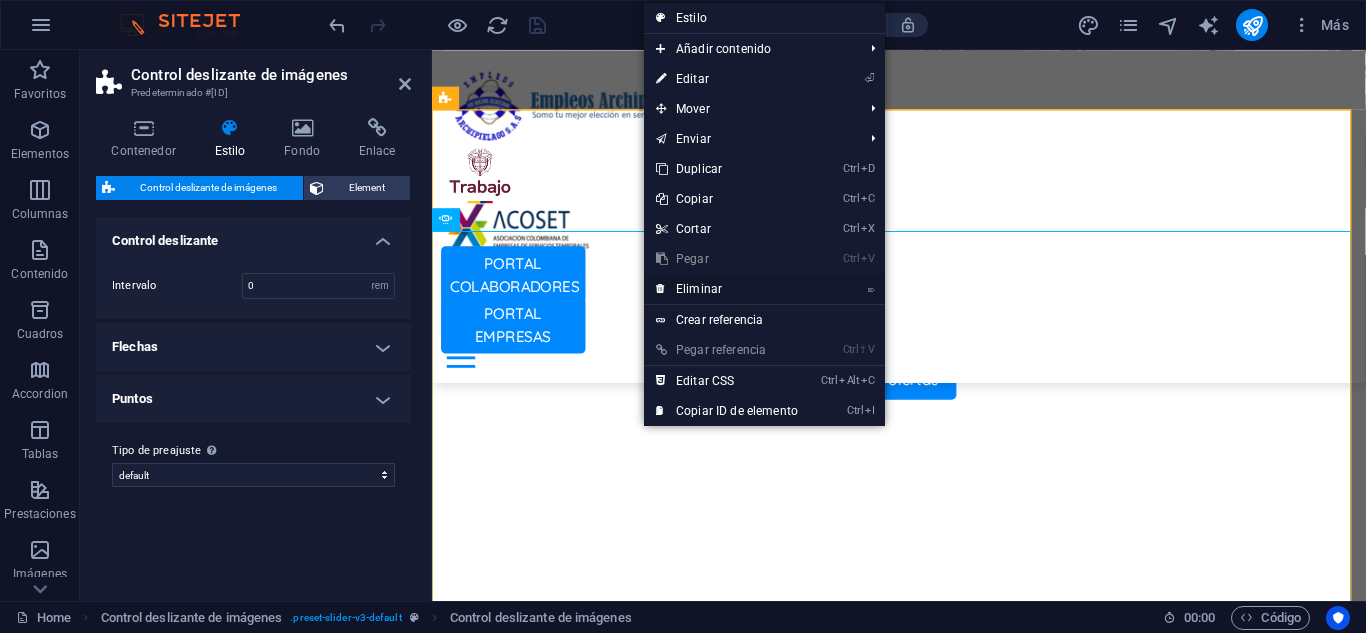 click on "⌦  Eliminar" at bounding box center (727, 289) 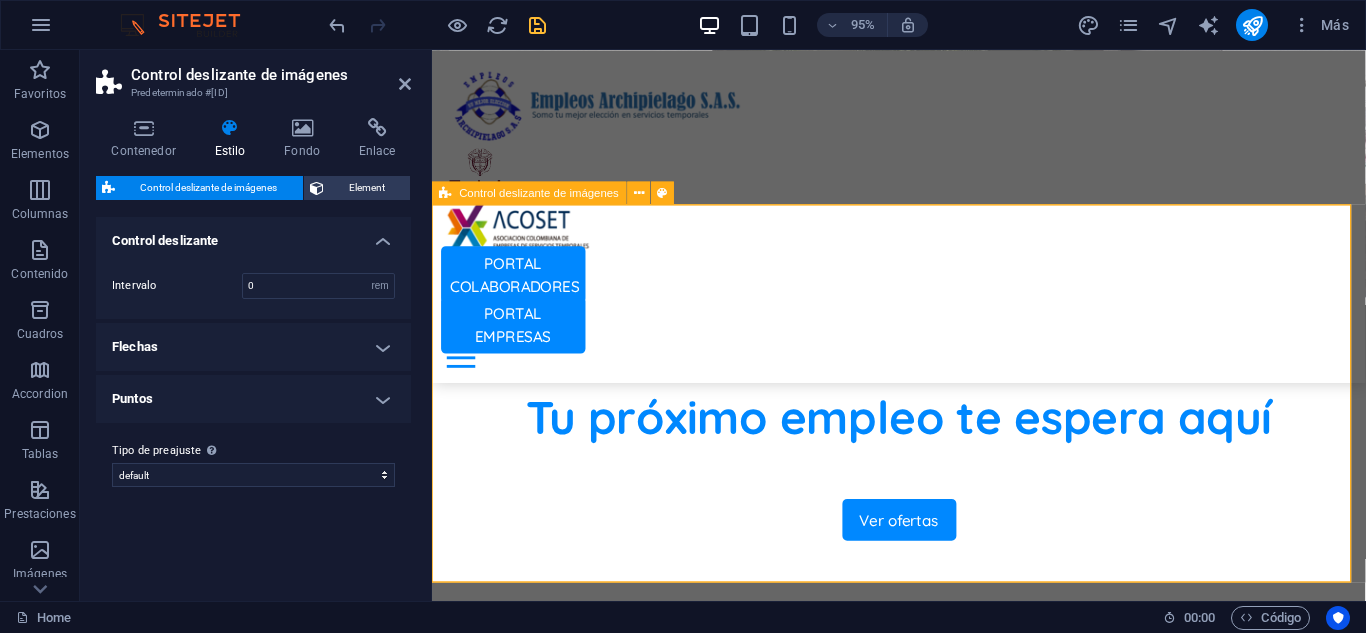 scroll, scrollTop: 477, scrollLeft: 0, axis: vertical 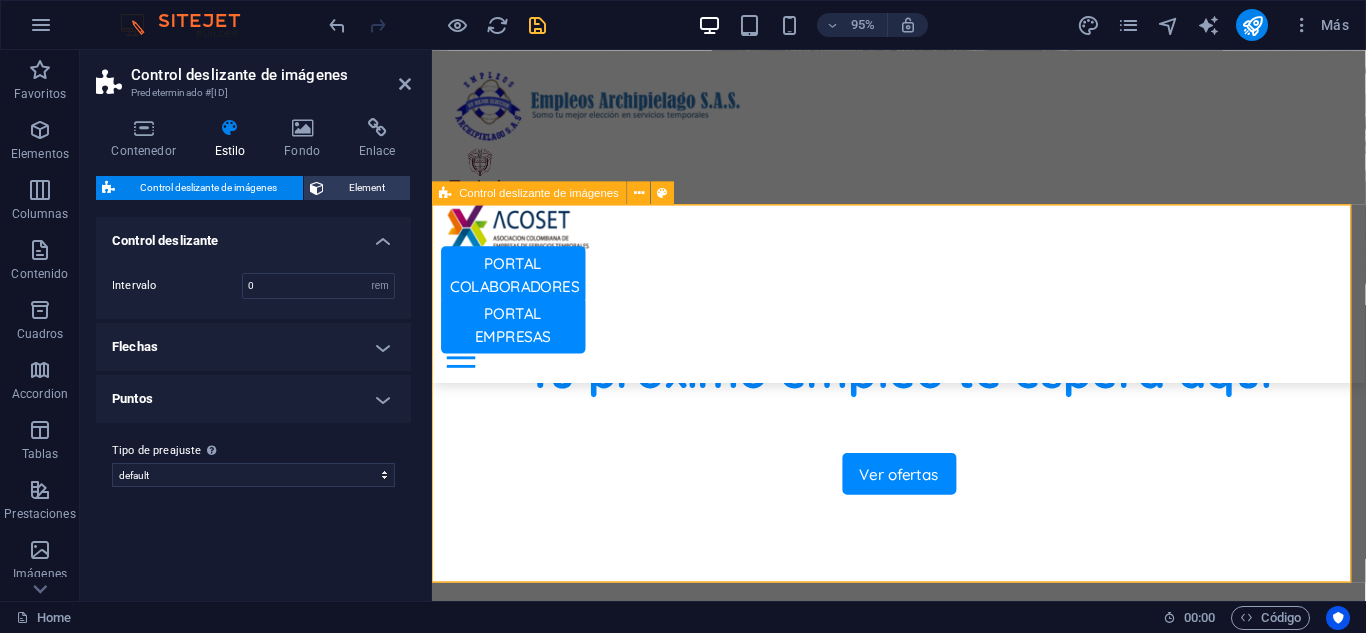 click on "Suelta el contenido aquí o  Añadir elementos  Pegar portapapeles" at bounding box center (923, 845) 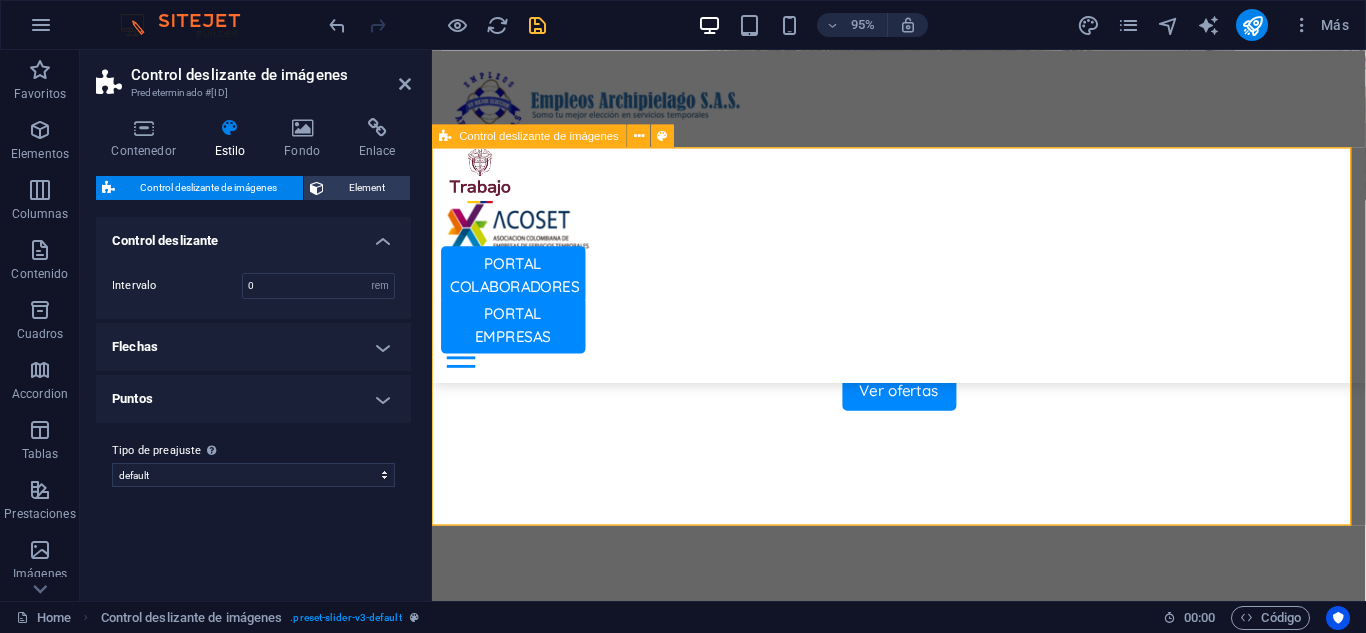 scroll, scrollTop: 477, scrollLeft: 0, axis: vertical 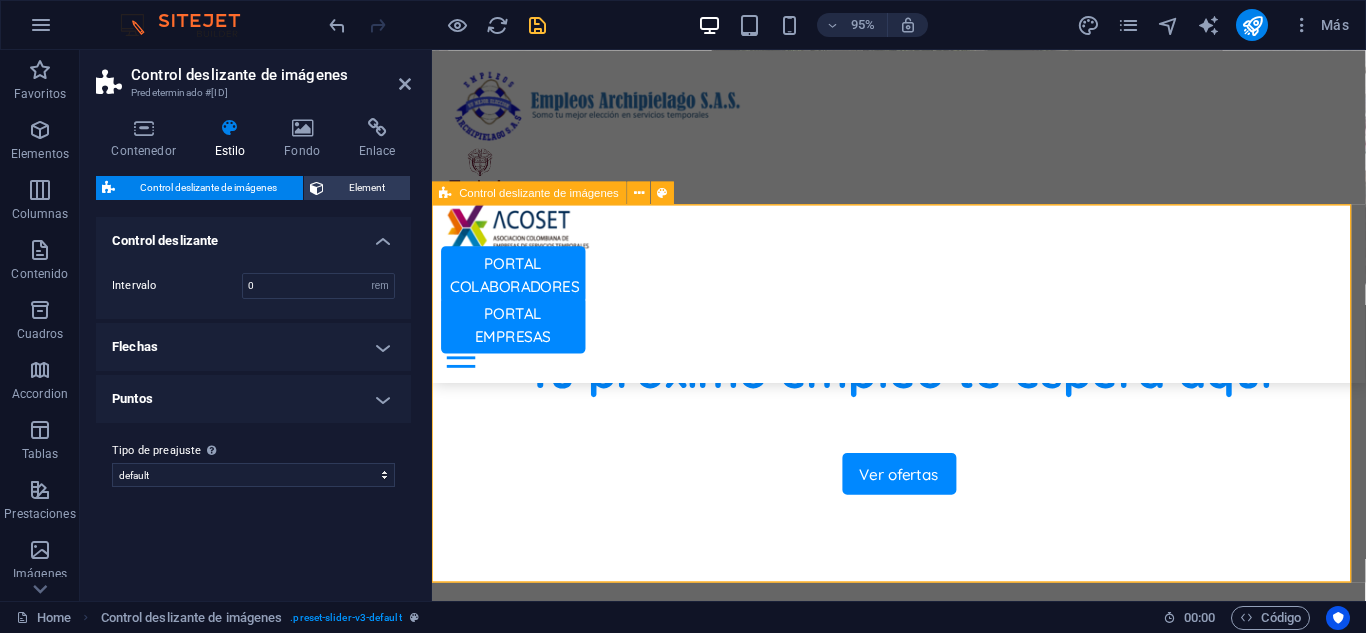 click on "Suelta el contenido aquí o  Añadir elementos  Pegar portapapeles" at bounding box center (923, 845) 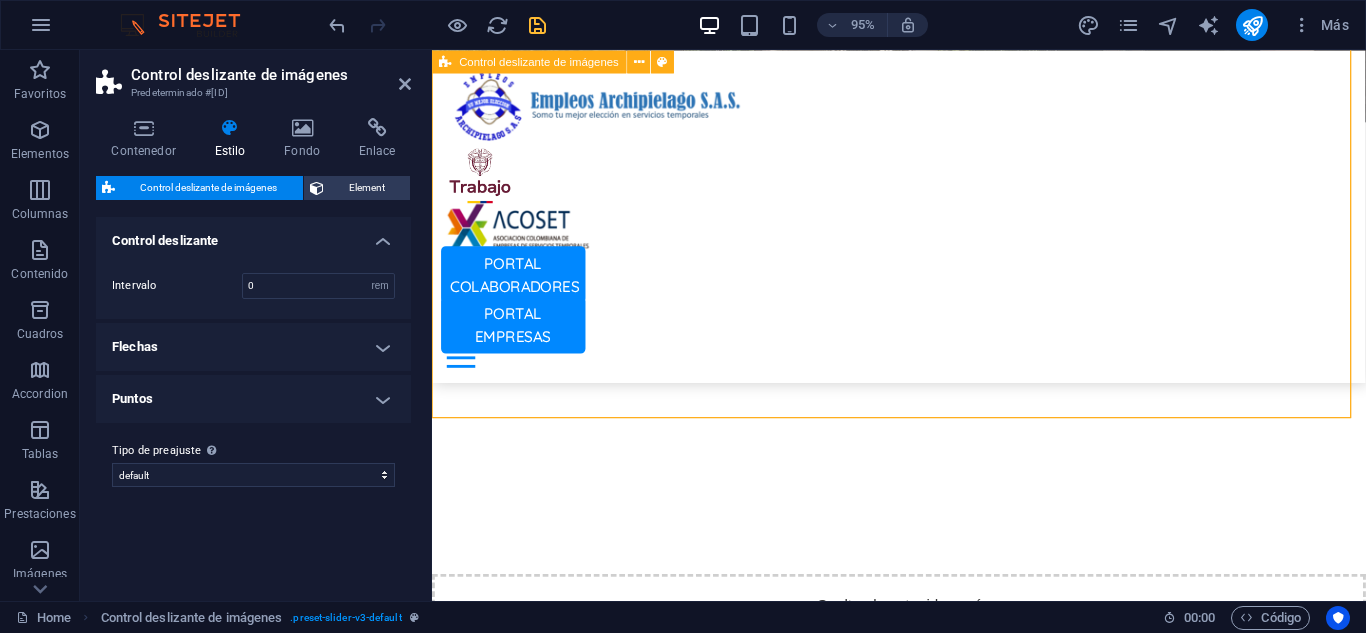scroll, scrollTop: 477, scrollLeft: 0, axis: vertical 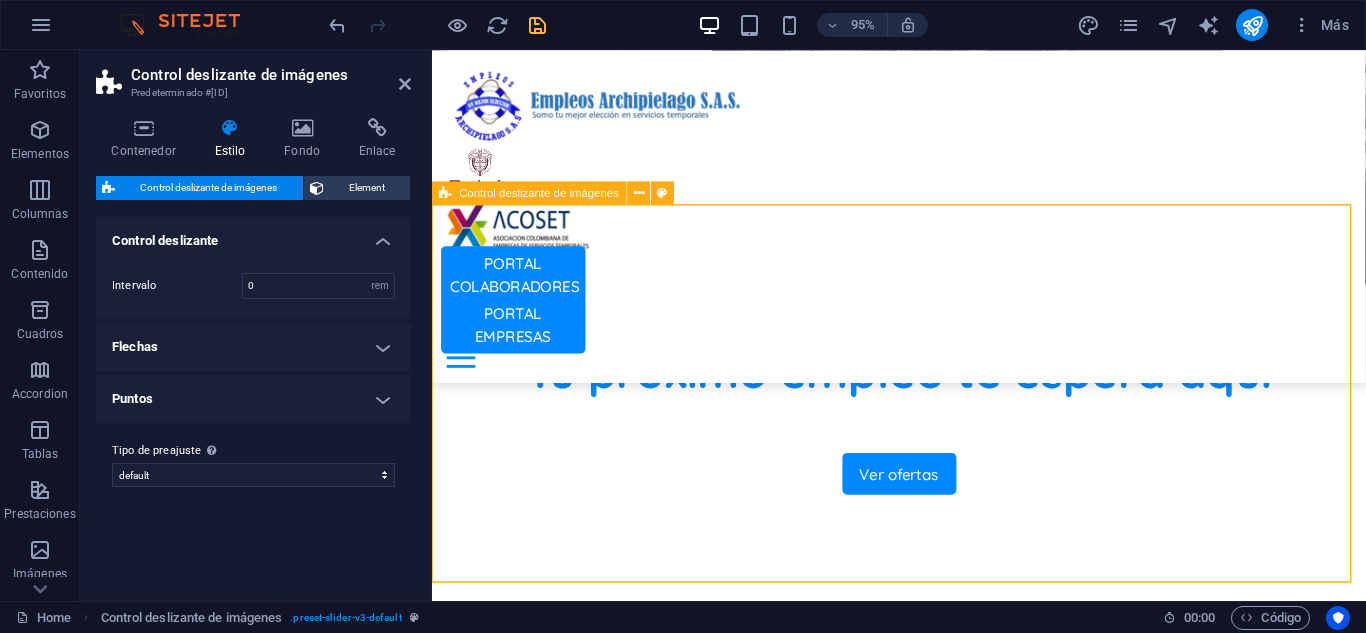 drag, startPoint x: 636, startPoint y: 485, endPoint x: 697, endPoint y: 370, distance: 130.1768 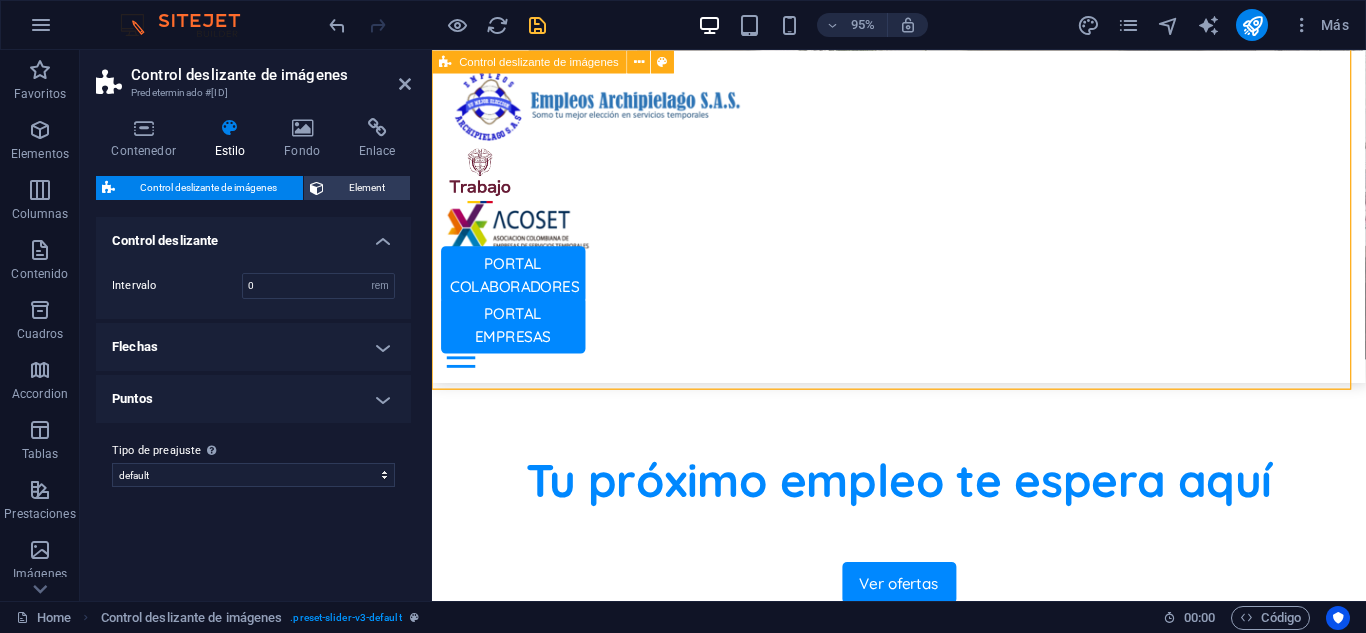 scroll, scrollTop: 700, scrollLeft: 0, axis: vertical 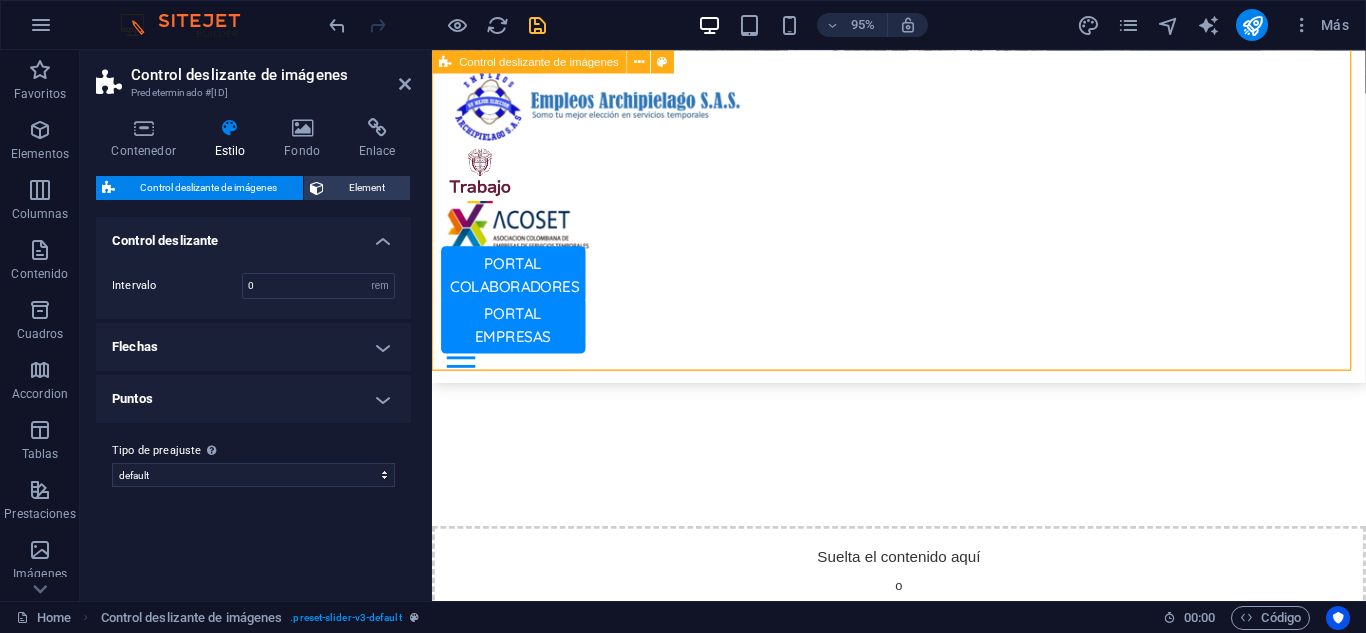 click on "Suelta el contenido aquí o  Añadir elementos  Pegar portapapeles" at bounding box center [923, 622] 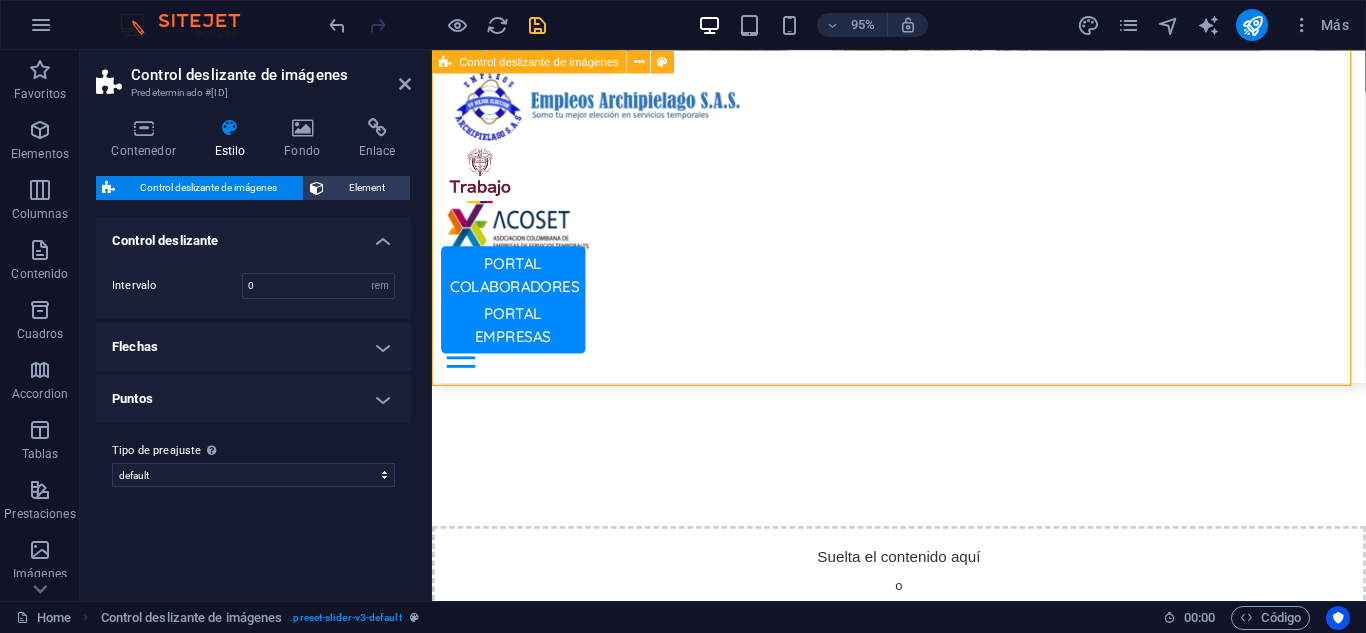 scroll, scrollTop: 400, scrollLeft: 0, axis: vertical 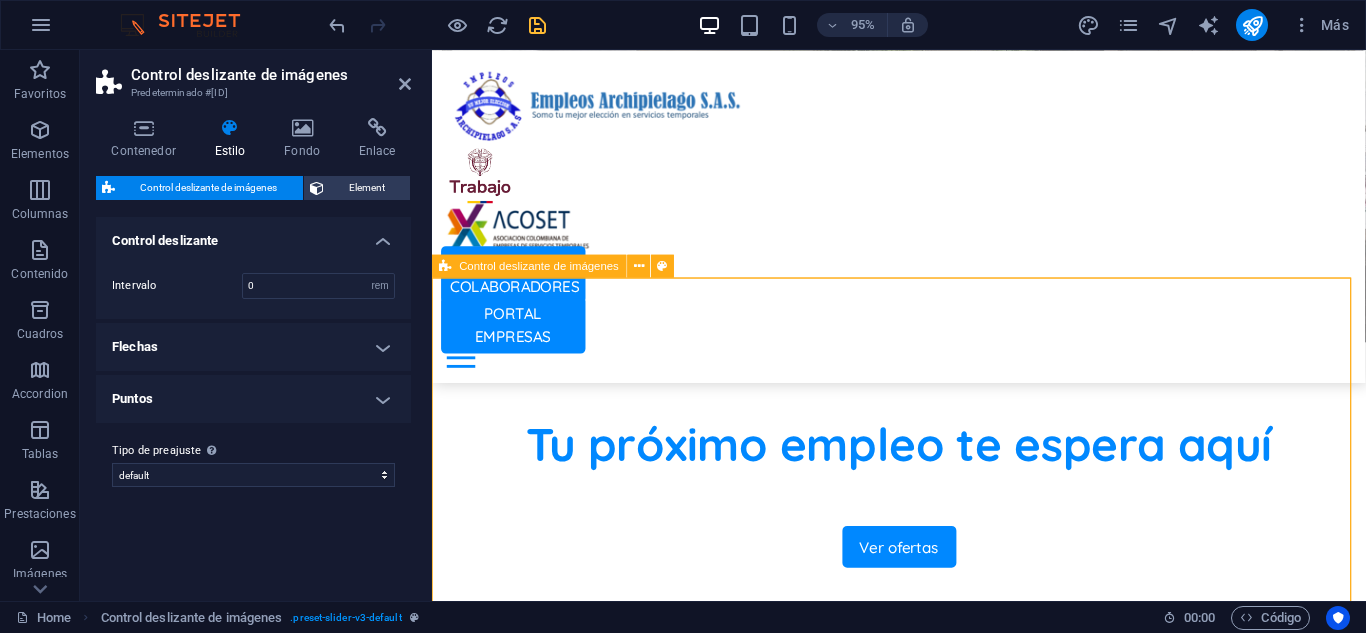 click on "Suelta el contenido aquí o  Añadir elementos  Pegar portapapeles" at bounding box center (923, 922) 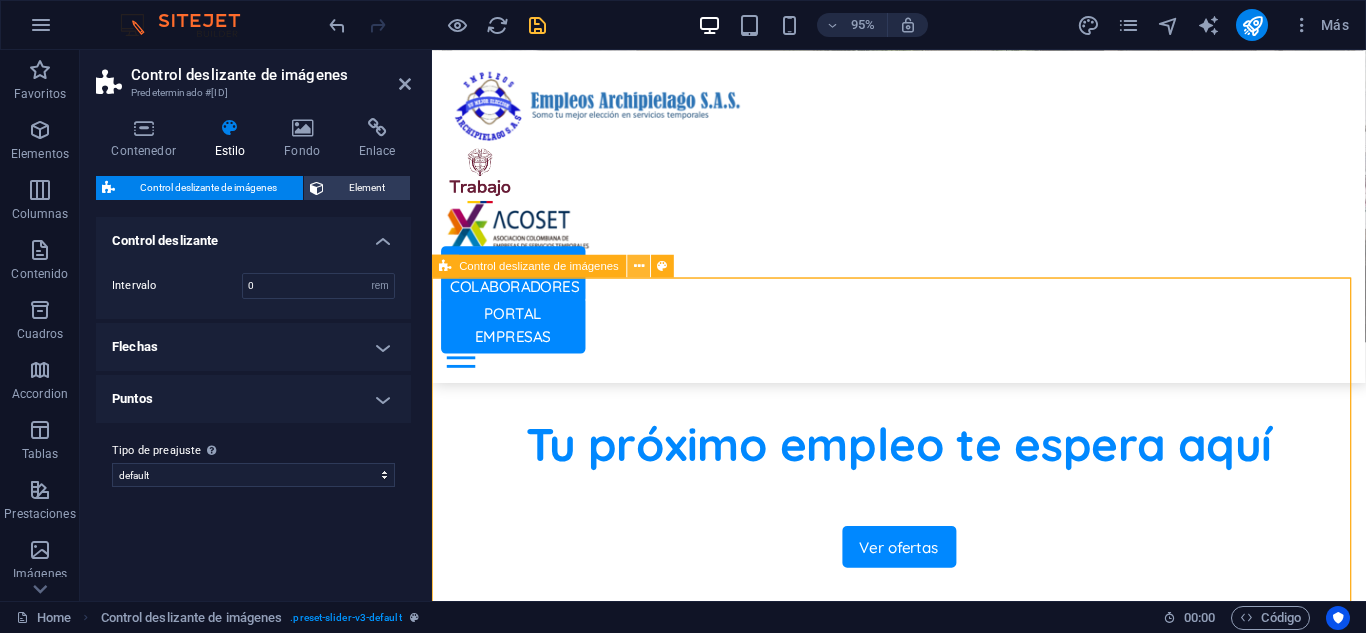 click at bounding box center [639, 266] 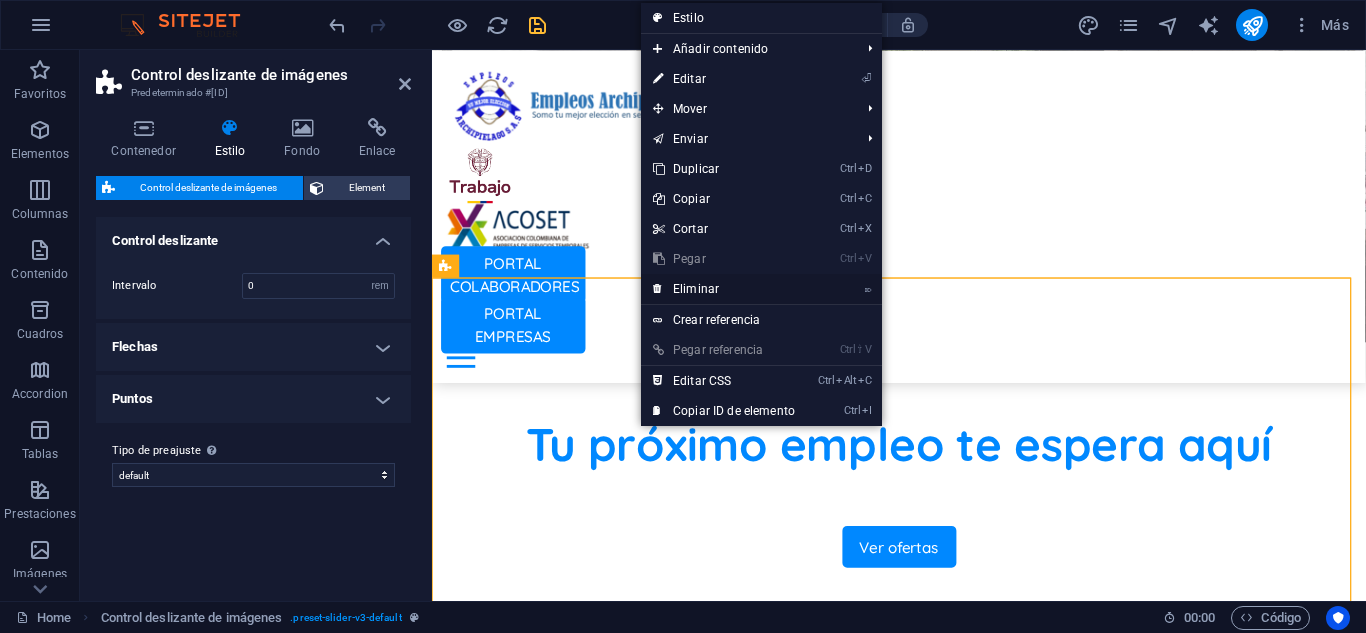 click on "⌦  Eliminar" at bounding box center [724, 289] 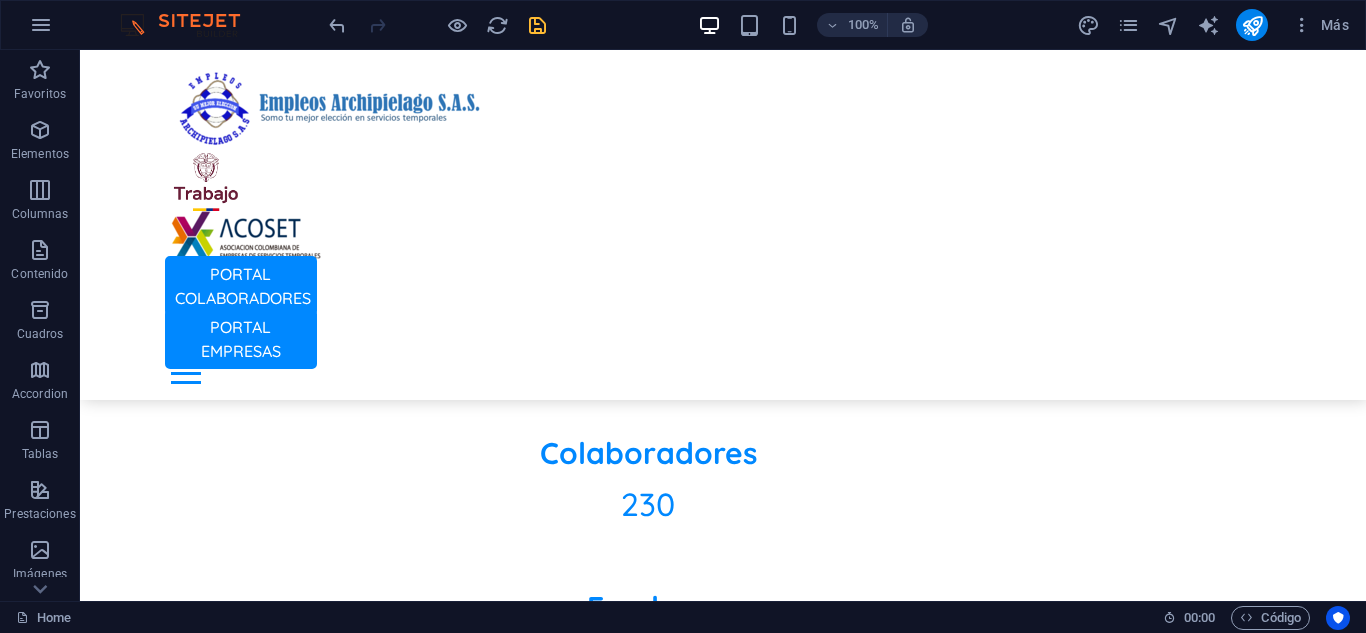 scroll, scrollTop: 5700, scrollLeft: 0, axis: vertical 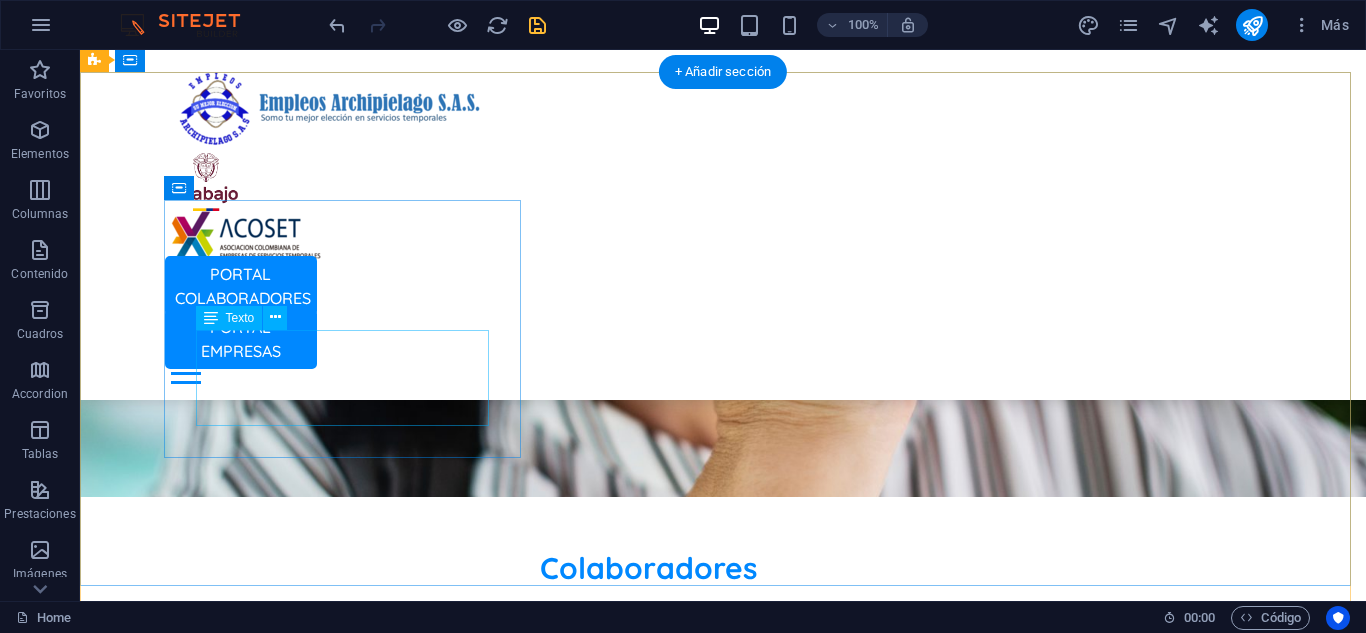 click on "Phone:  +1 [PHONE] [PHONE] Llámanos ahora" at bounding box center [648, 3708] 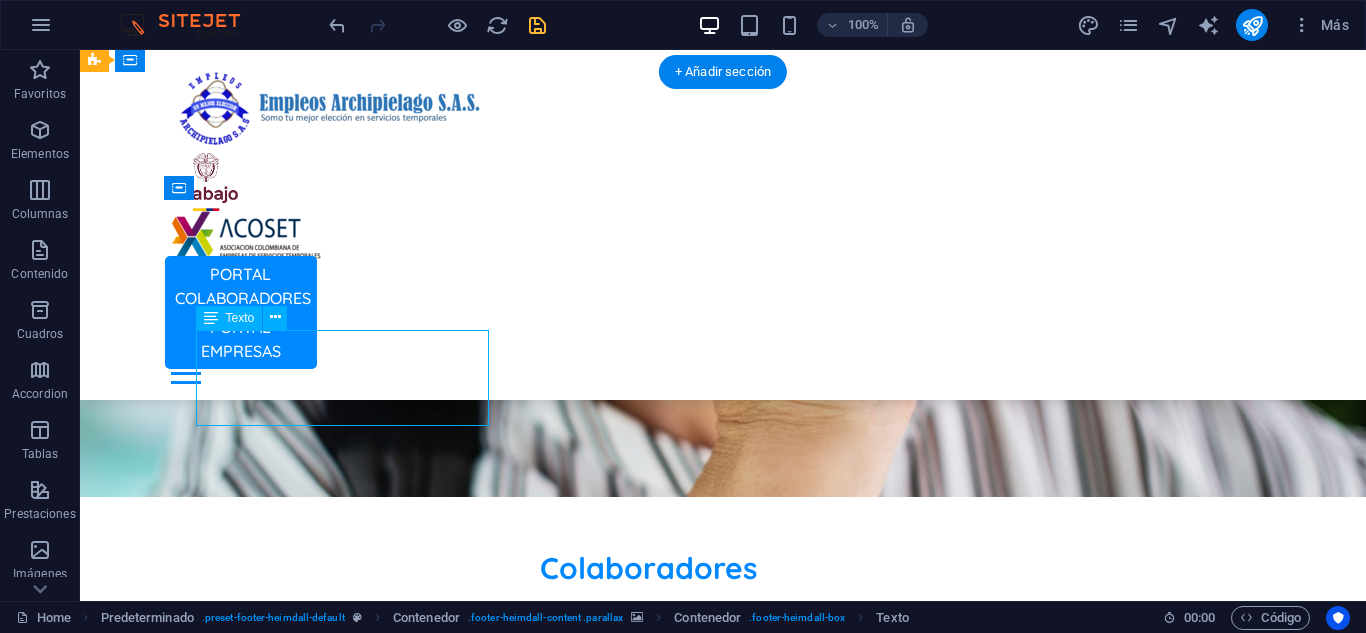 click on "+1 646 - 333 - 44 55" at bounding box center [648, 3695] 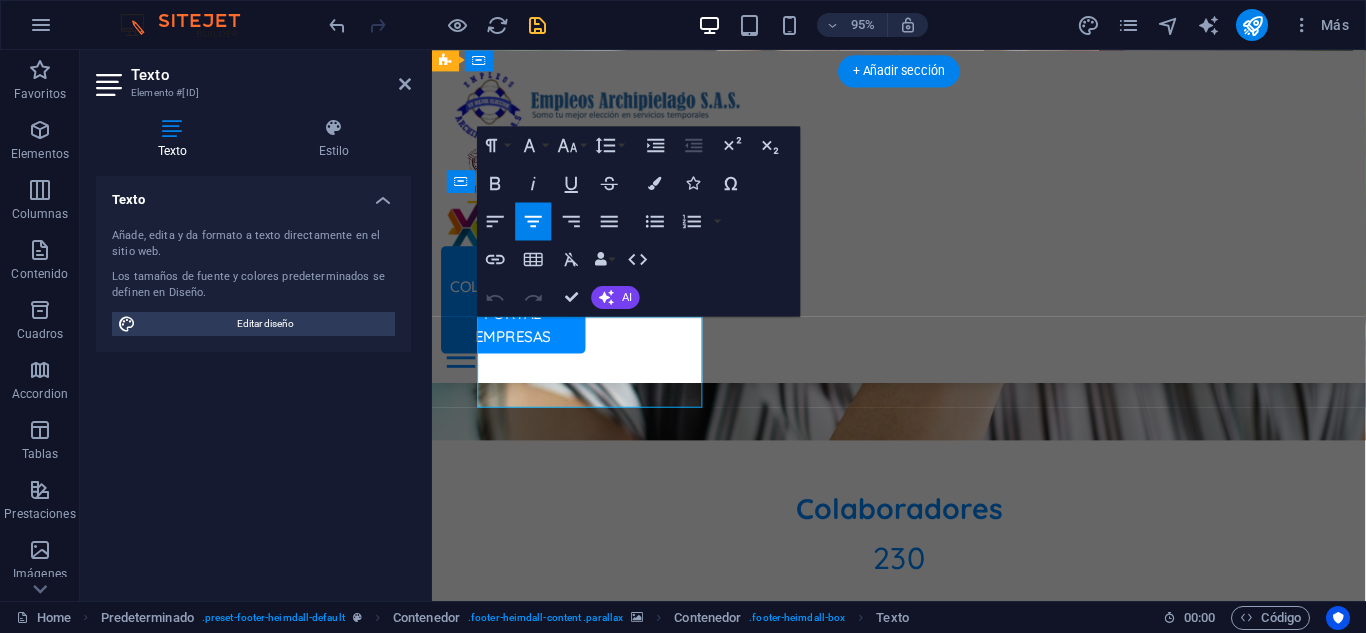 scroll, scrollTop: 5681, scrollLeft: 0, axis: vertical 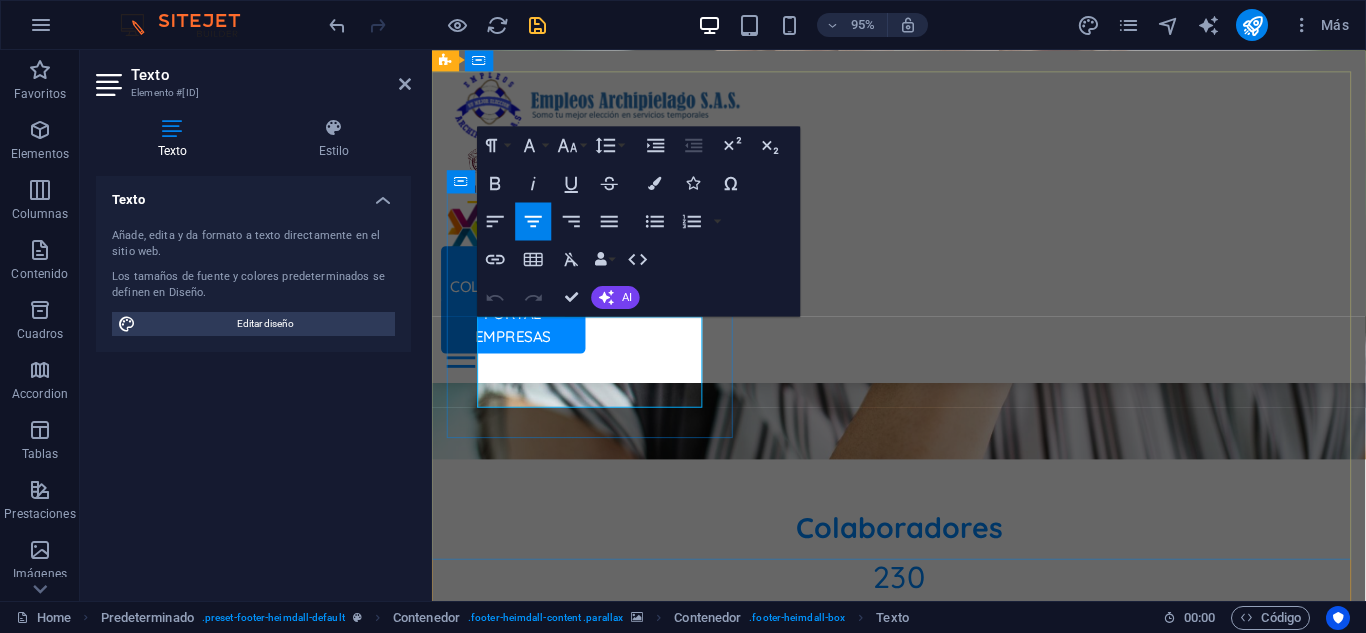 click on "+1 646 - 333 - 44 55" at bounding box center (924, 3671) 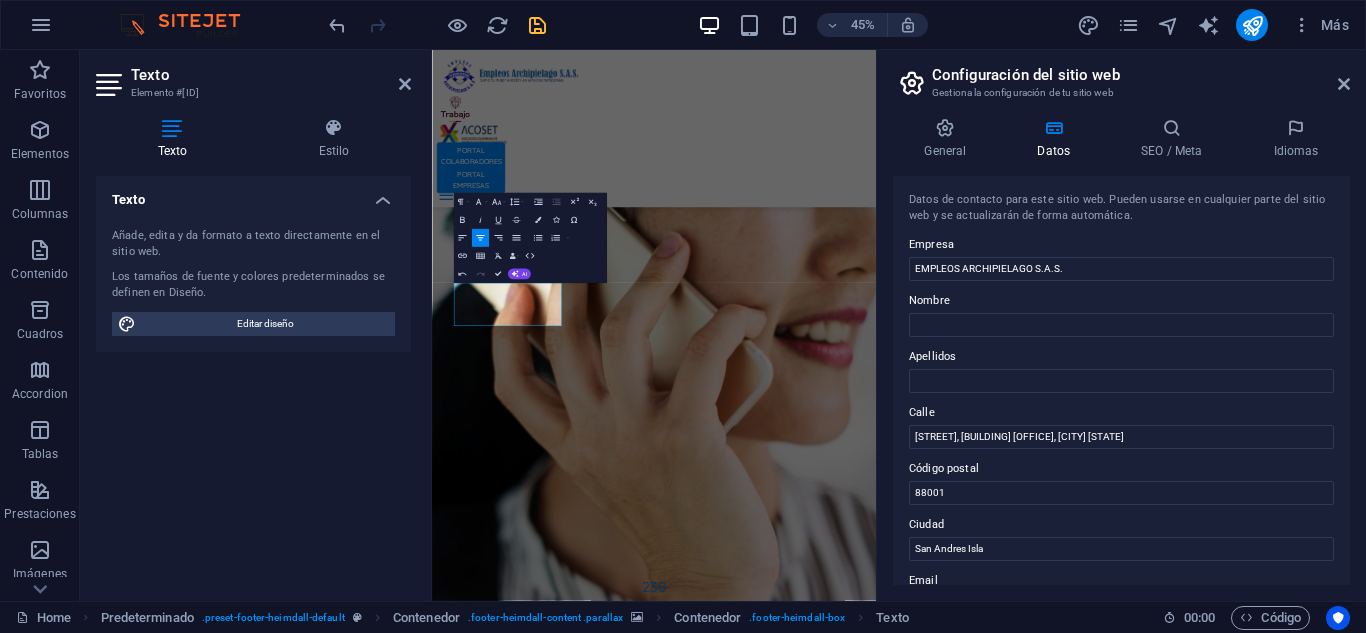 scroll, scrollTop: 6001, scrollLeft: 0, axis: vertical 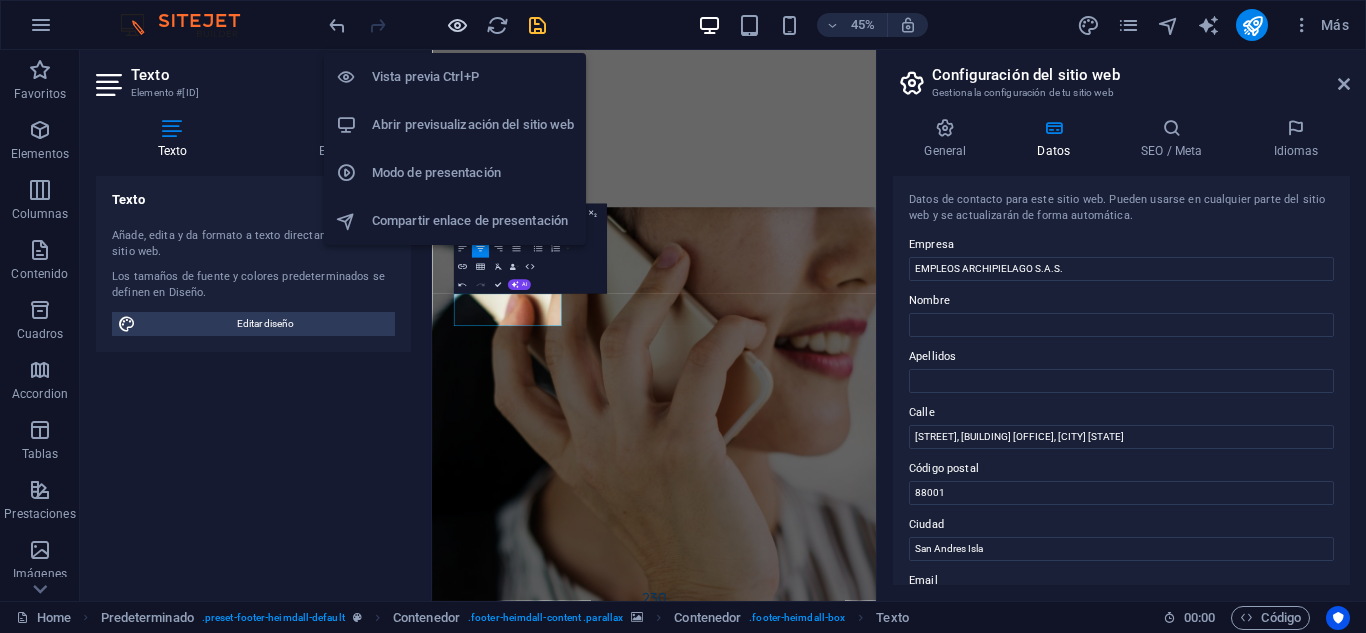 click at bounding box center [457, 25] 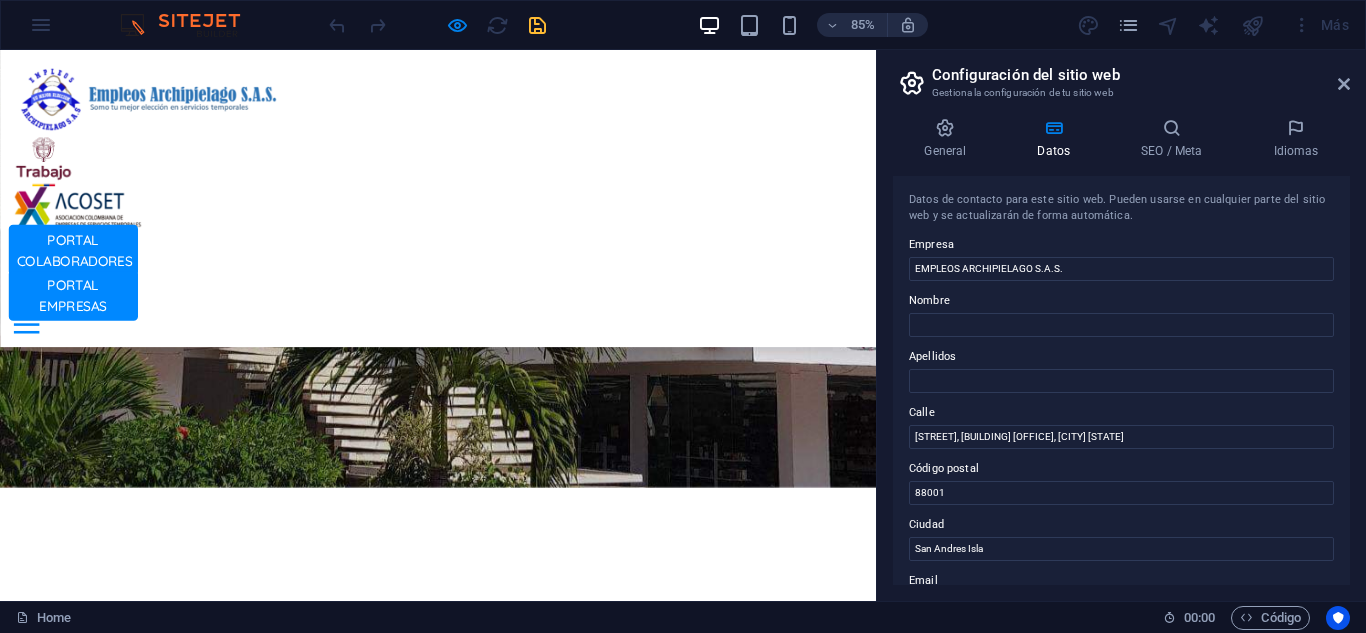 scroll, scrollTop: 0, scrollLeft: 0, axis: both 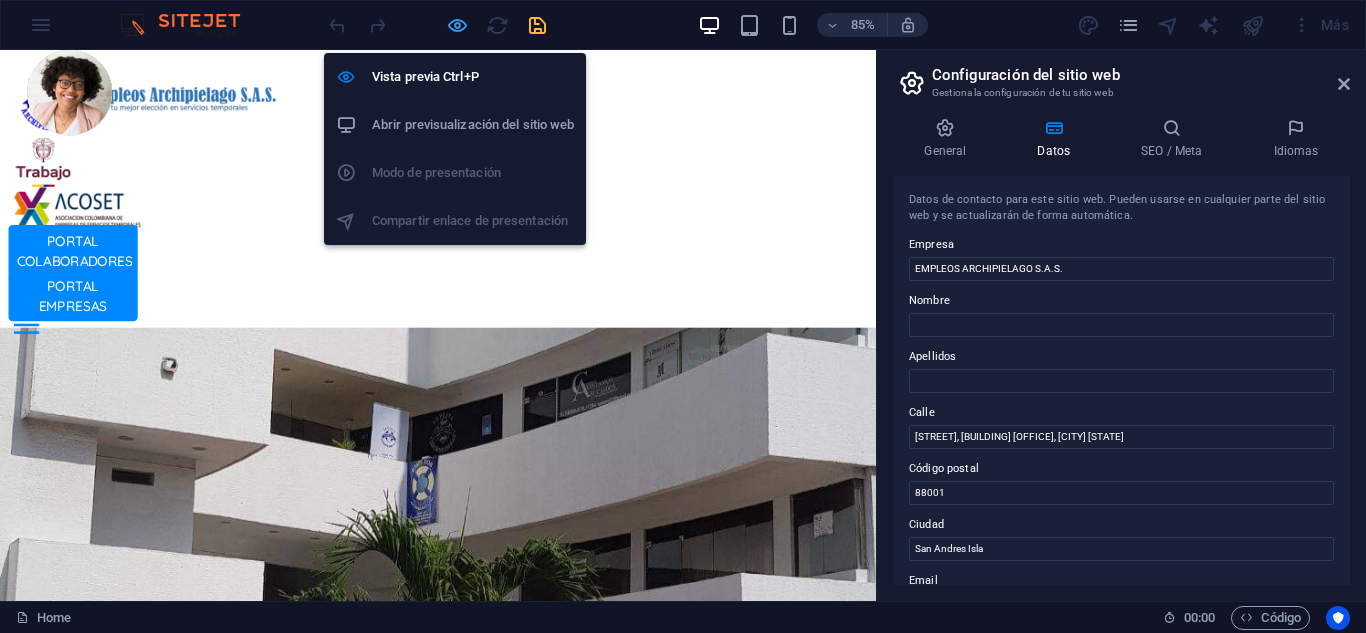 click at bounding box center (457, 25) 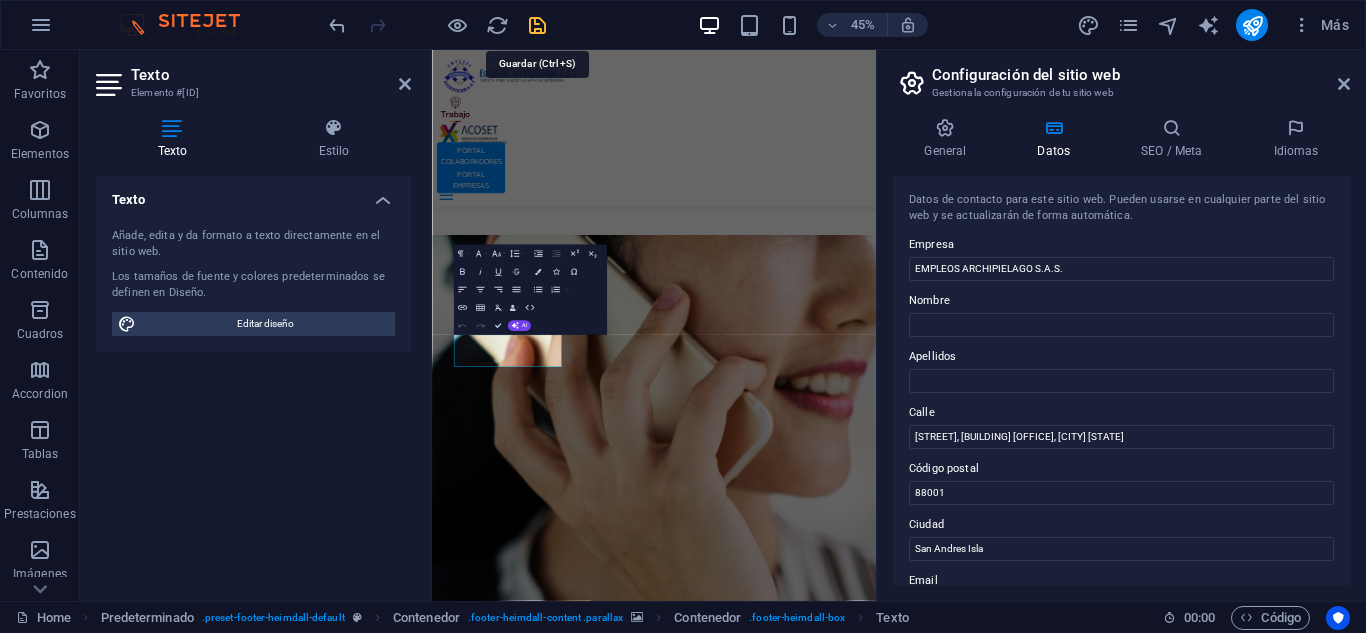 click at bounding box center (537, 25) 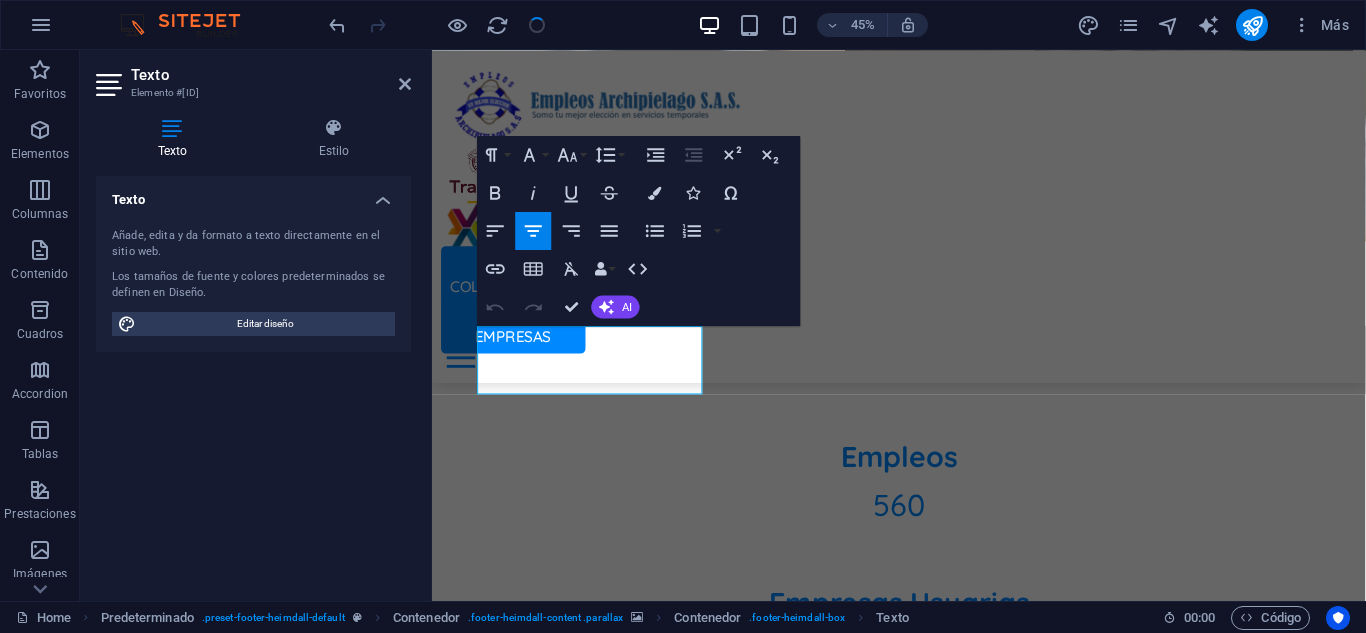 scroll, scrollTop: 5671, scrollLeft: 0, axis: vertical 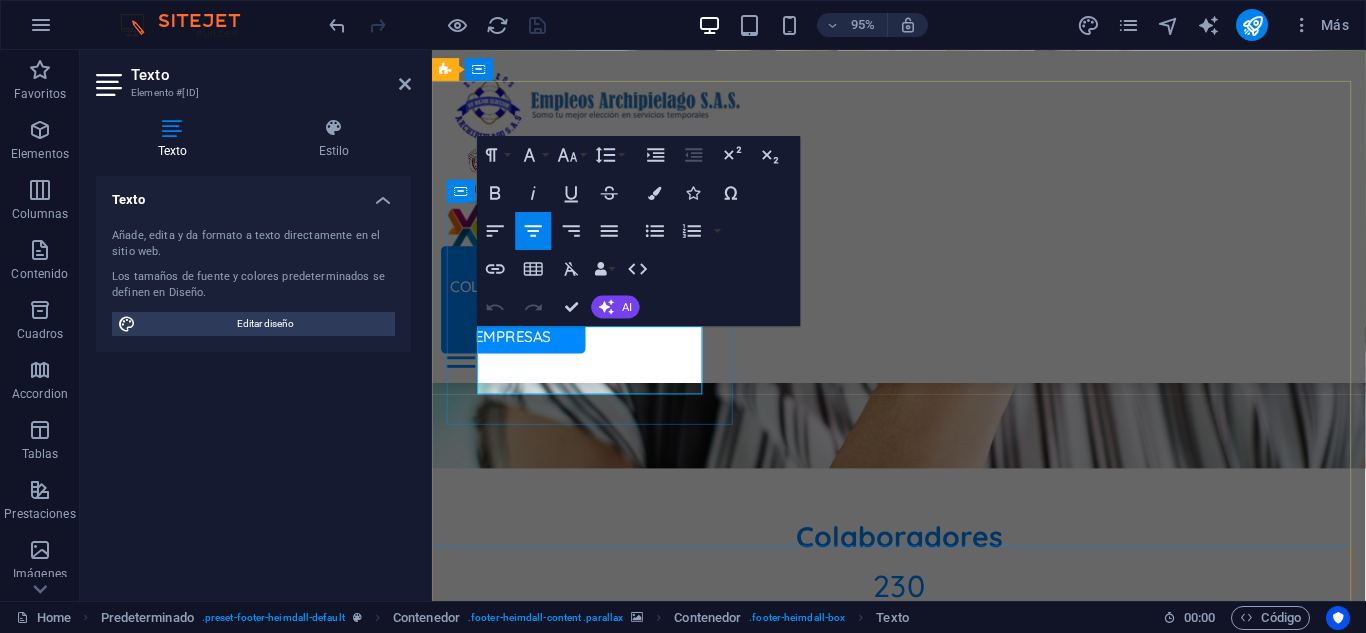 click on "Phone:" at bounding box center (923, 3658) 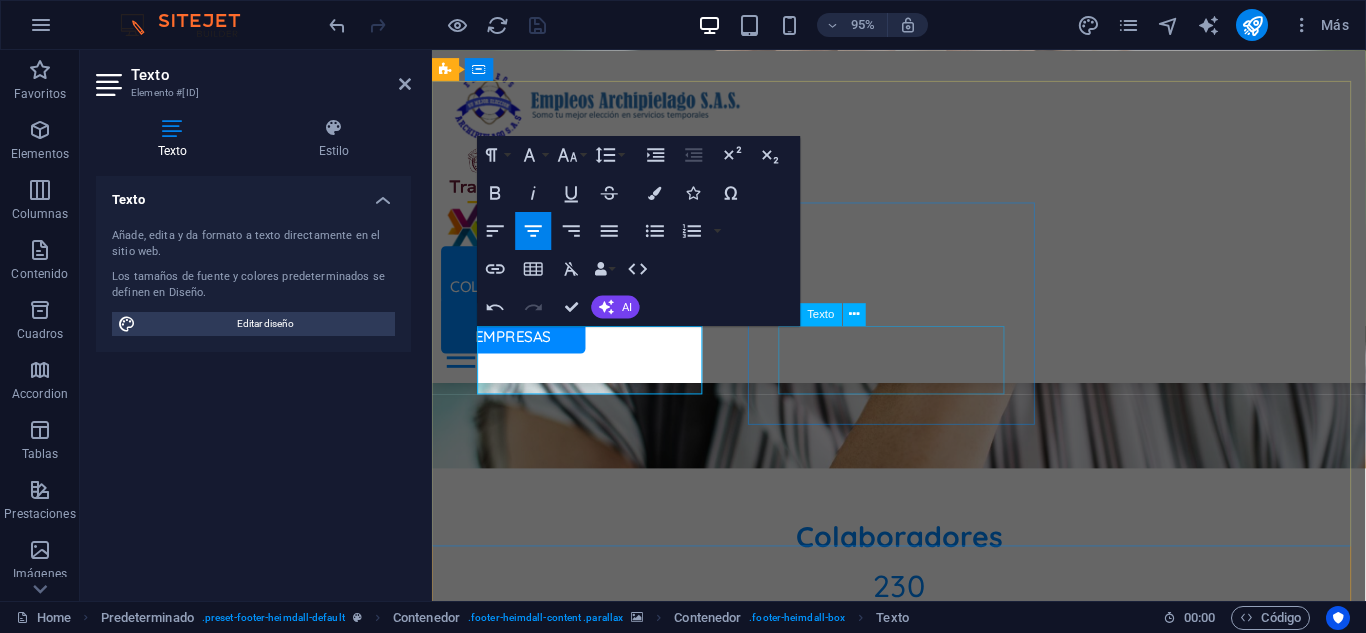 click on "[STREET], [BUILDING] [OFFICE], [CITY] [STATE] [POSTAL_CODE] ,COL" at bounding box center [923, 3918] 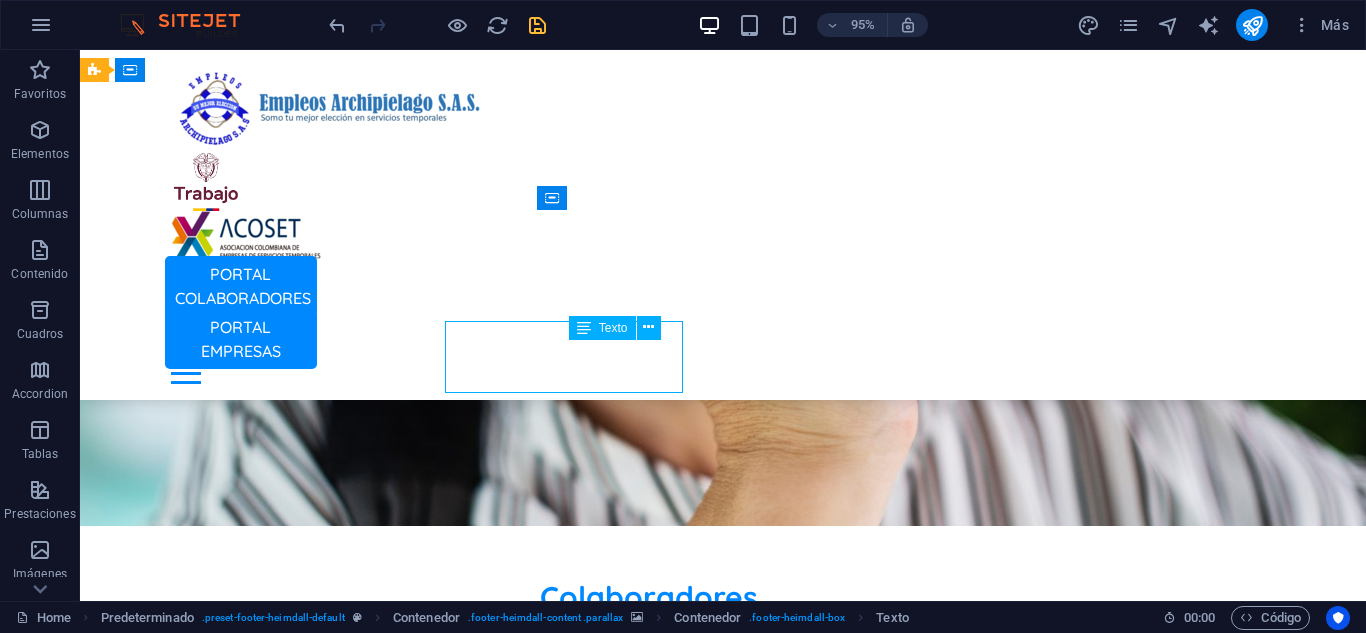 scroll, scrollTop: 5690, scrollLeft: 0, axis: vertical 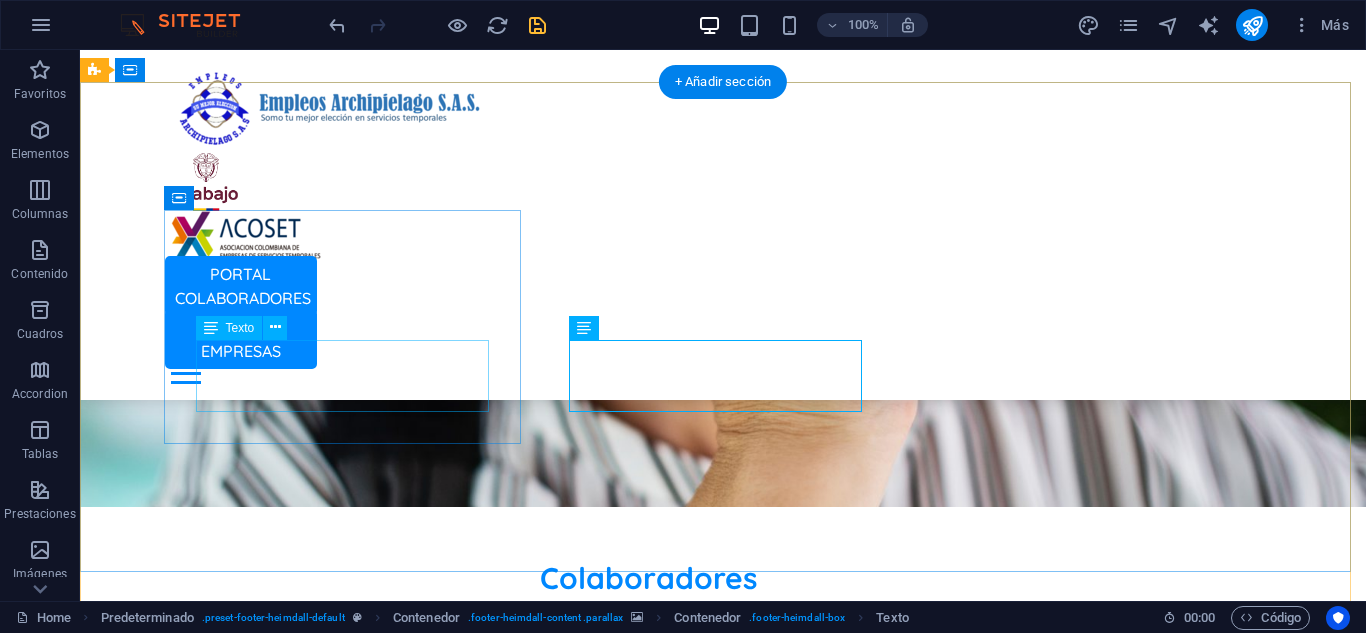 click on "Phone:  [PHONE] Llámanos ahora" at bounding box center (648, 3689) 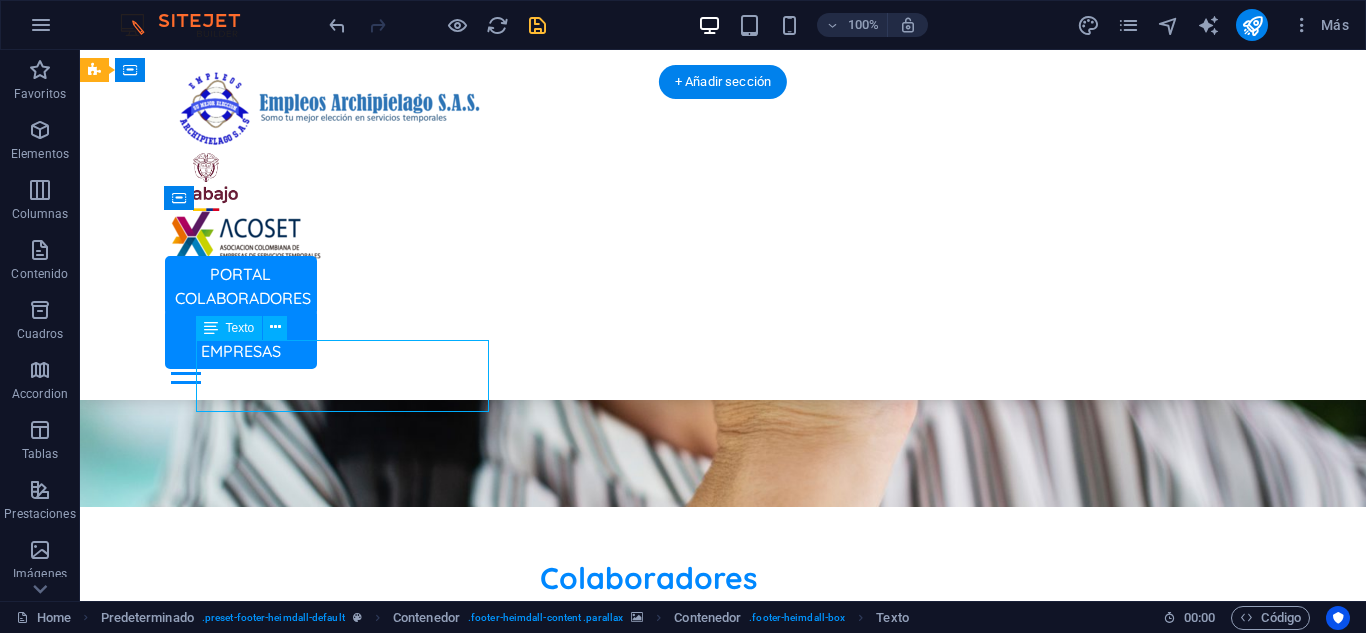 click on "Phone:  [PHONE] Llámanos ahora" at bounding box center [648, 3689] 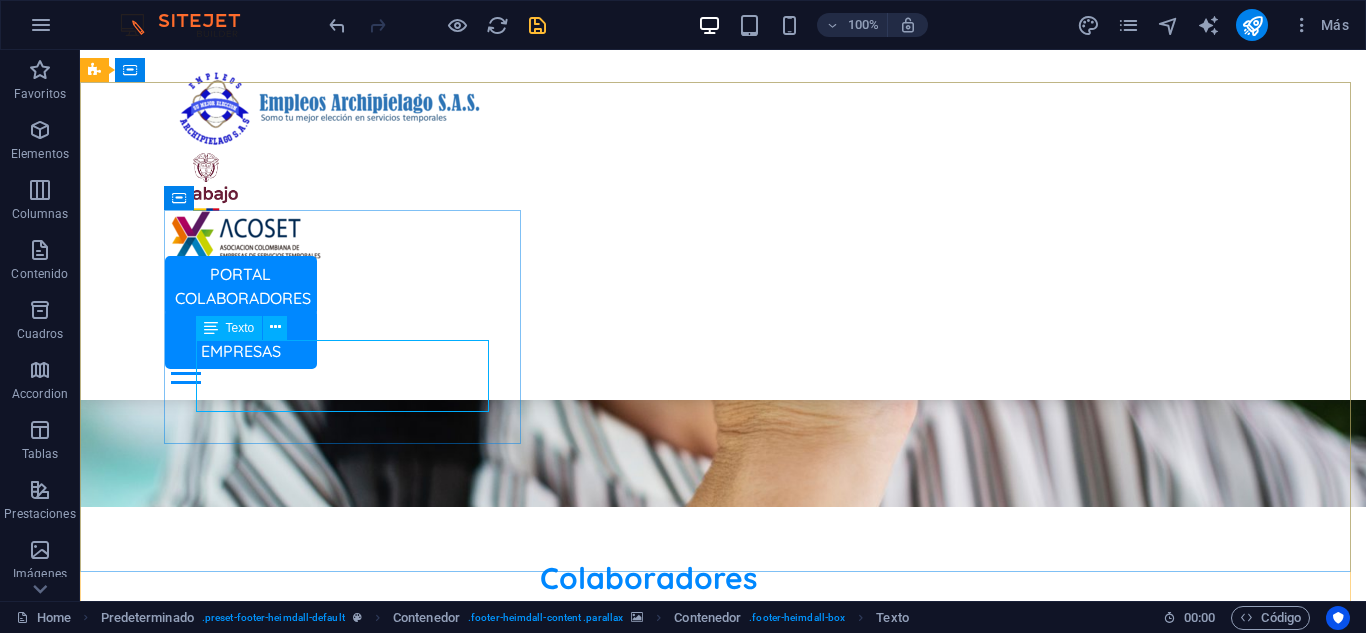 click on "Texto" at bounding box center (240, 328) 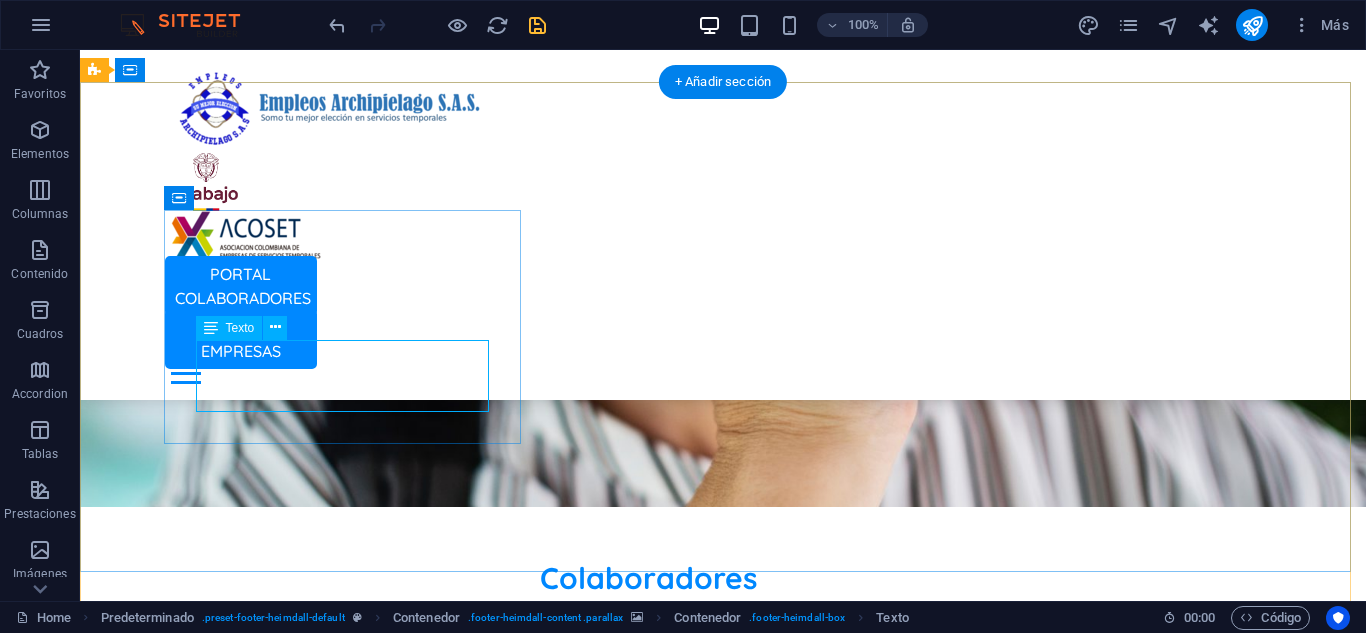 click on "Phone:  [PHONE] Llámanos ahora" at bounding box center (648, 3689) 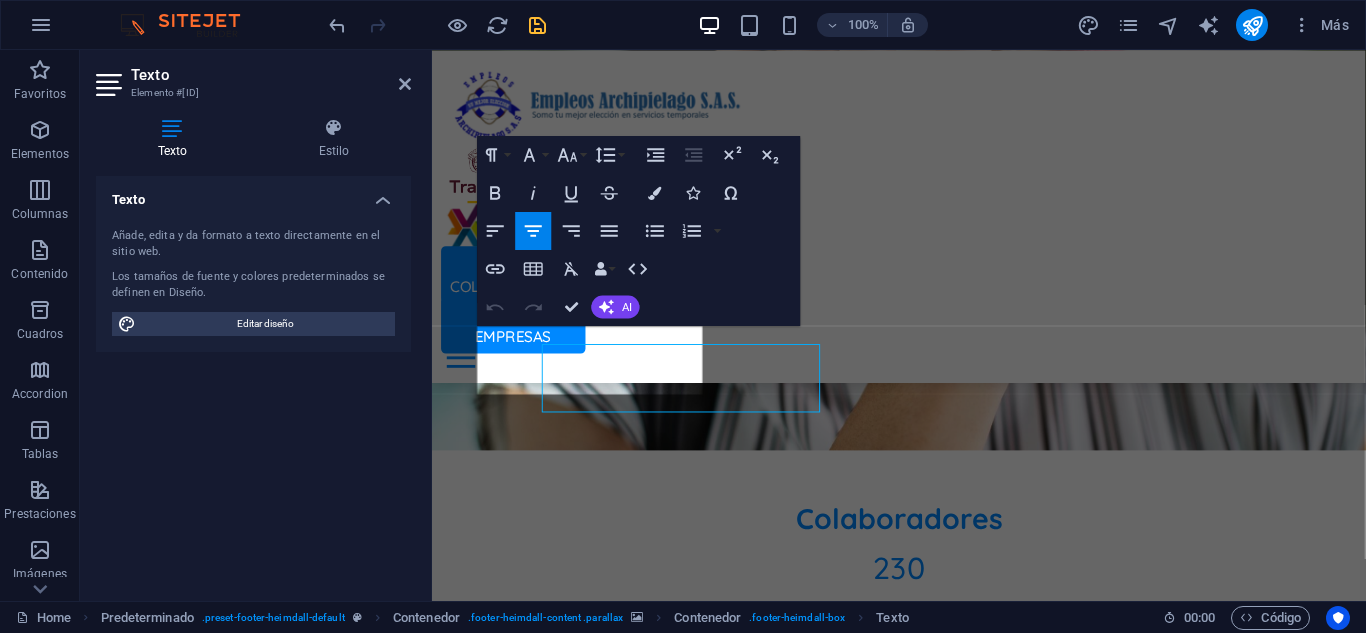scroll, scrollTop: 5671, scrollLeft: 0, axis: vertical 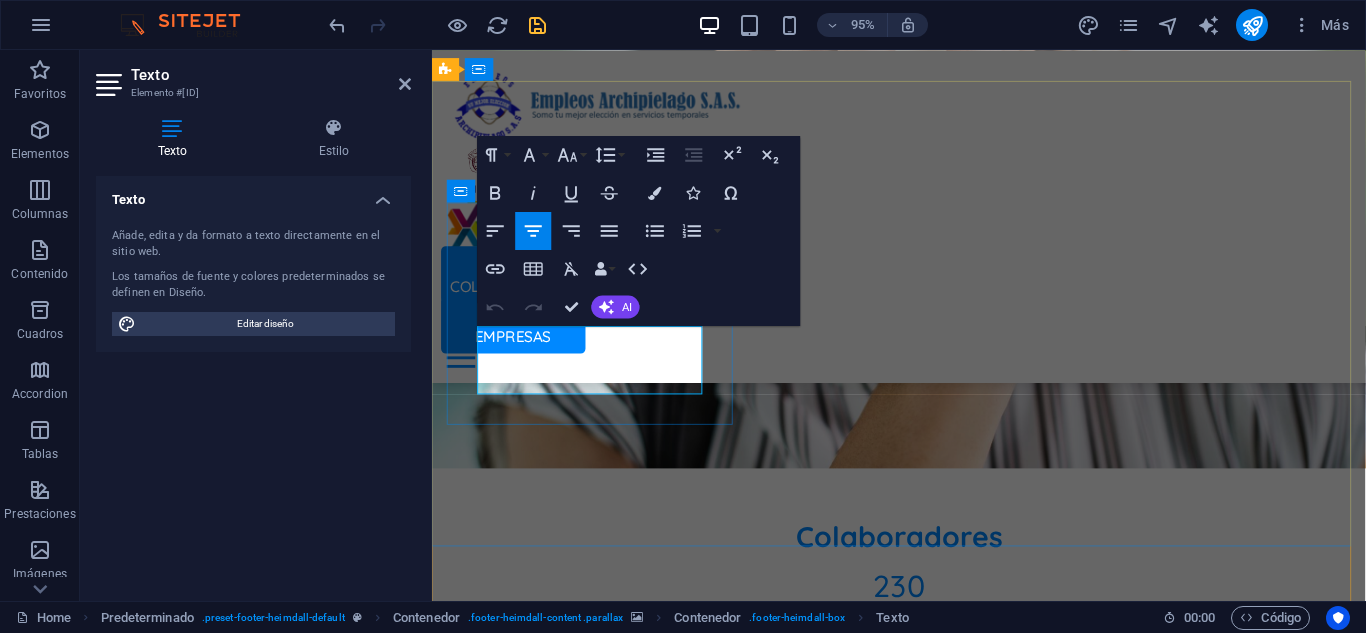 click at bounding box center (923, 3658) 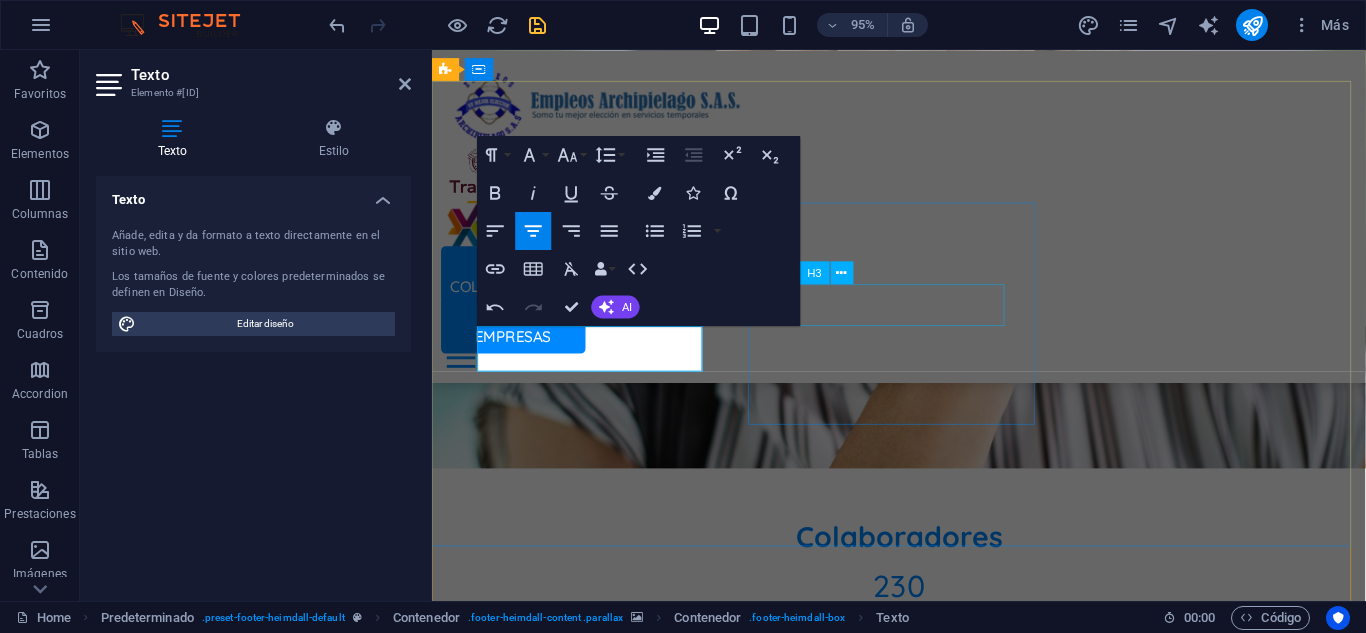 click on "Dirección" at bounding box center [923, 3844] 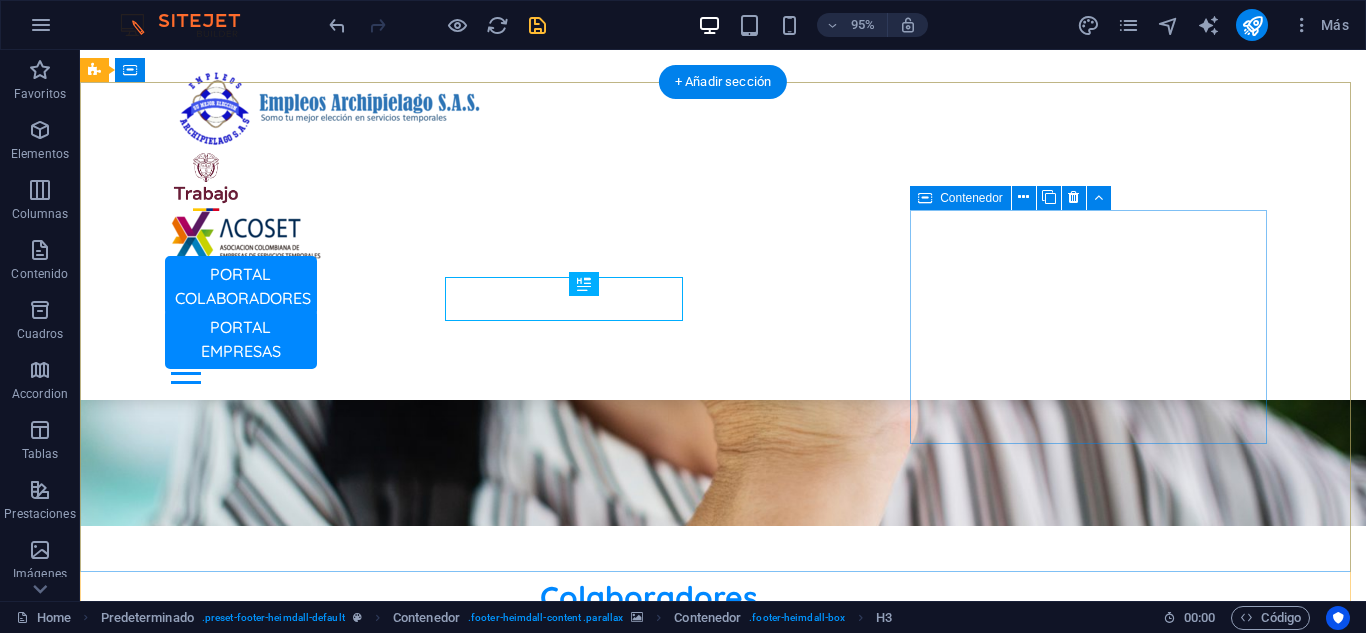 scroll, scrollTop: 5690, scrollLeft: 0, axis: vertical 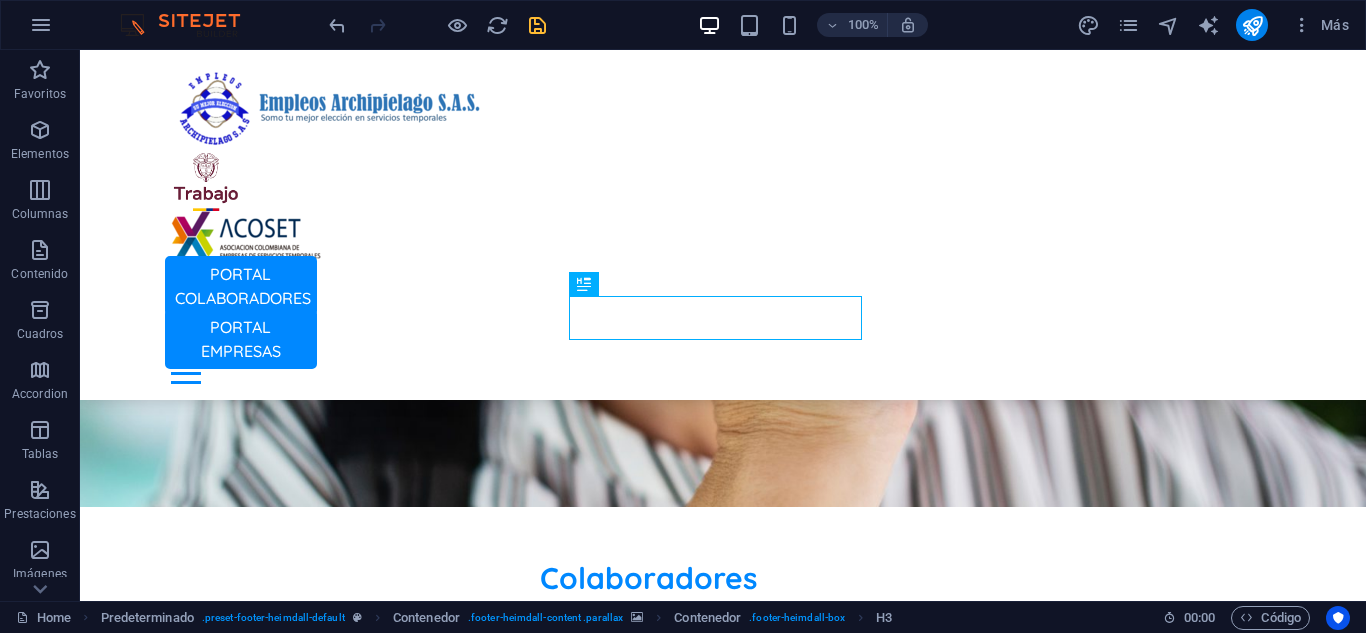 click on "100% Más" at bounding box center [841, 25] 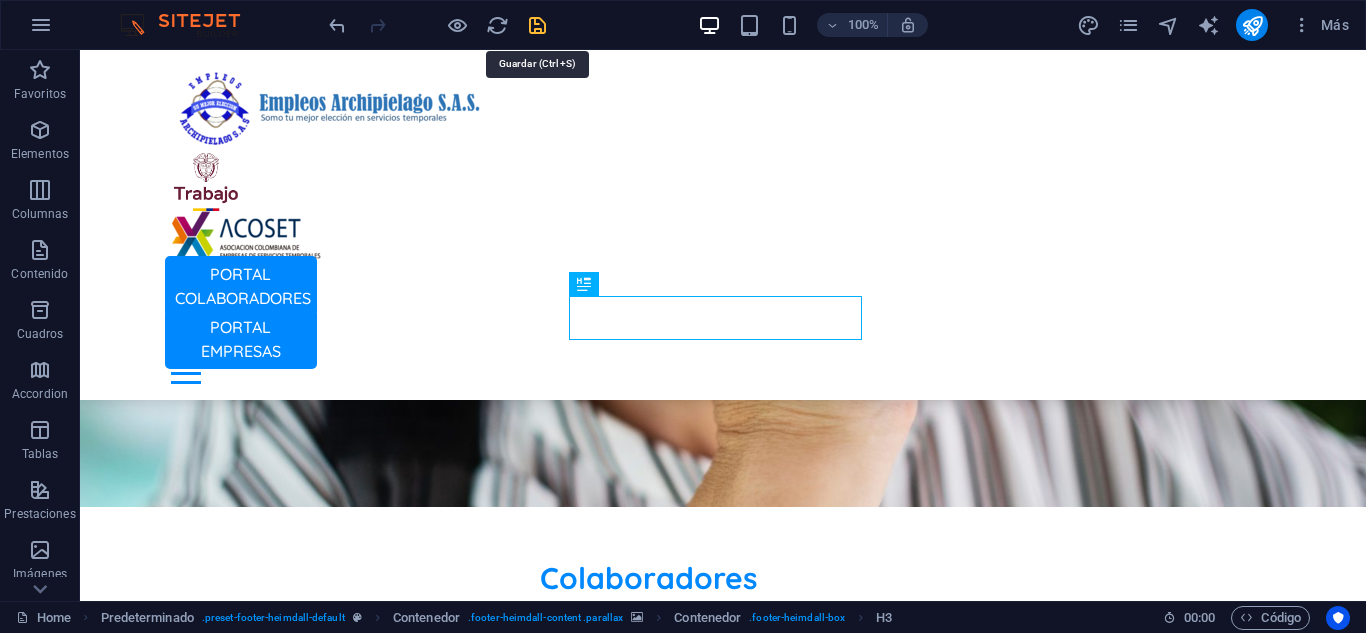 click at bounding box center [537, 25] 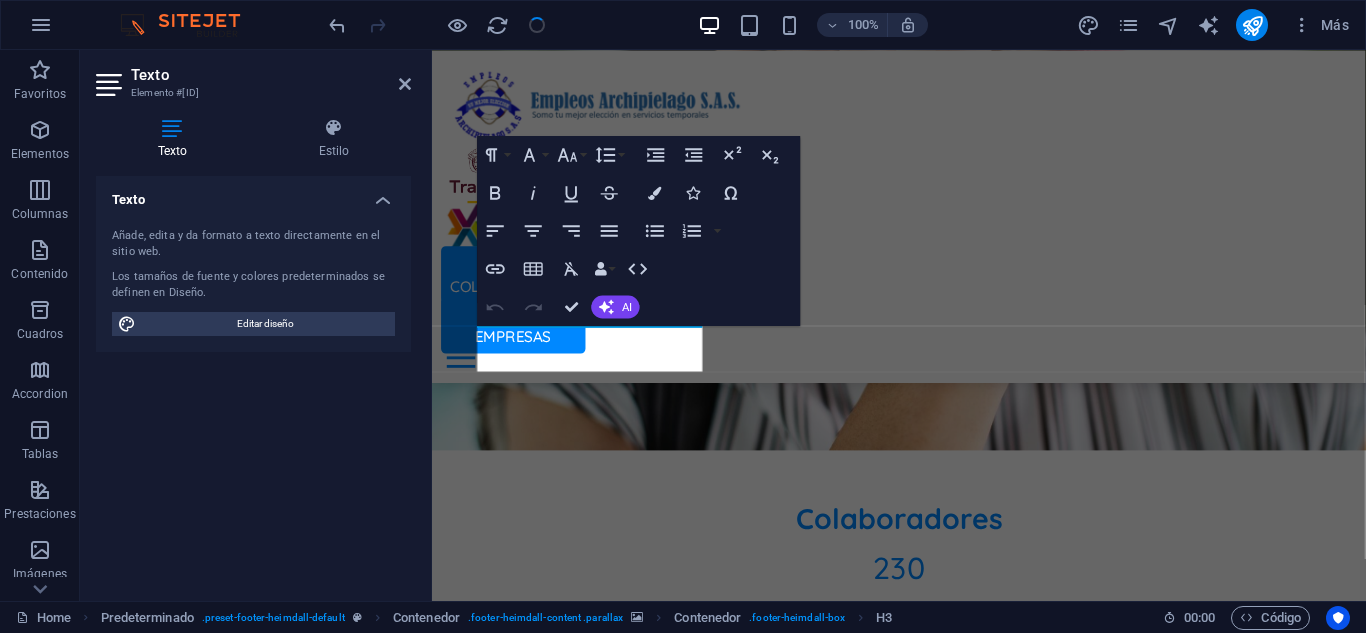 scroll, scrollTop: 5671, scrollLeft: 0, axis: vertical 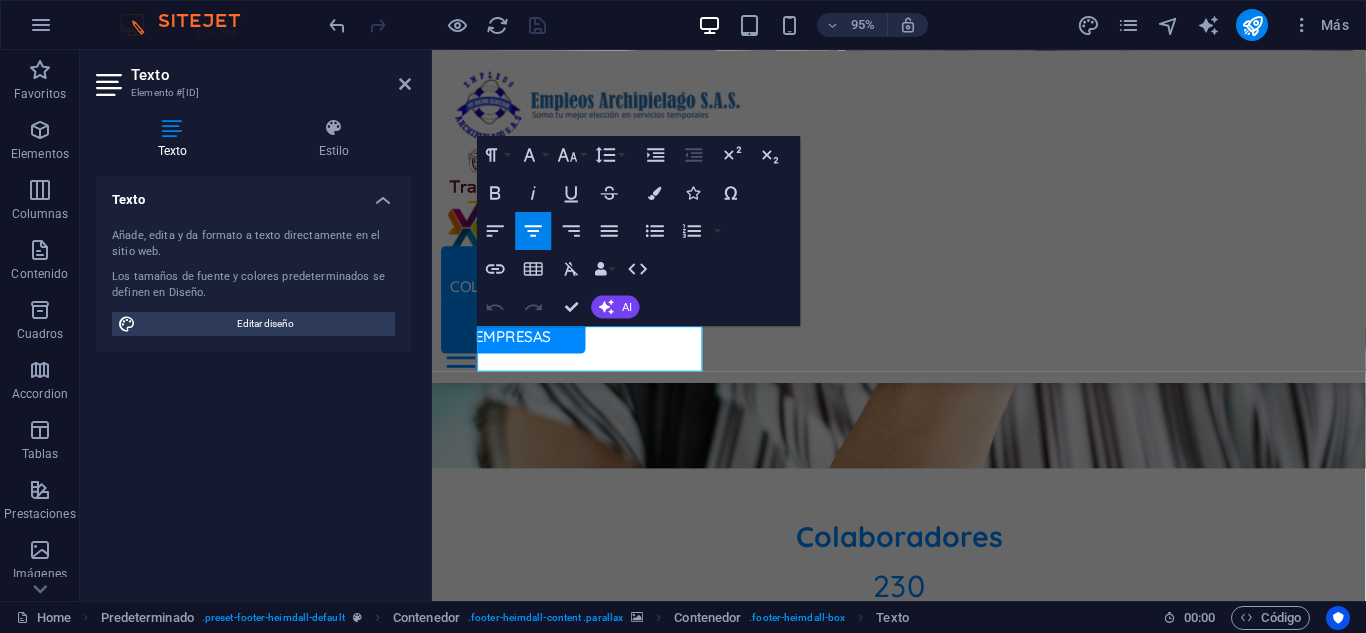 click at bounding box center [923, 3113] 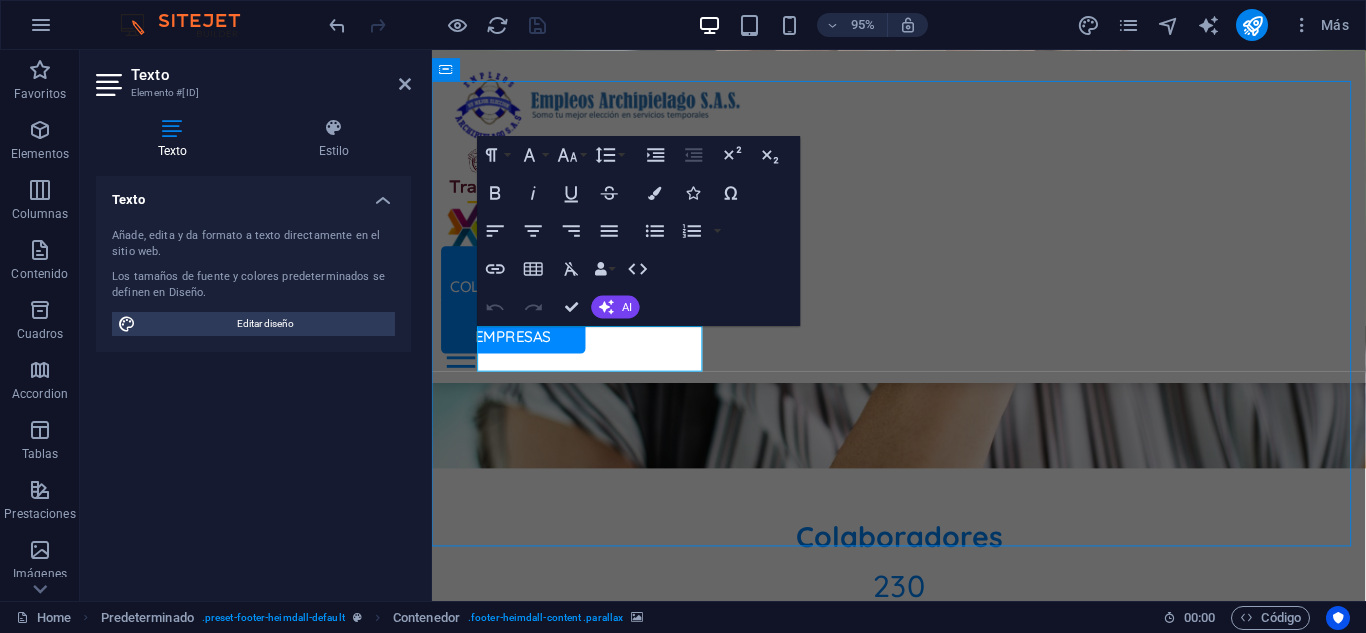 scroll, scrollTop: 5690, scrollLeft: 0, axis: vertical 